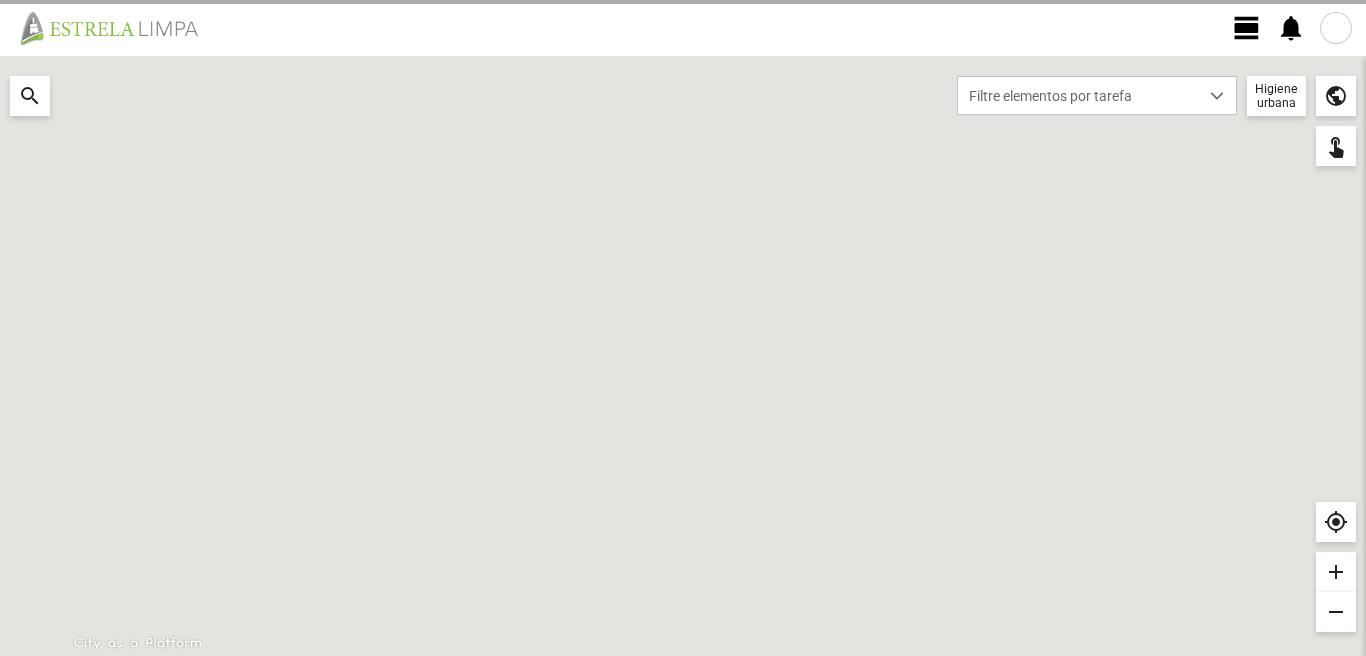 scroll, scrollTop: 0, scrollLeft: 0, axis: both 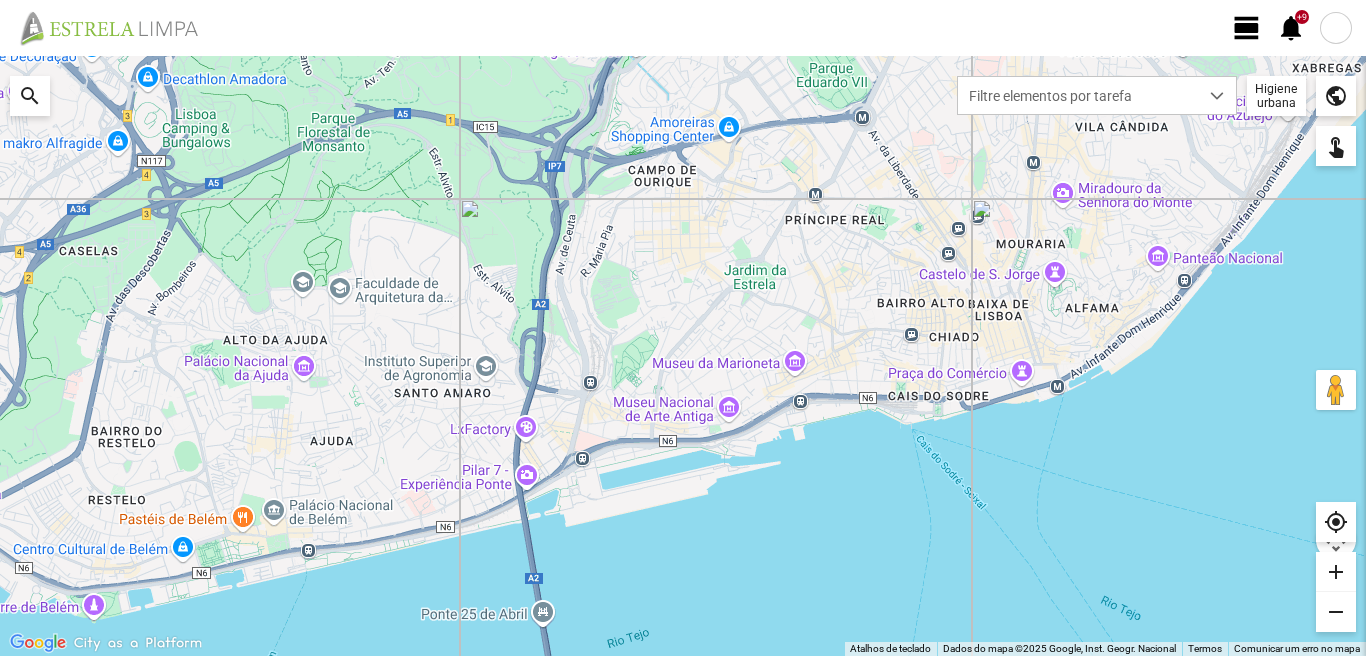click on "view_day" 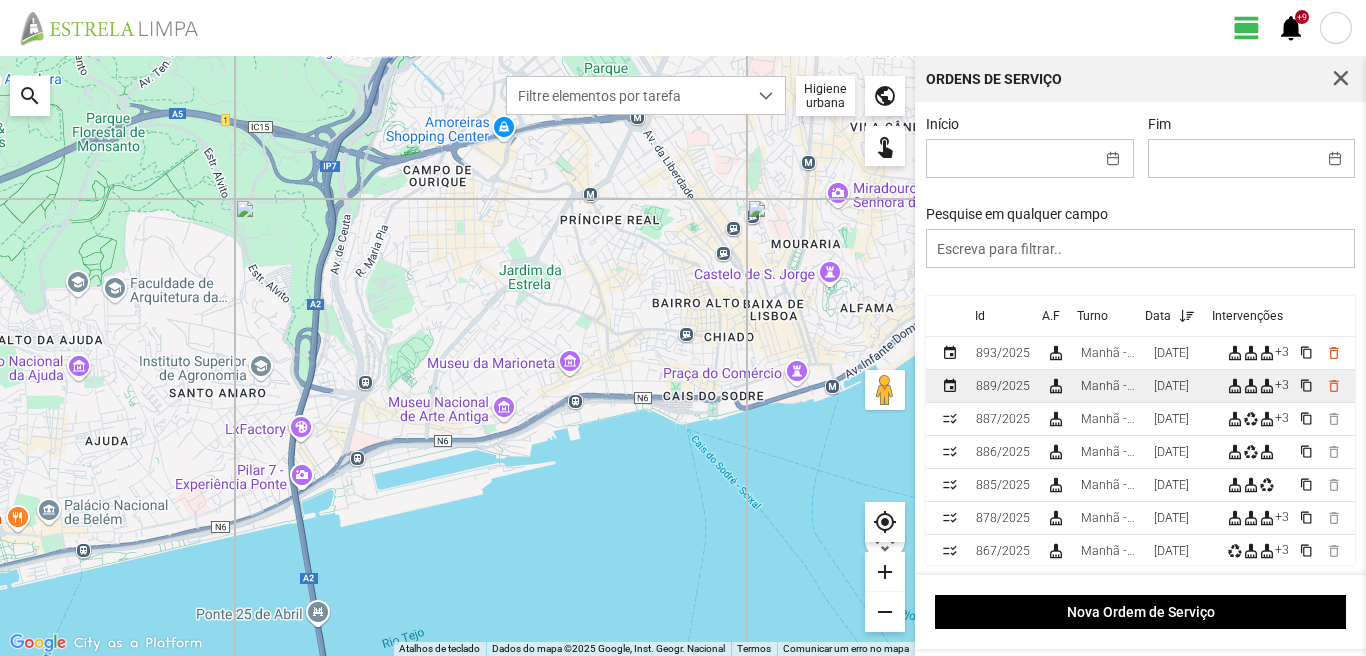 click on "[DATE]" at bounding box center (1171, 386) 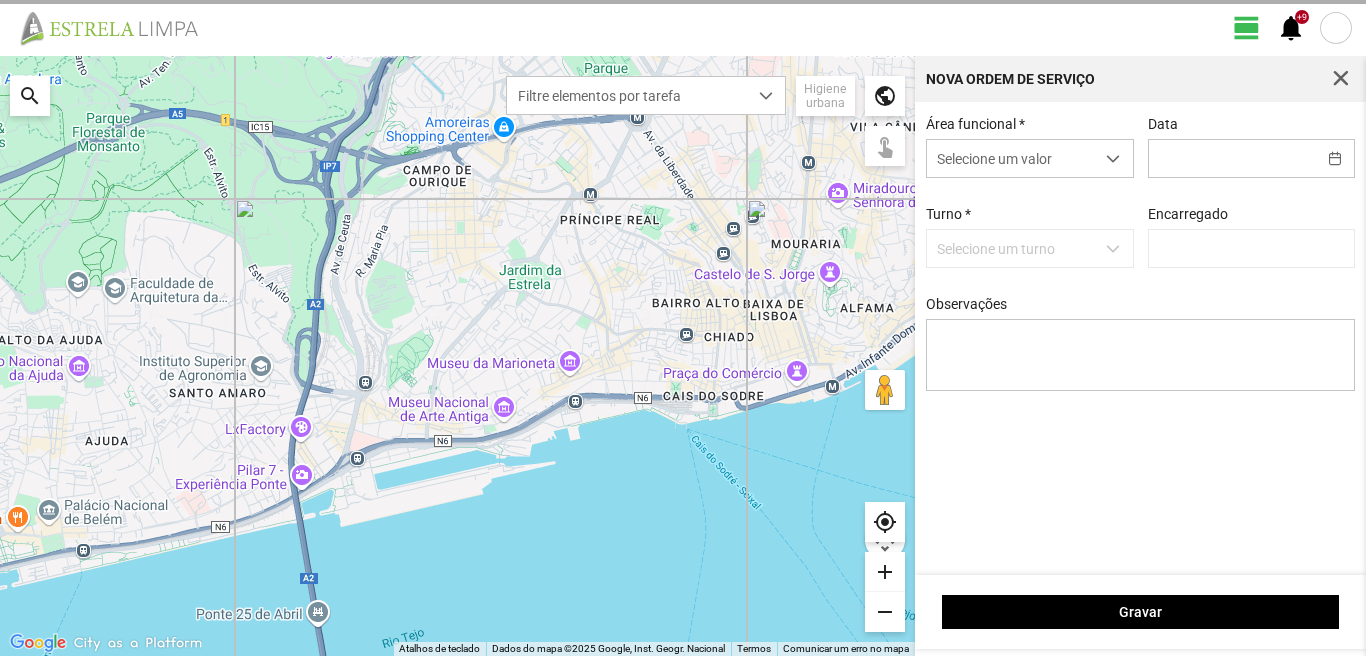 type on "[DATE]" 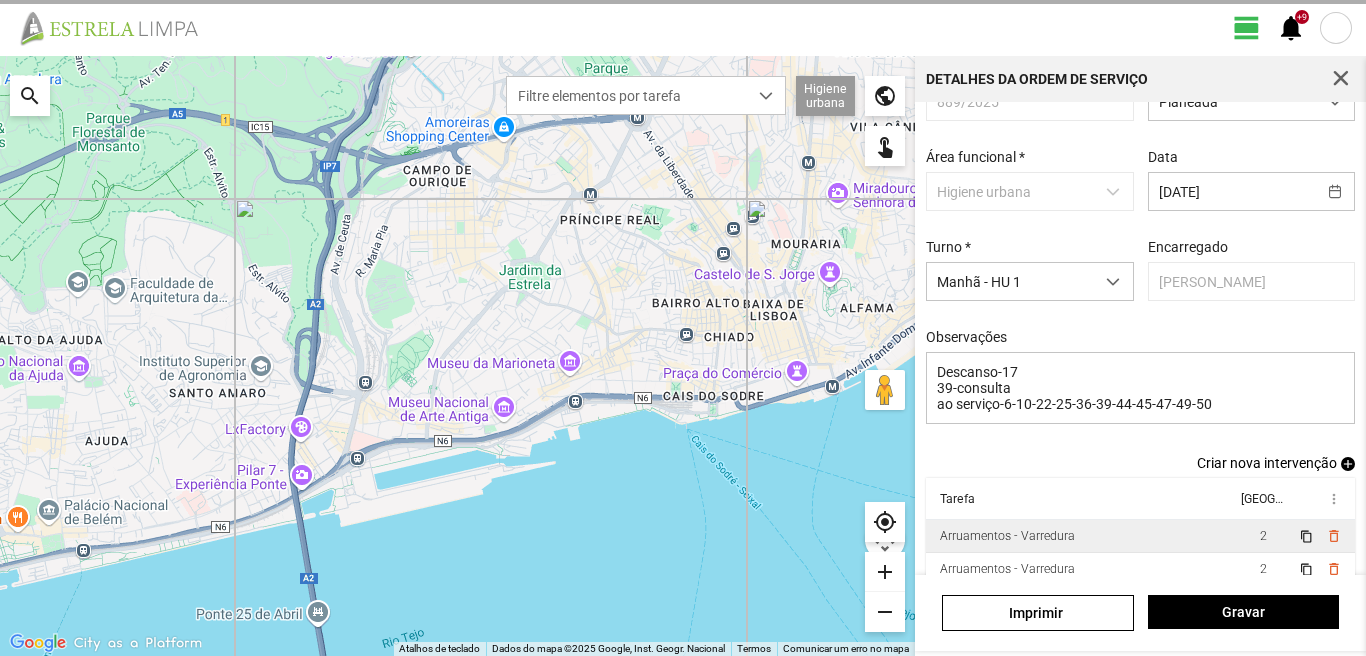scroll, scrollTop: 109, scrollLeft: 0, axis: vertical 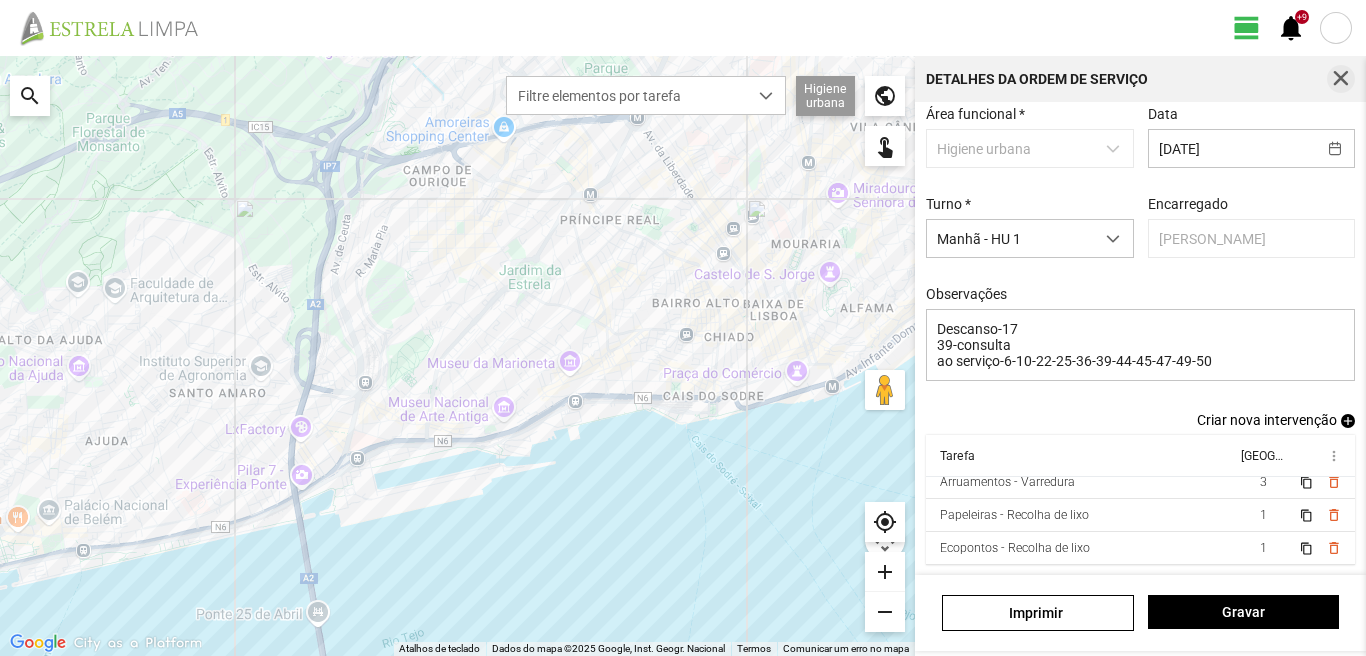 click at bounding box center [1341, 79] 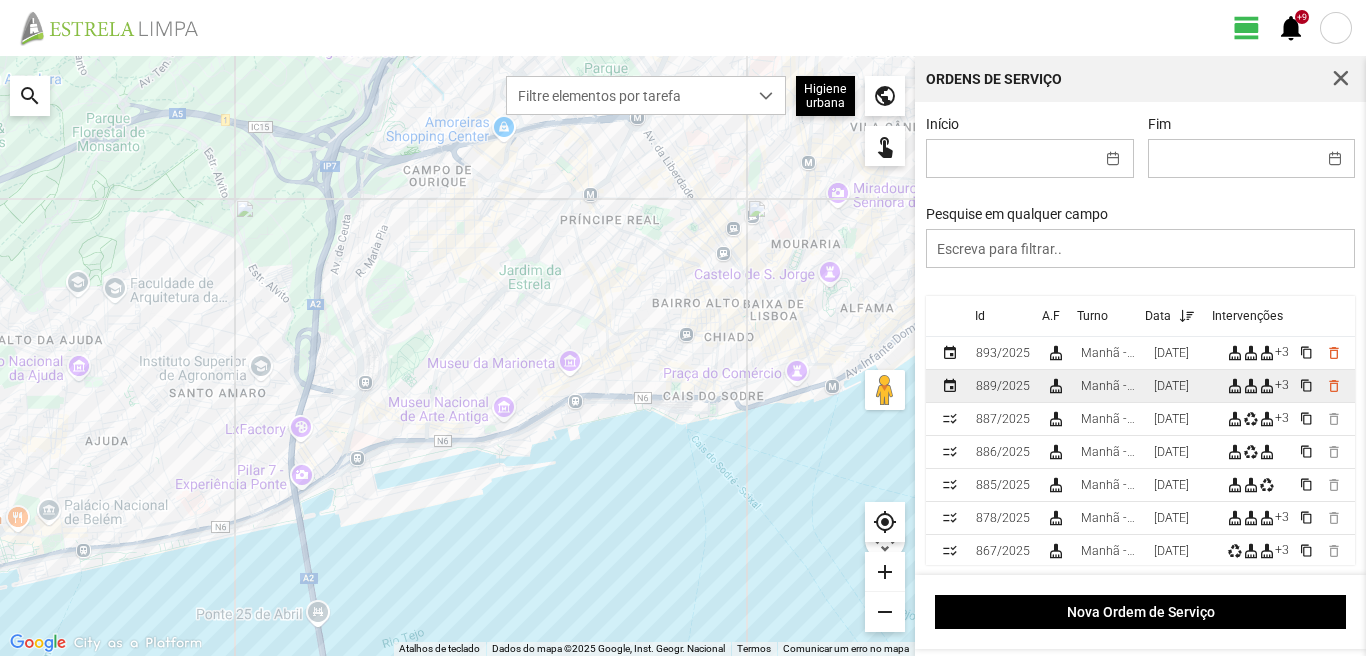 click on "Manhã - HU 1" at bounding box center [1109, 386] 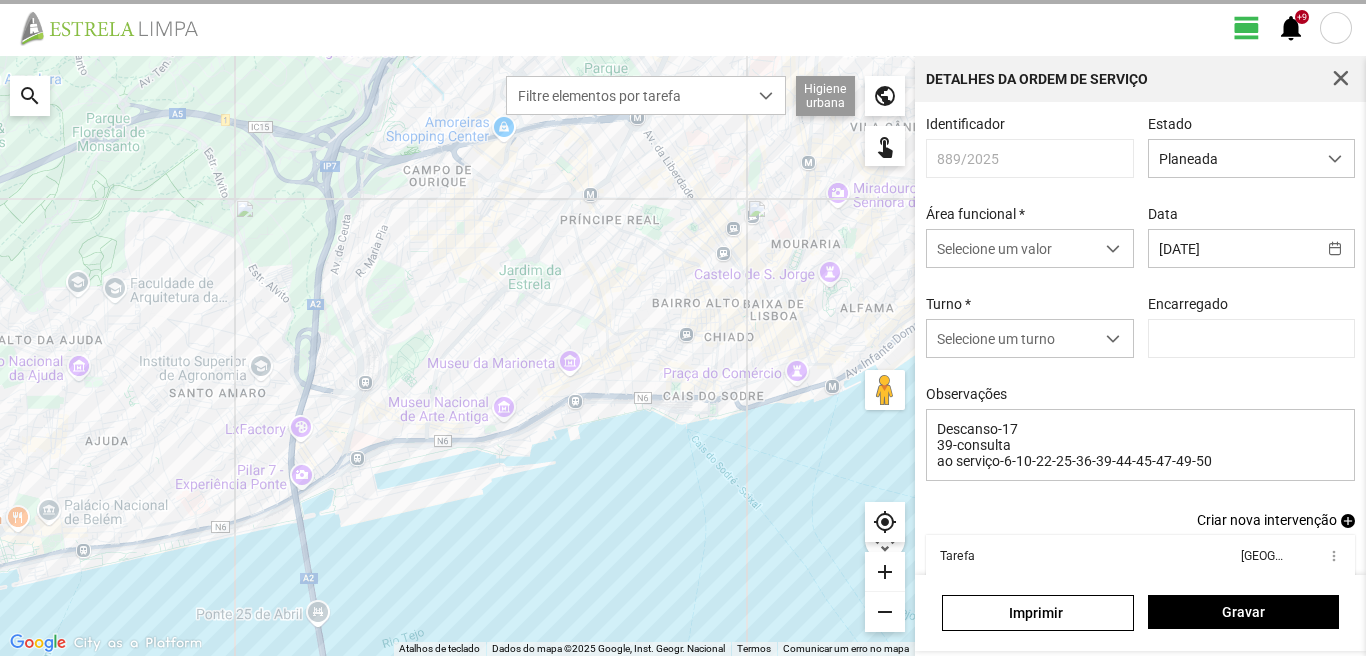 type on "[PERSON_NAME]" 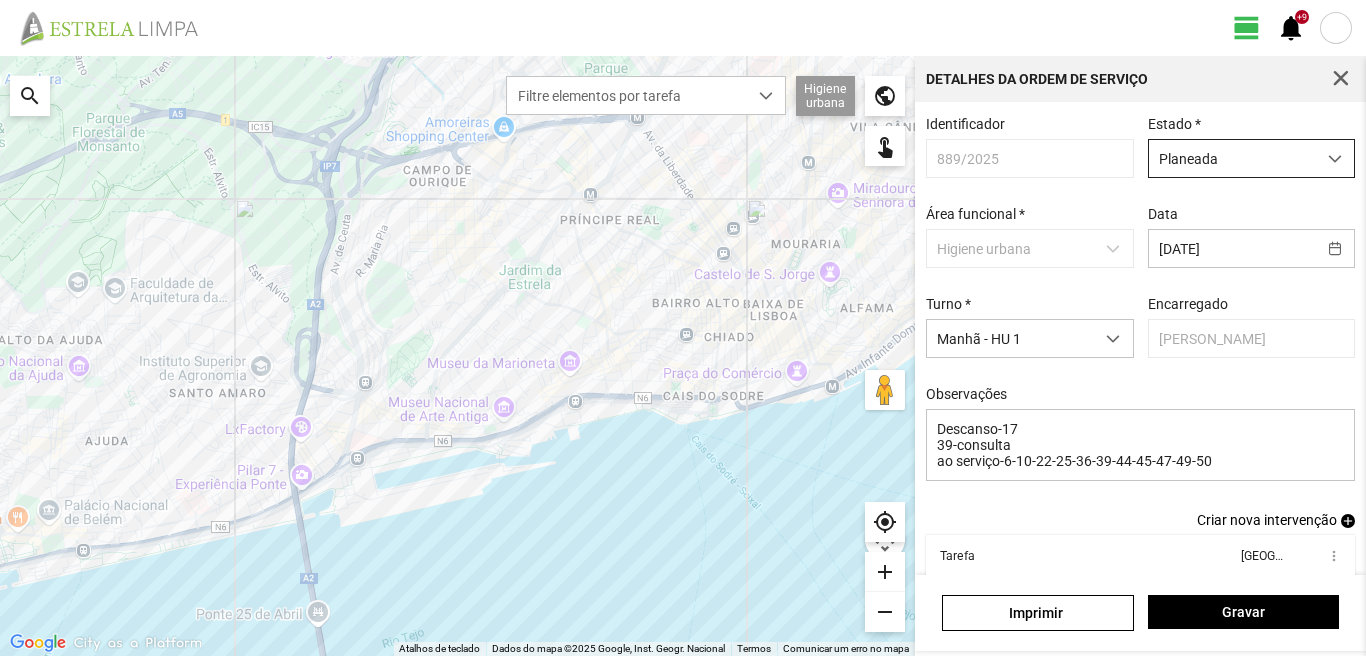 click on "Planeada" at bounding box center (1232, 158) 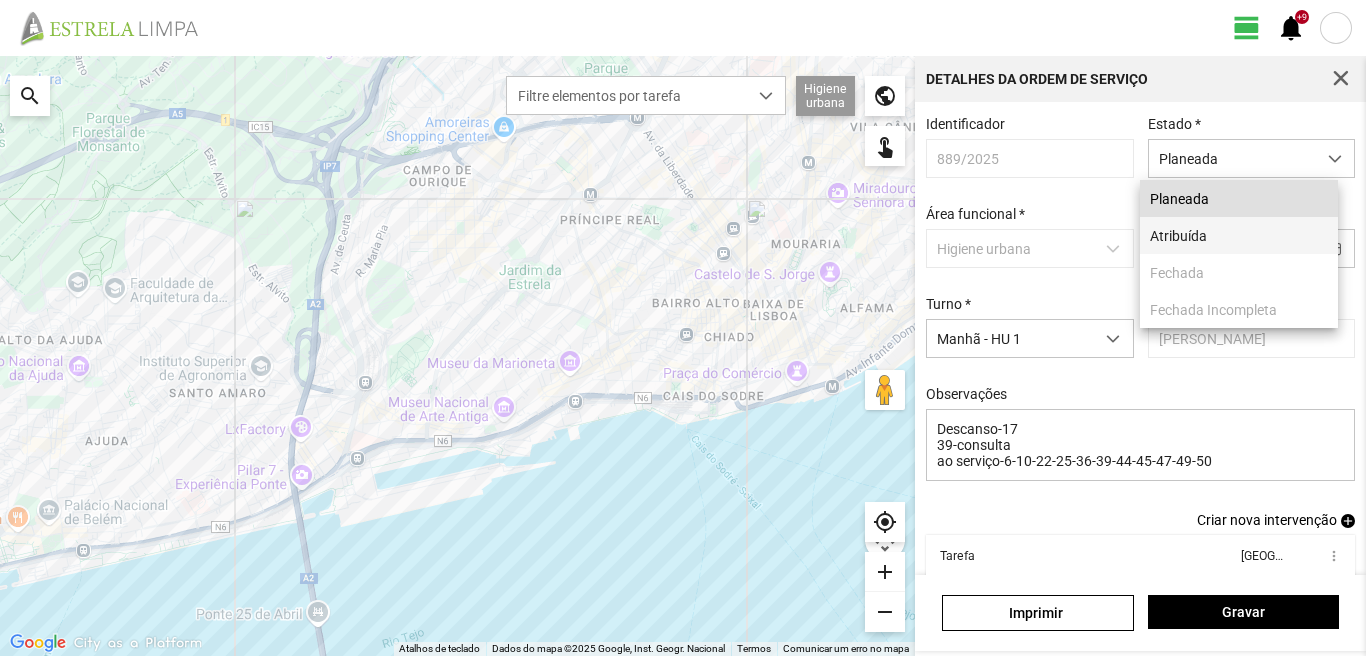 click on "Atribuída" at bounding box center [1239, 235] 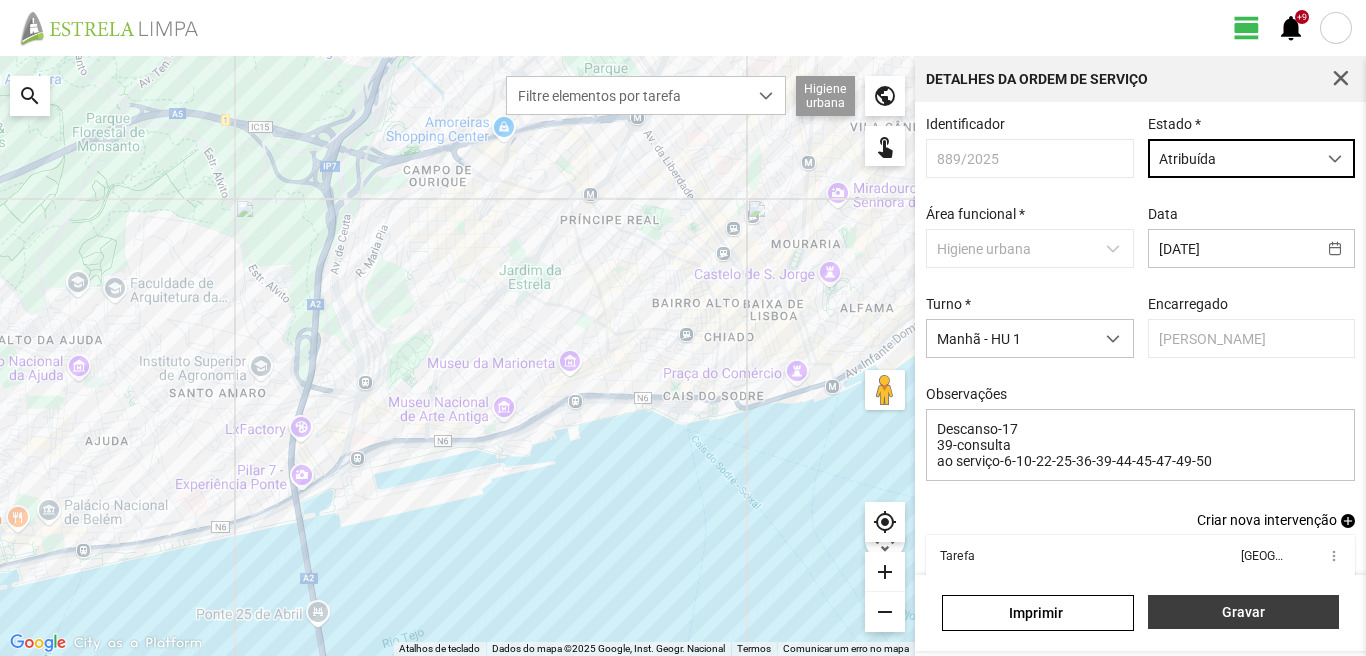 click on "Gravar" at bounding box center (1243, 612) 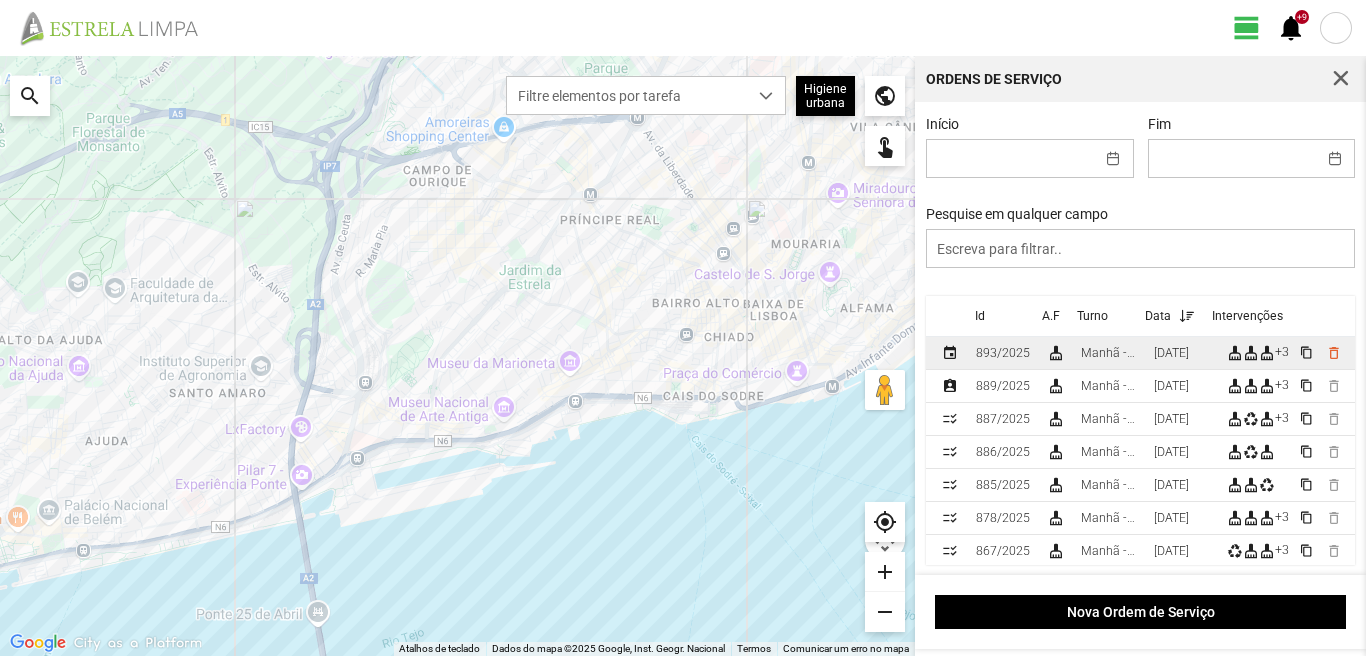 click on "[DATE]" at bounding box center [1171, 353] 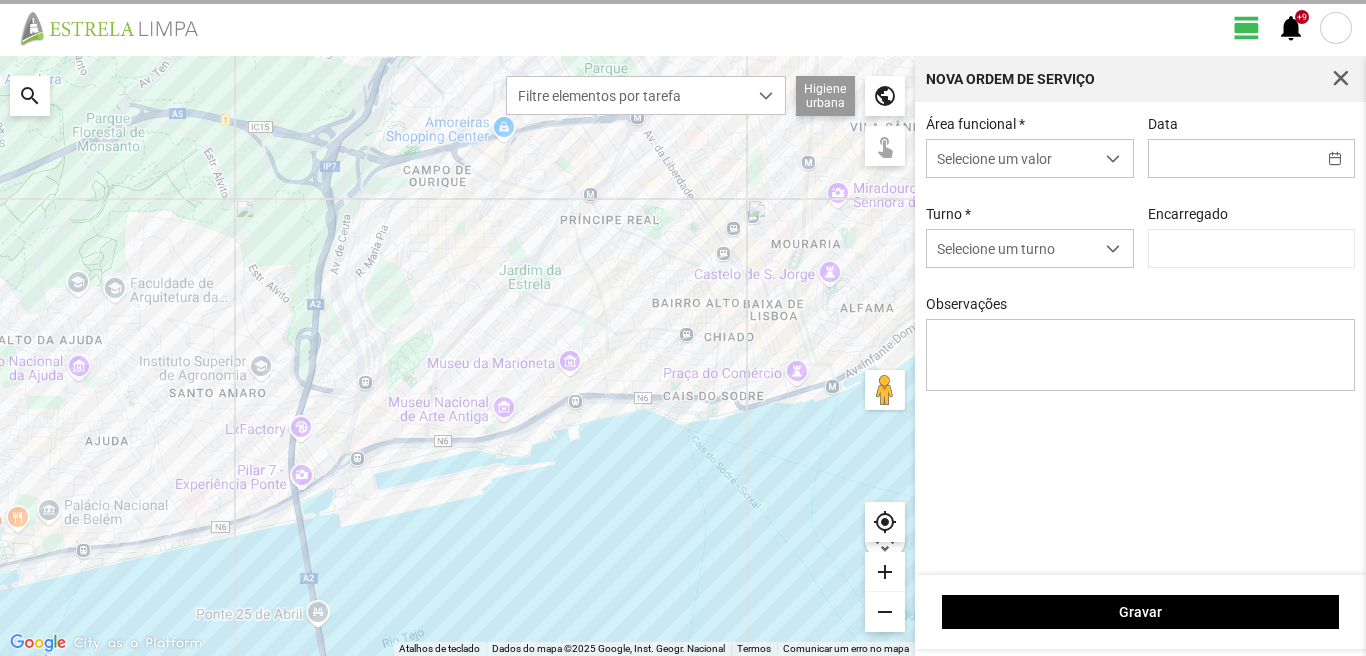 type on "[PERSON_NAME]" 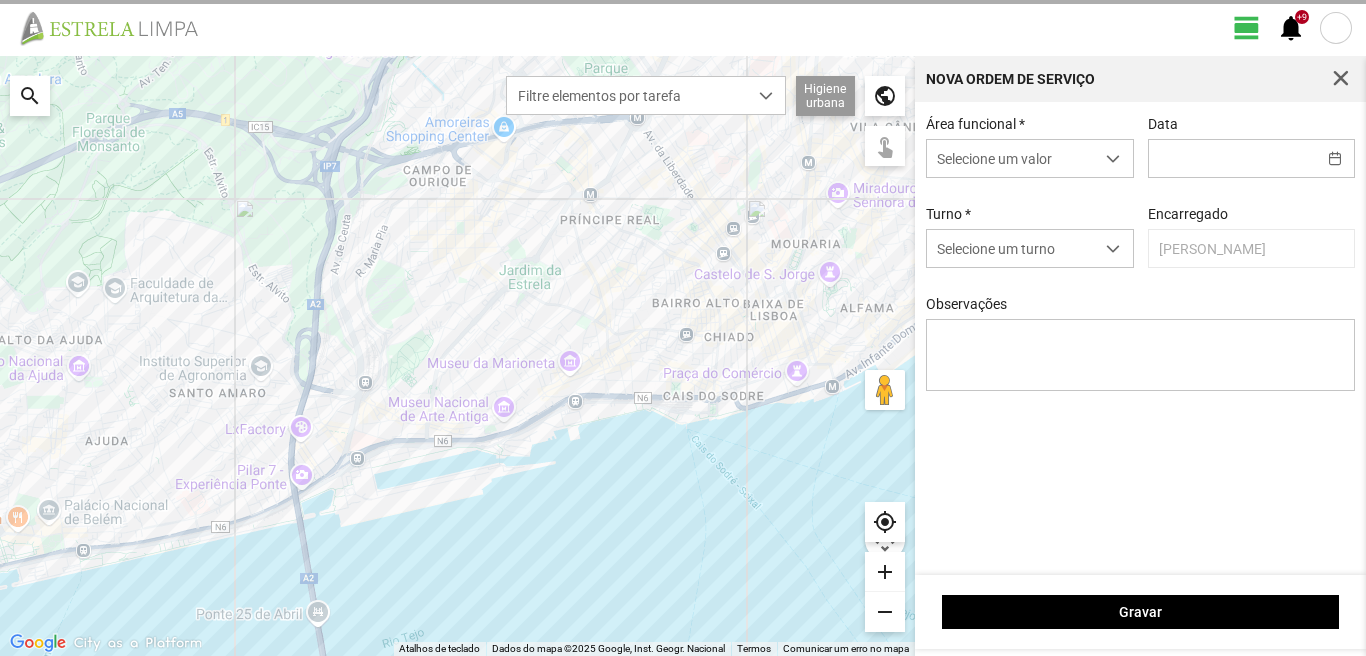 type on "[DATE]" 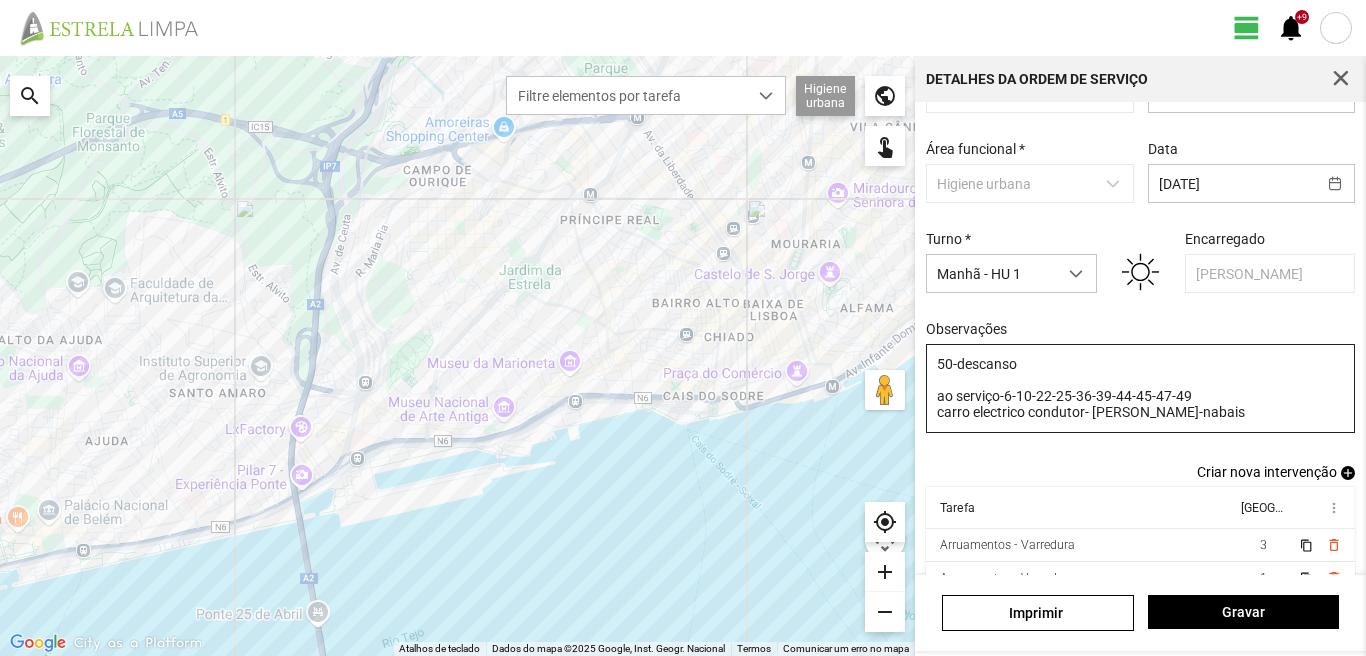 scroll, scrollTop: 126, scrollLeft: 0, axis: vertical 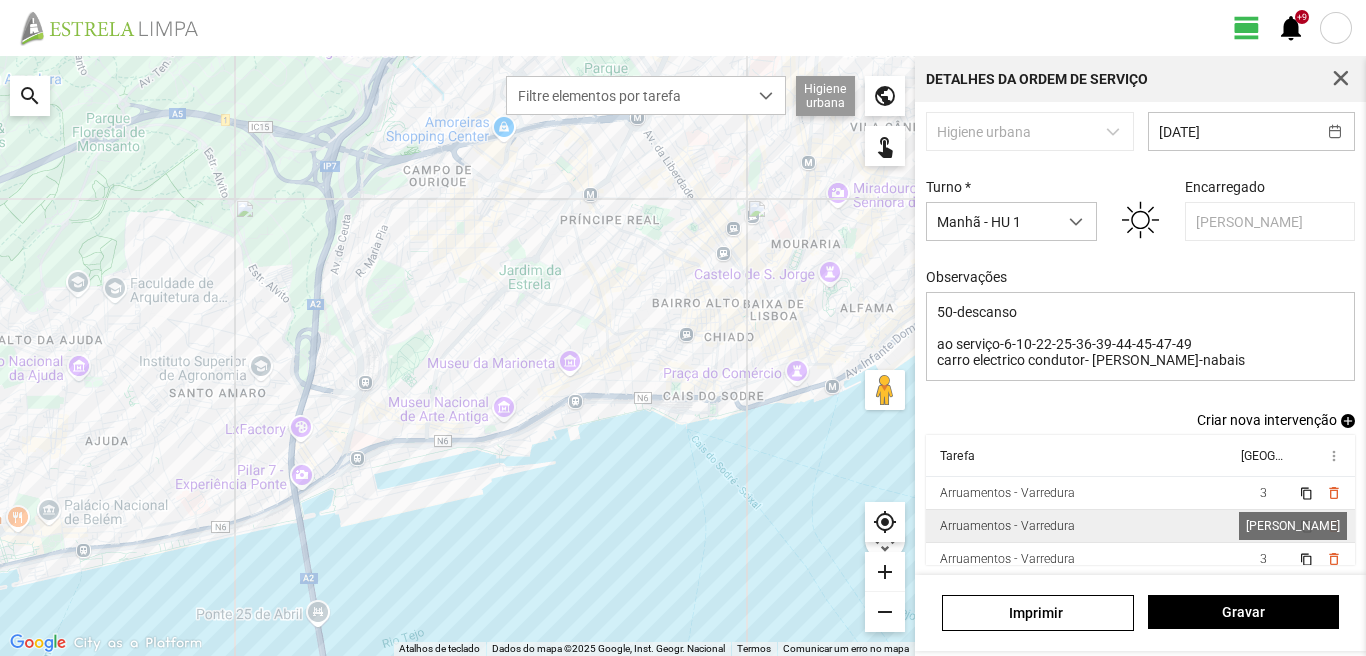 click on "1" at bounding box center [1263, 526] 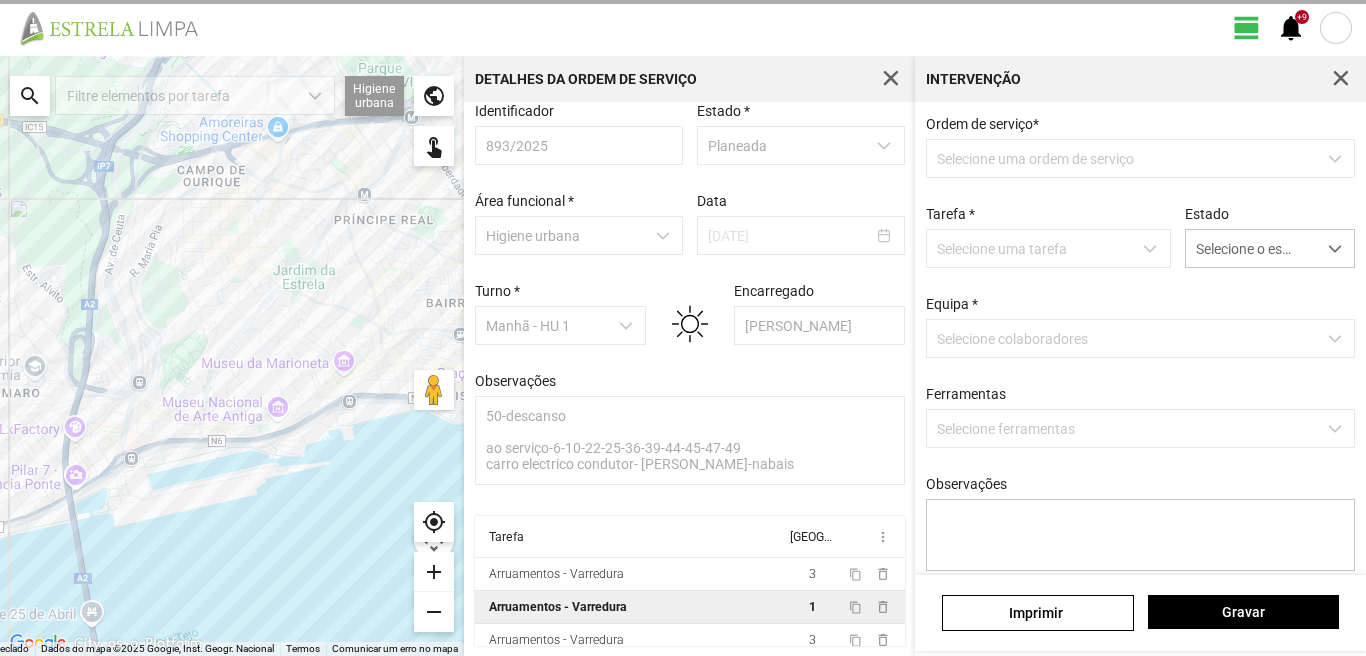 scroll, scrollTop: 21, scrollLeft: 0, axis: vertical 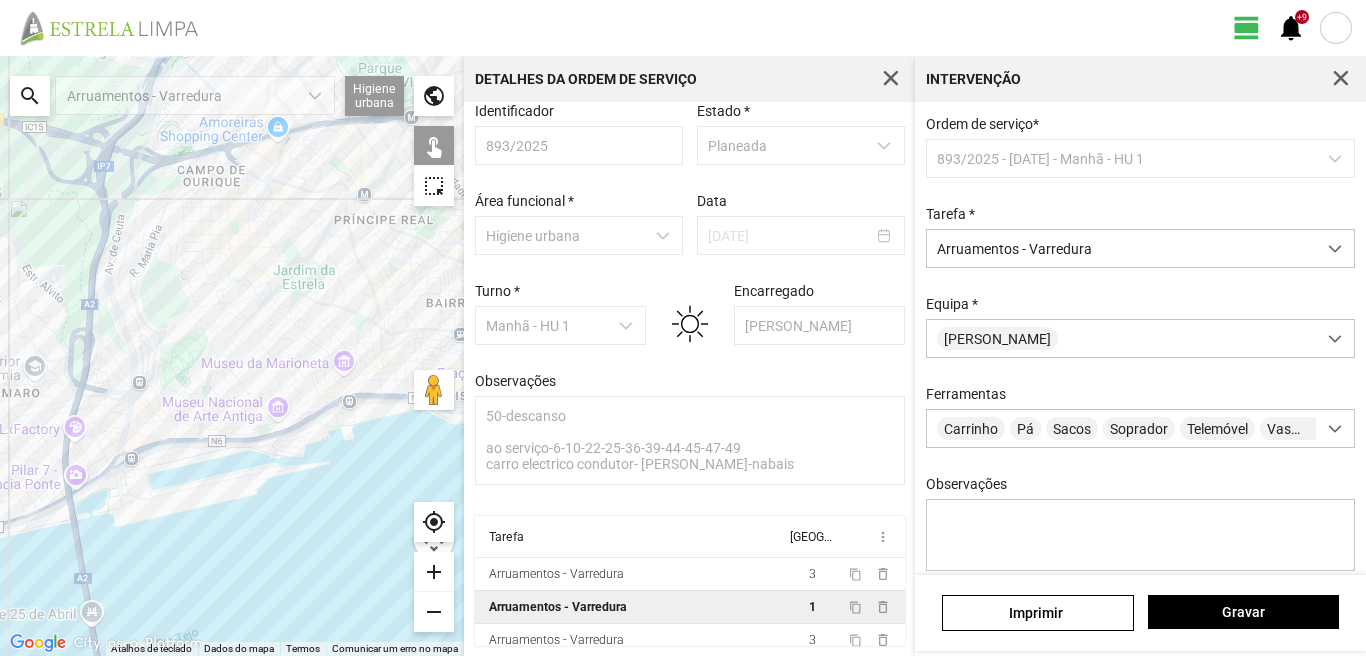 click on "Para navegar, prima as teclas de seta." 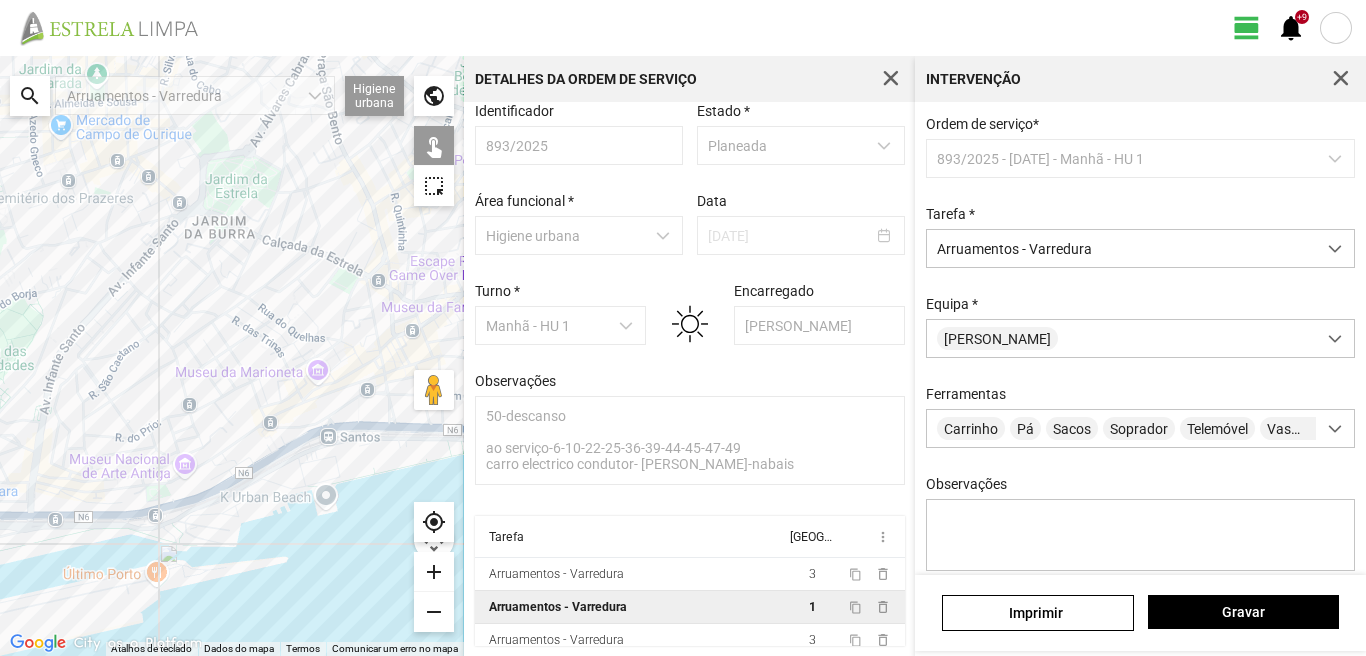 click on "Para navegar, prima as teclas de seta." 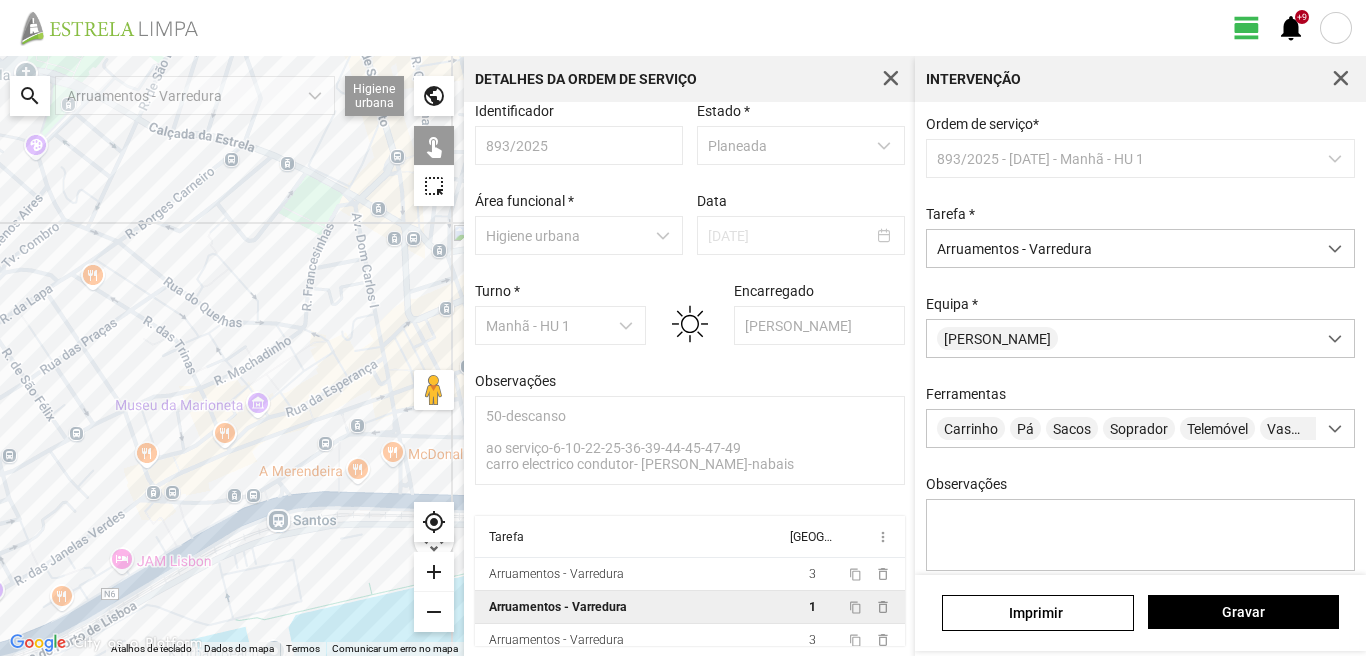click on "Para navegar, prima as teclas de seta." 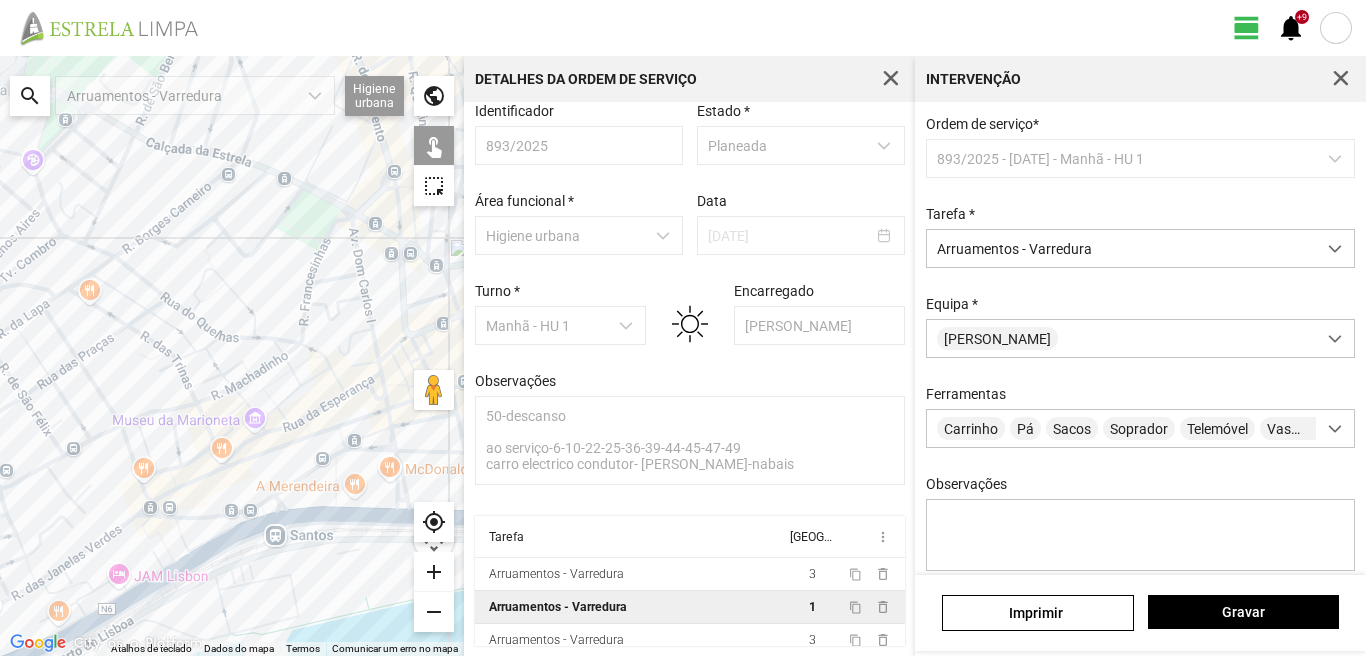 click on "Para navegar, prima as teclas de seta." 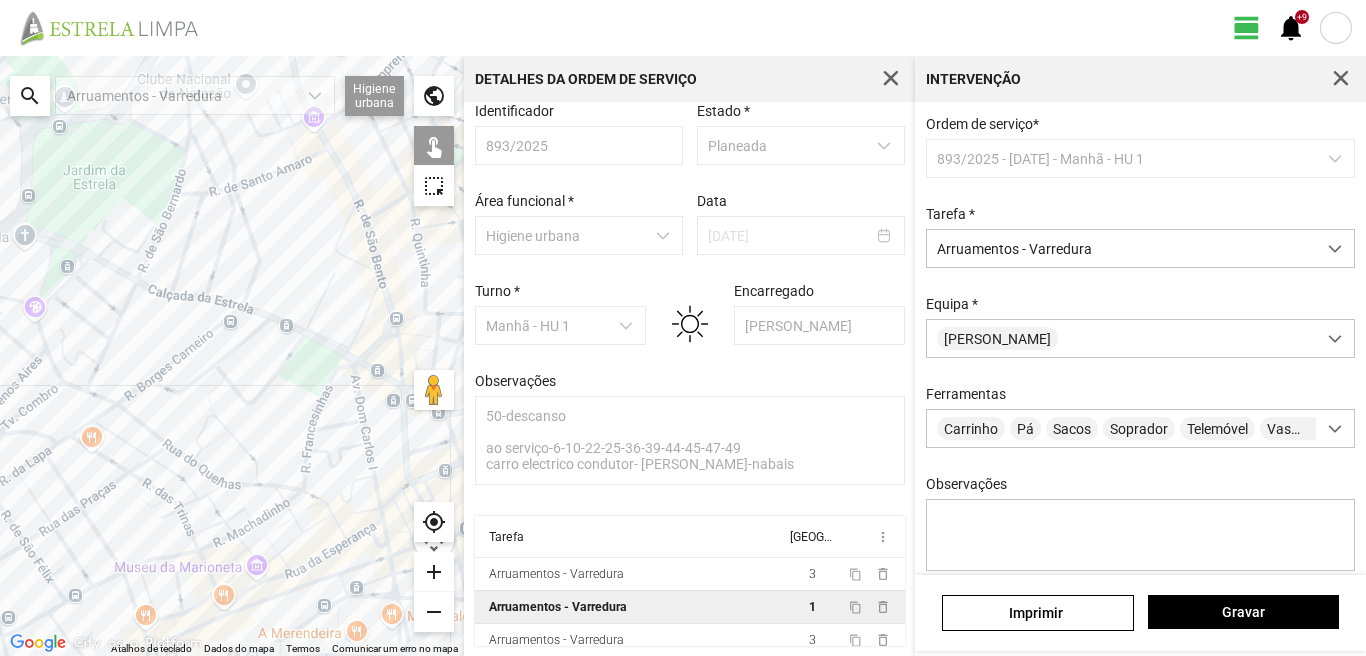 drag, startPoint x: 247, startPoint y: 313, endPoint x: 247, endPoint y: 473, distance: 160 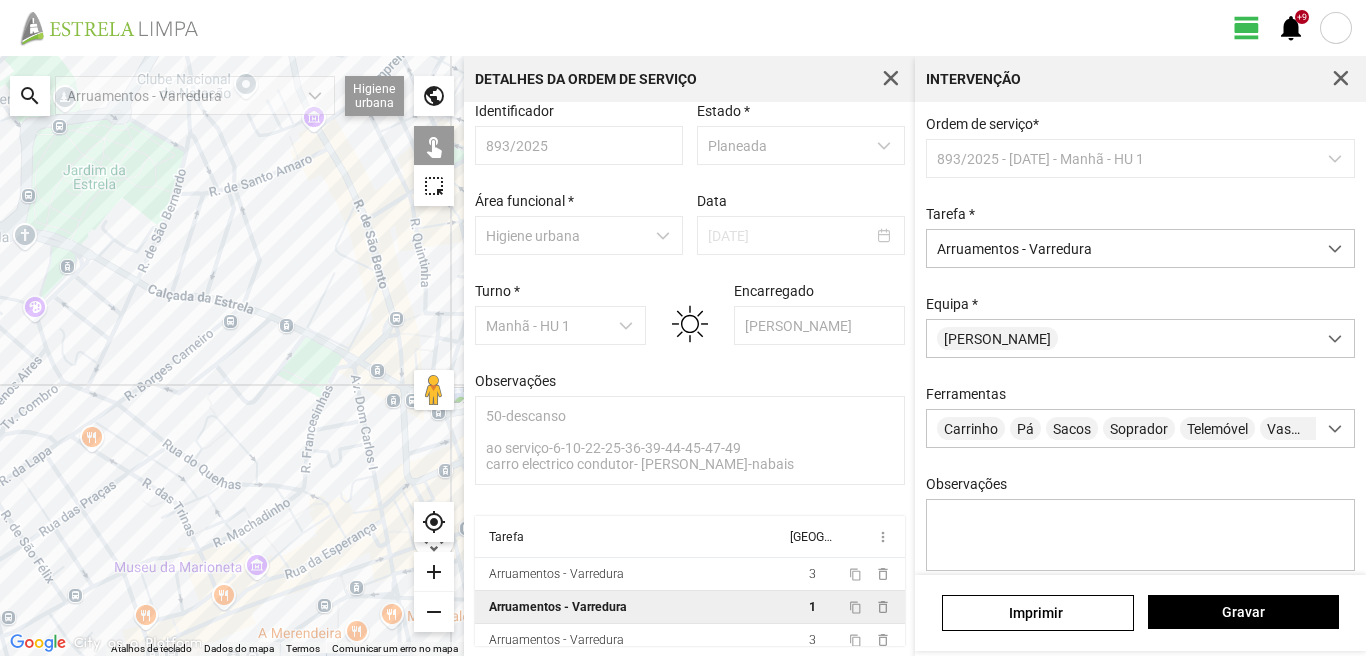 click on "Para navegar, prima as teclas de seta." 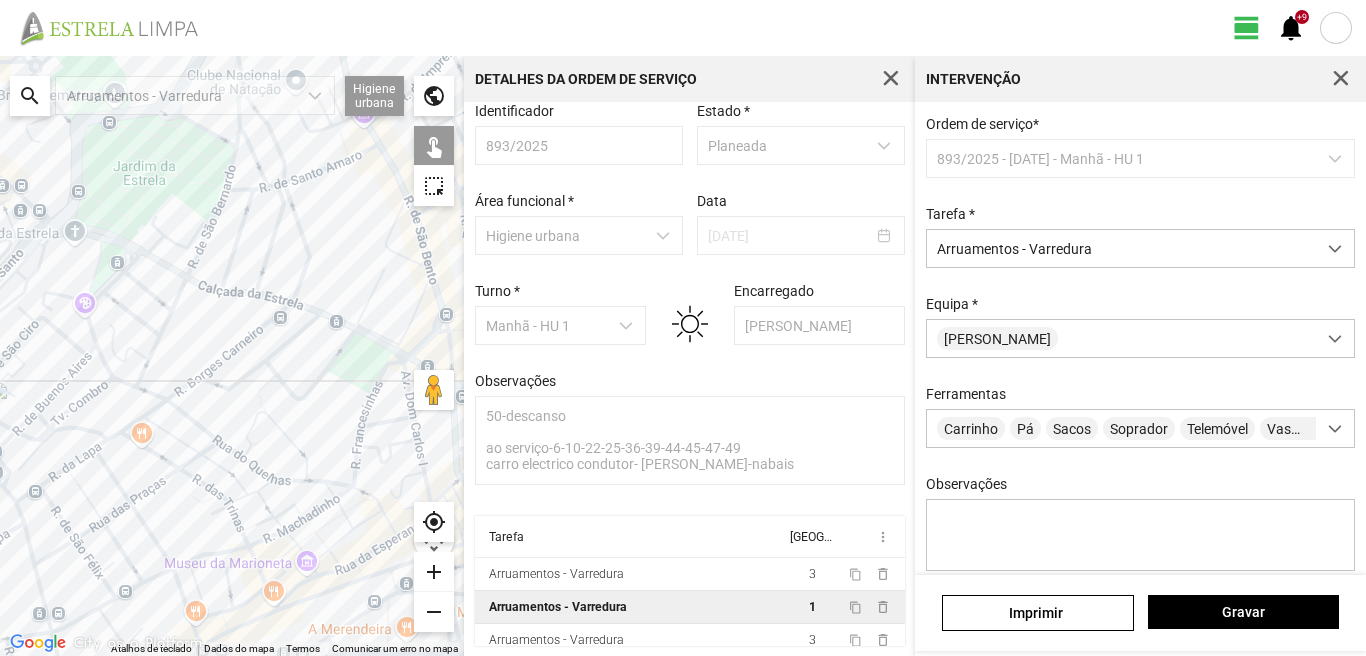 drag, startPoint x: 108, startPoint y: 456, endPoint x: 278, endPoint y: 426, distance: 172.62677 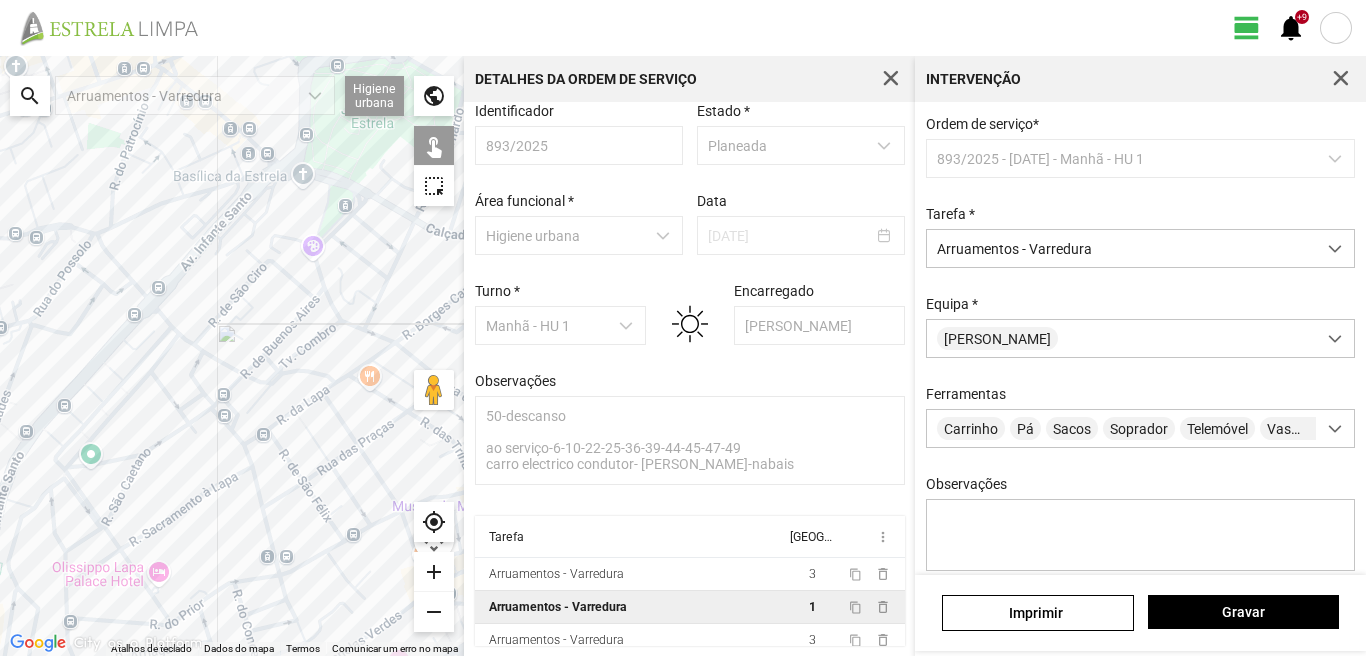click on "Para navegar, prima as teclas de seta." 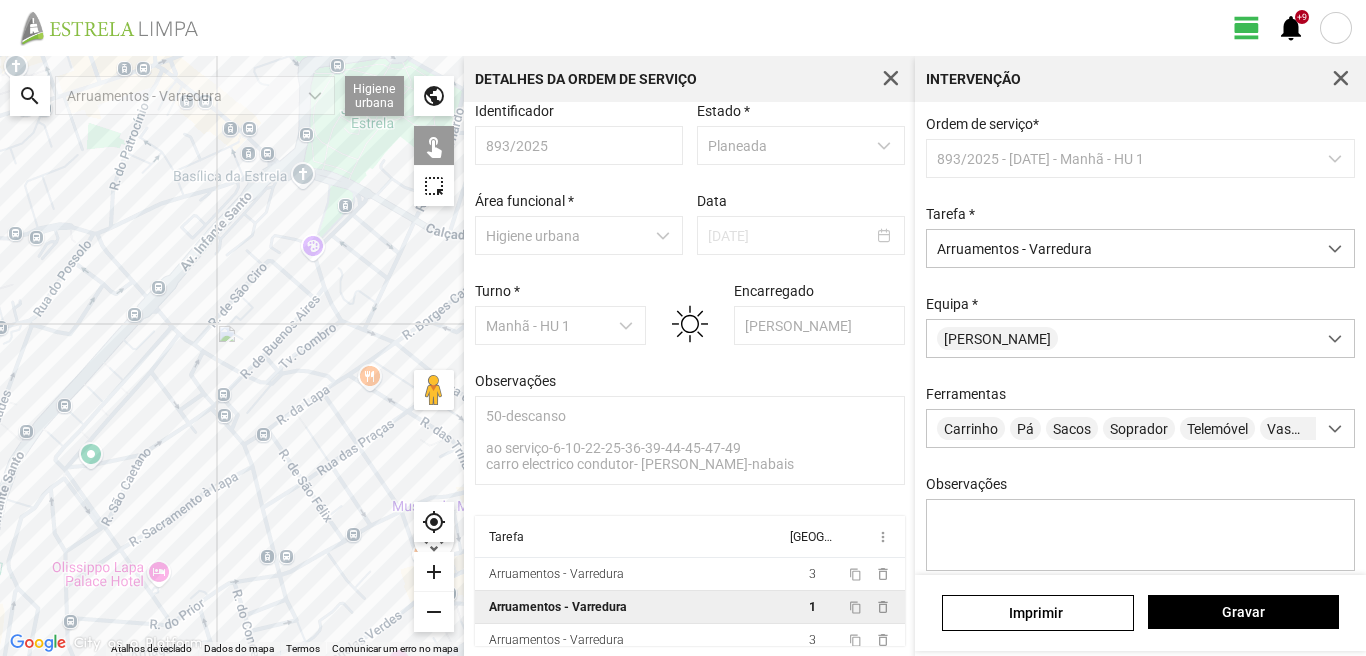 click on "Para navegar, prima as teclas de seta." 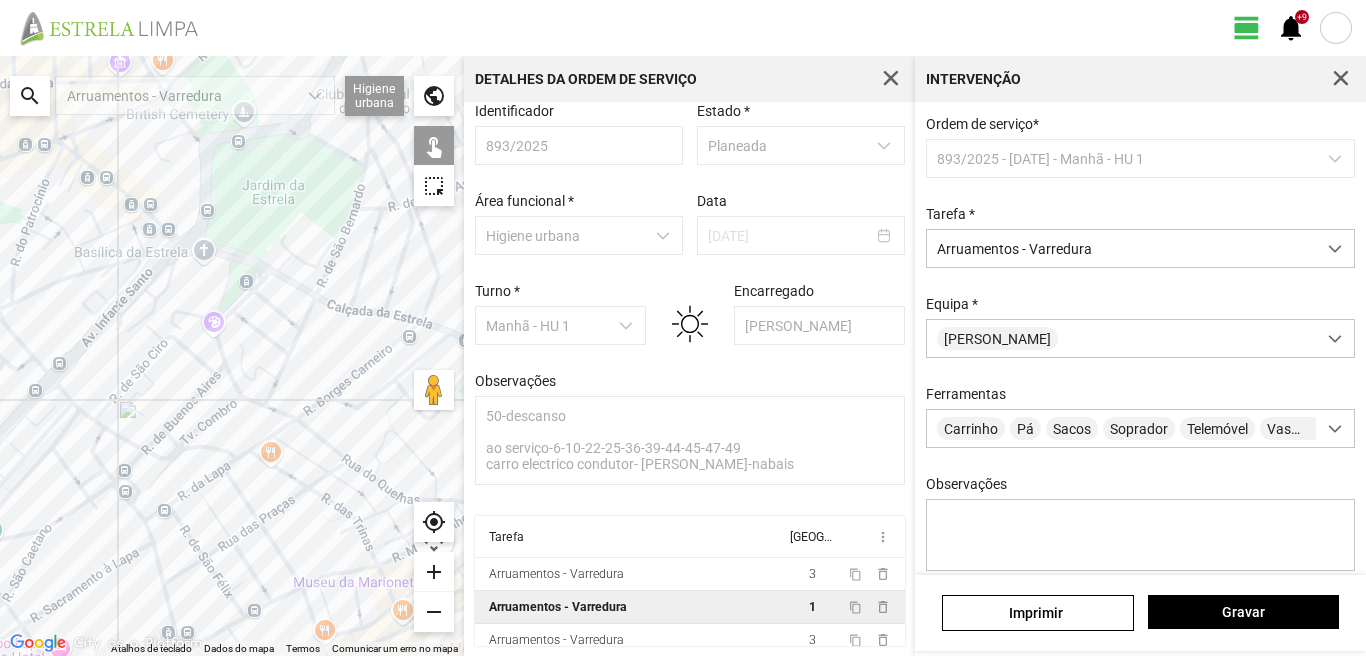 drag, startPoint x: 396, startPoint y: 341, endPoint x: 293, endPoint y: 421, distance: 130.41856 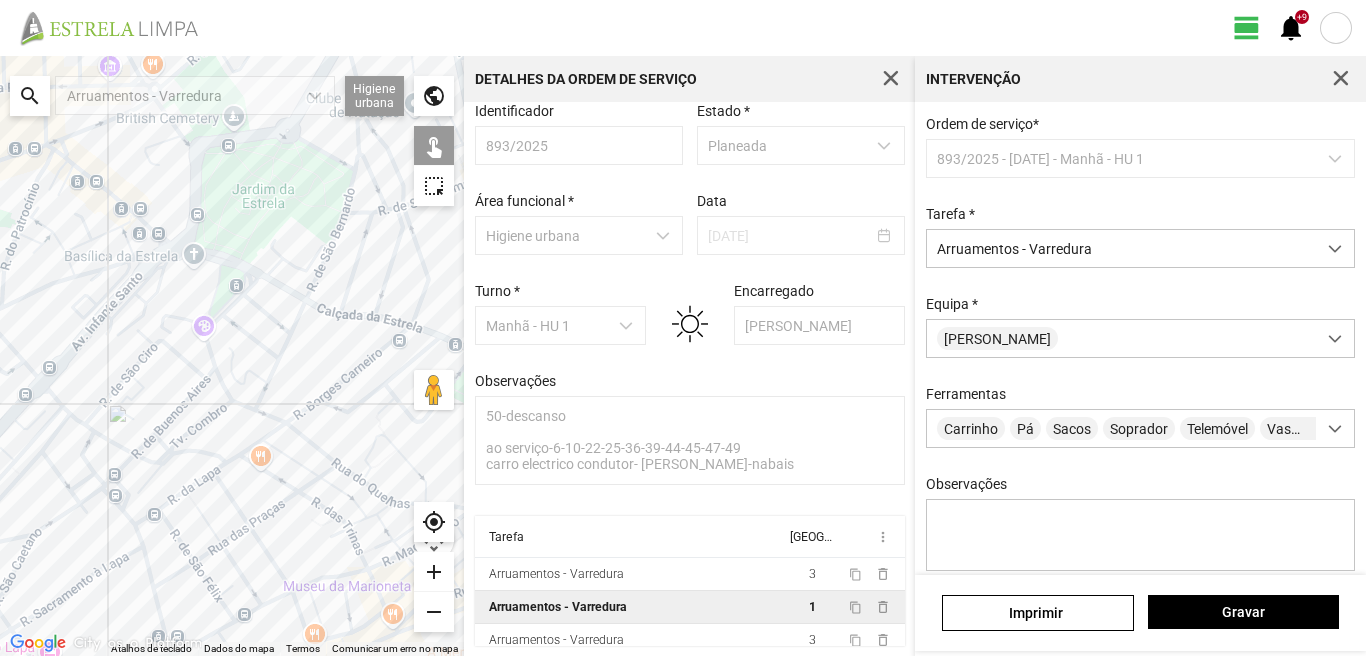 click on "Para navegar, prima as teclas de seta." 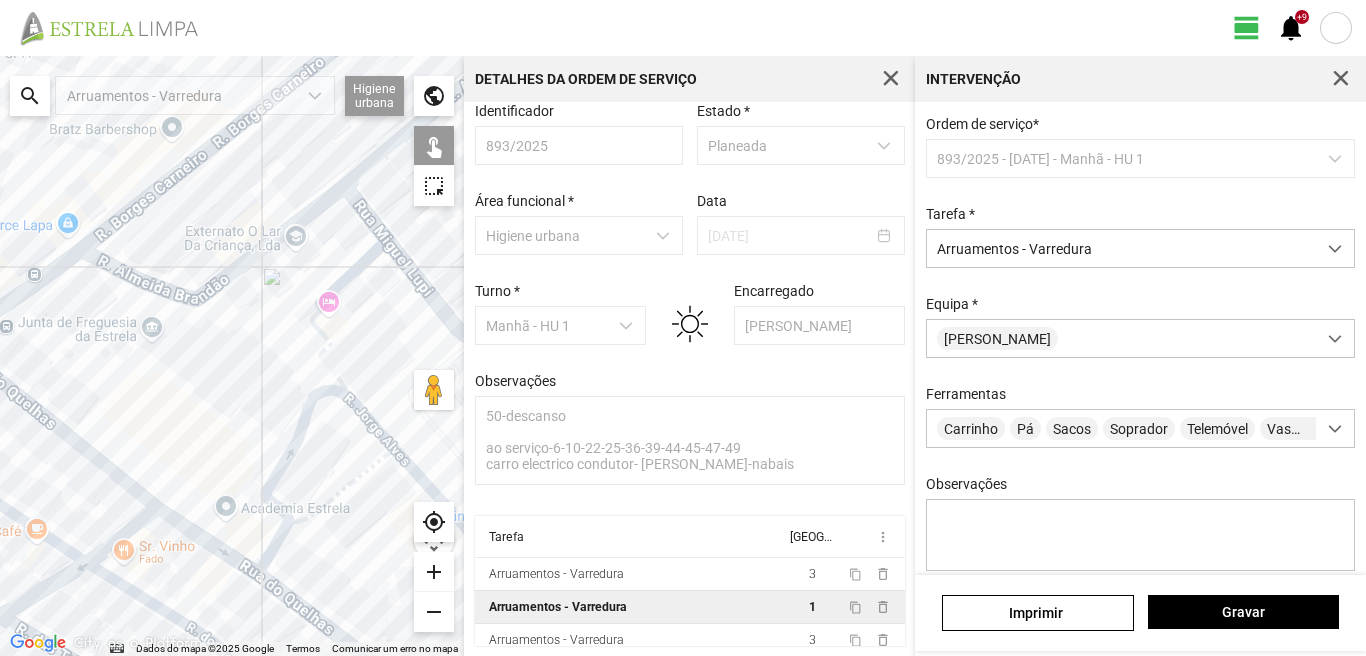 click on "Para navegar, prima as teclas de seta." 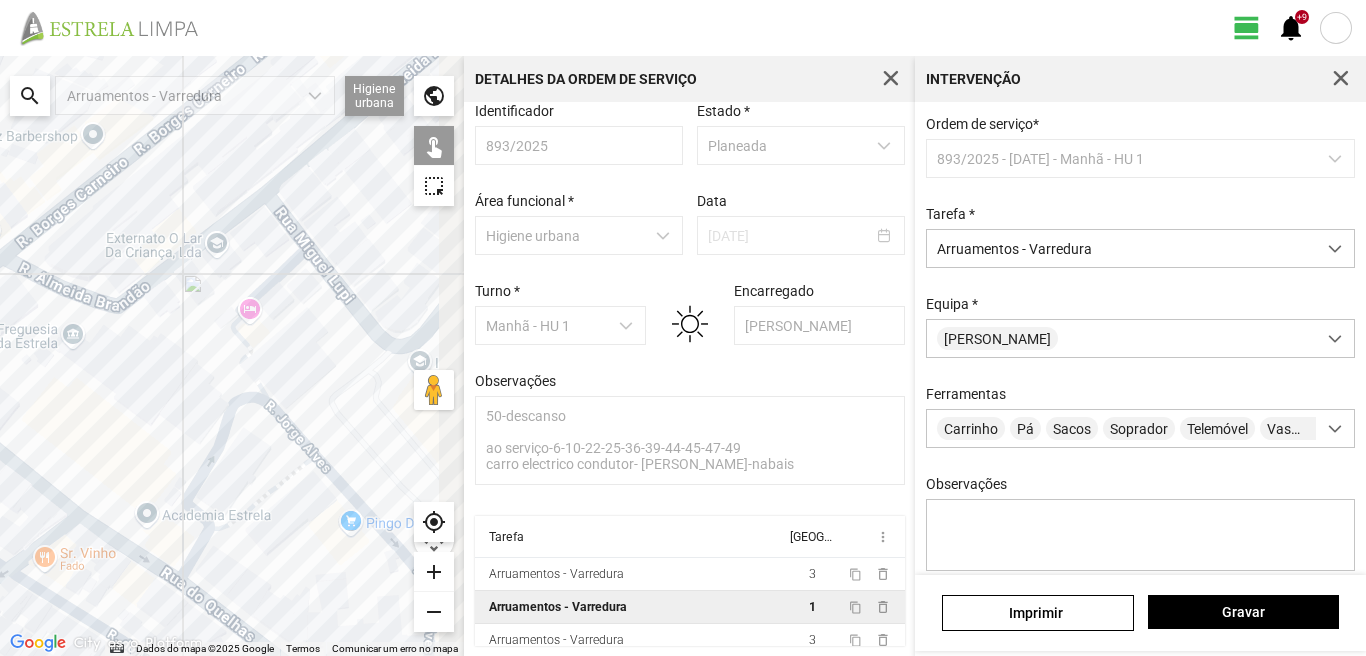drag, startPoint x: 388, startPoint y: 434, endPoint x: 291, endPoint y: 442, distance: 97.32934 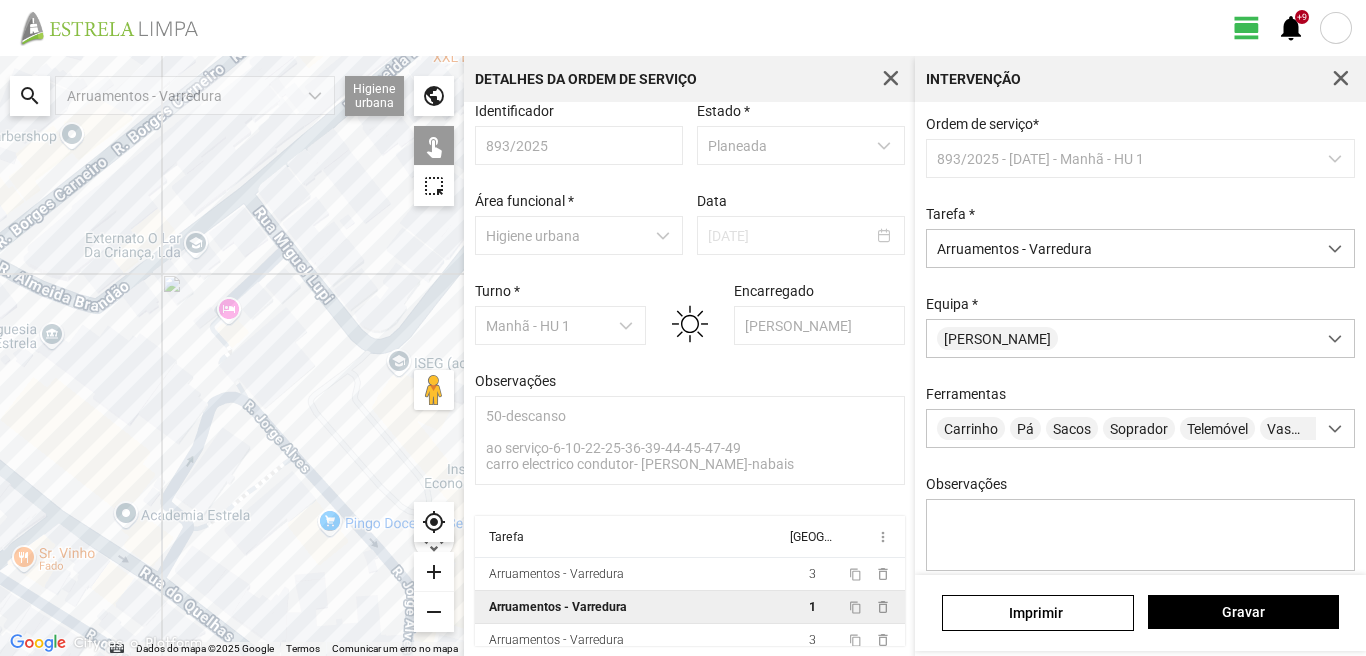 drag, startPoint x: 324, startPoint y: 391, endPoint x: 217, endPoint y: 413, distance: 109.23827 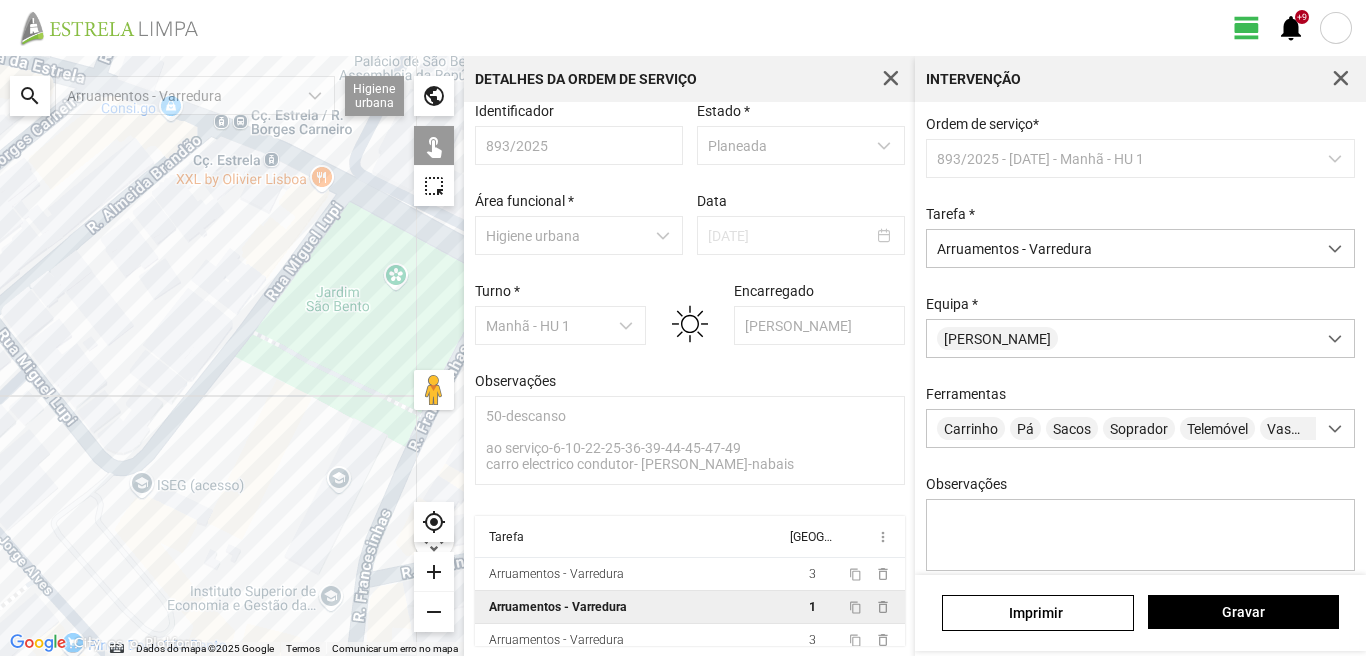 drag, startPoint x: 341, startPoint y: 362, endPoint x: 194, endPoint y: 475, distance: 185.41306 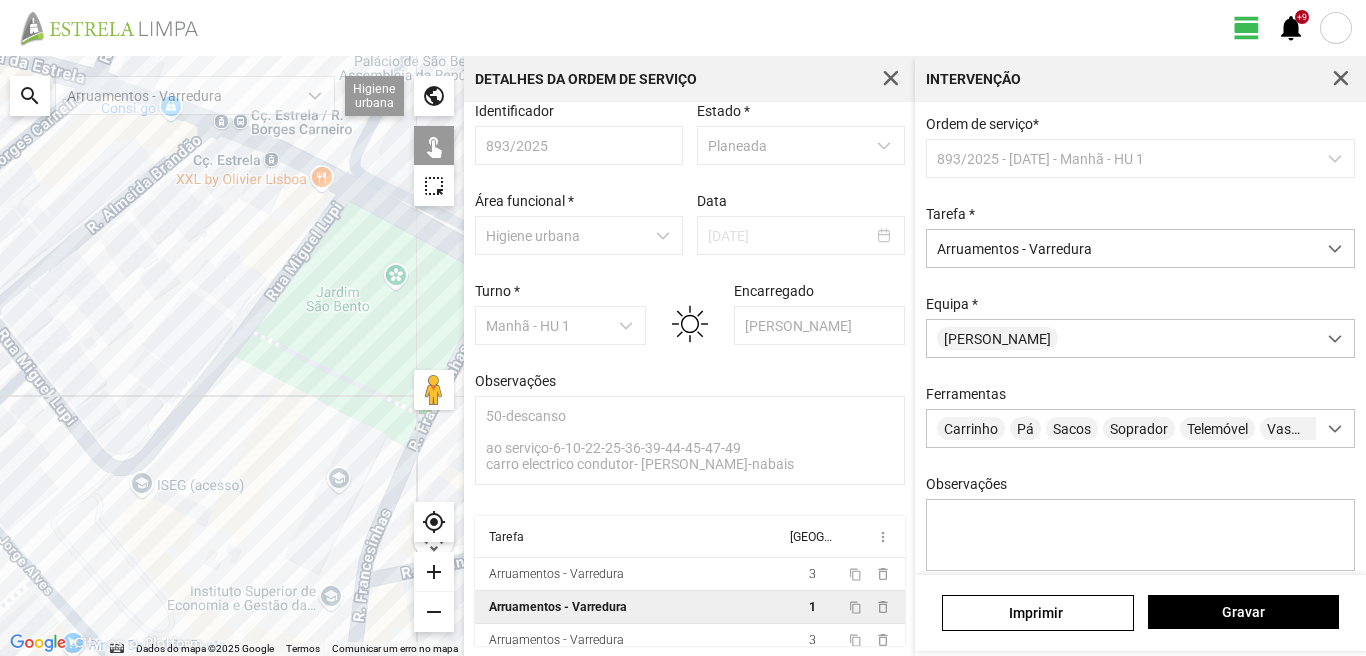 click on "Para navegar, prima as teclas de seta." 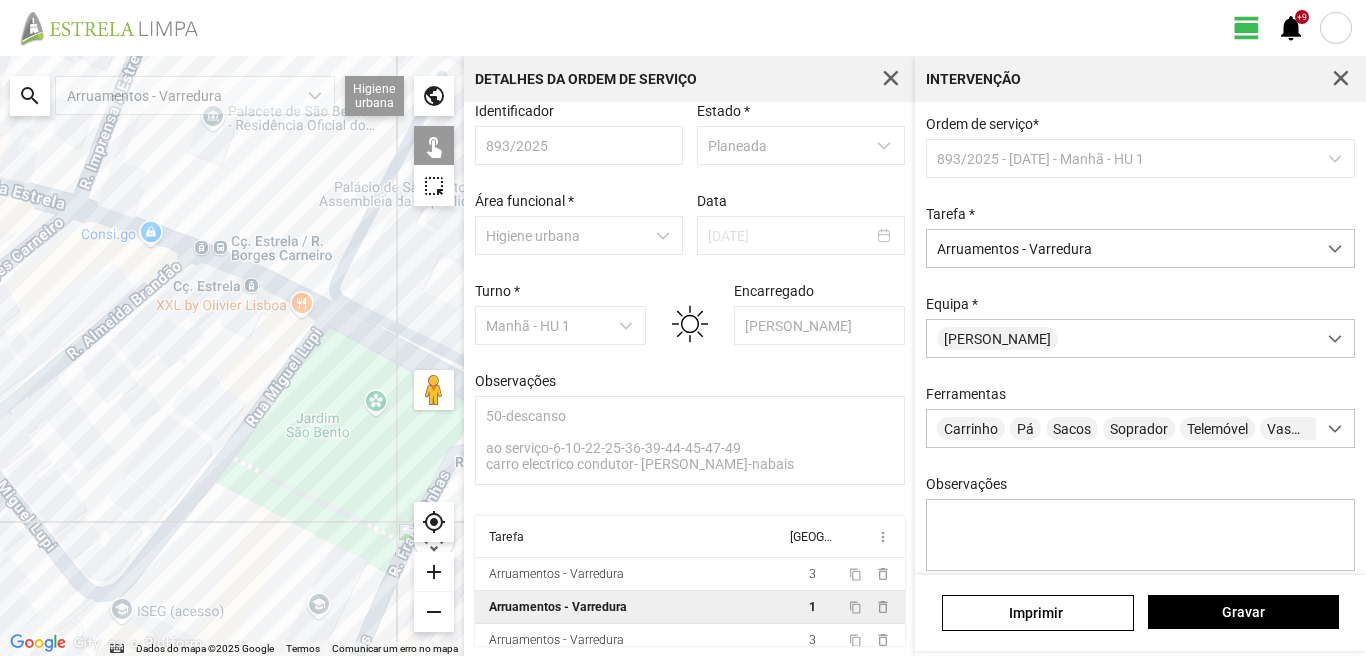 drag, startPoint x: 134, startPoint y: 233, endPoint x: 102, endPoint y: 359, distance: 130 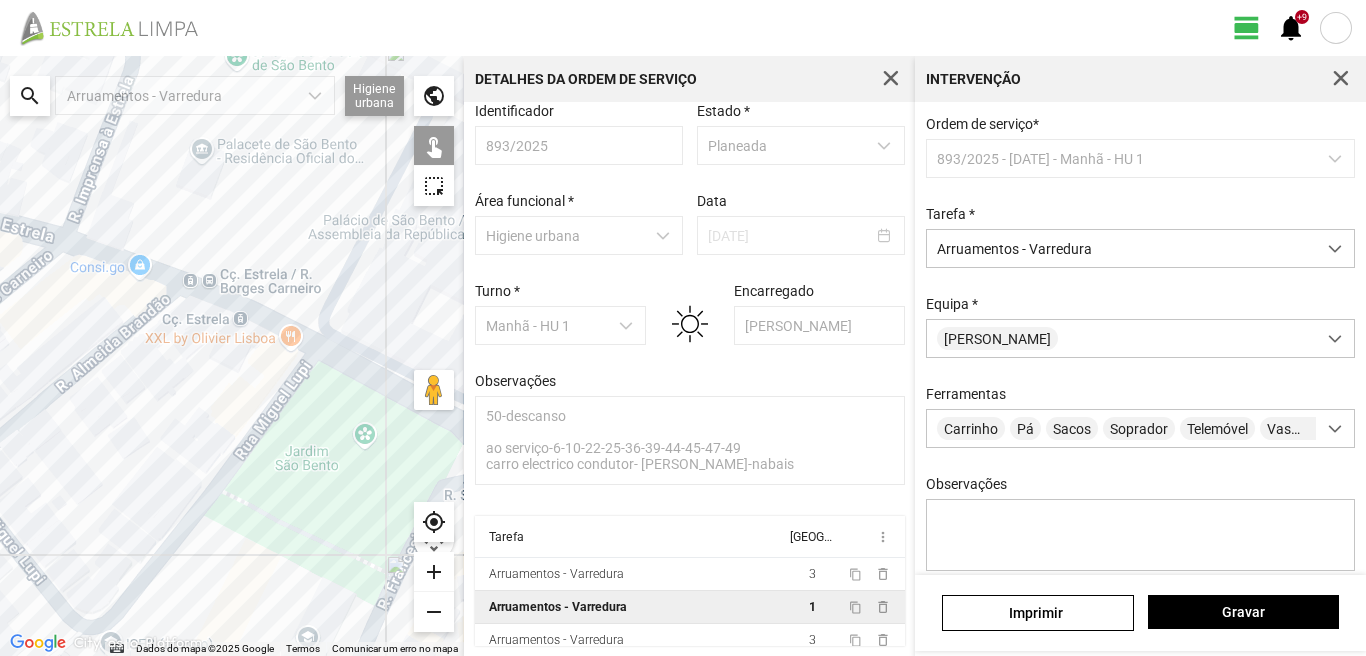 click on "Para navegar, prima as teclas de seta." 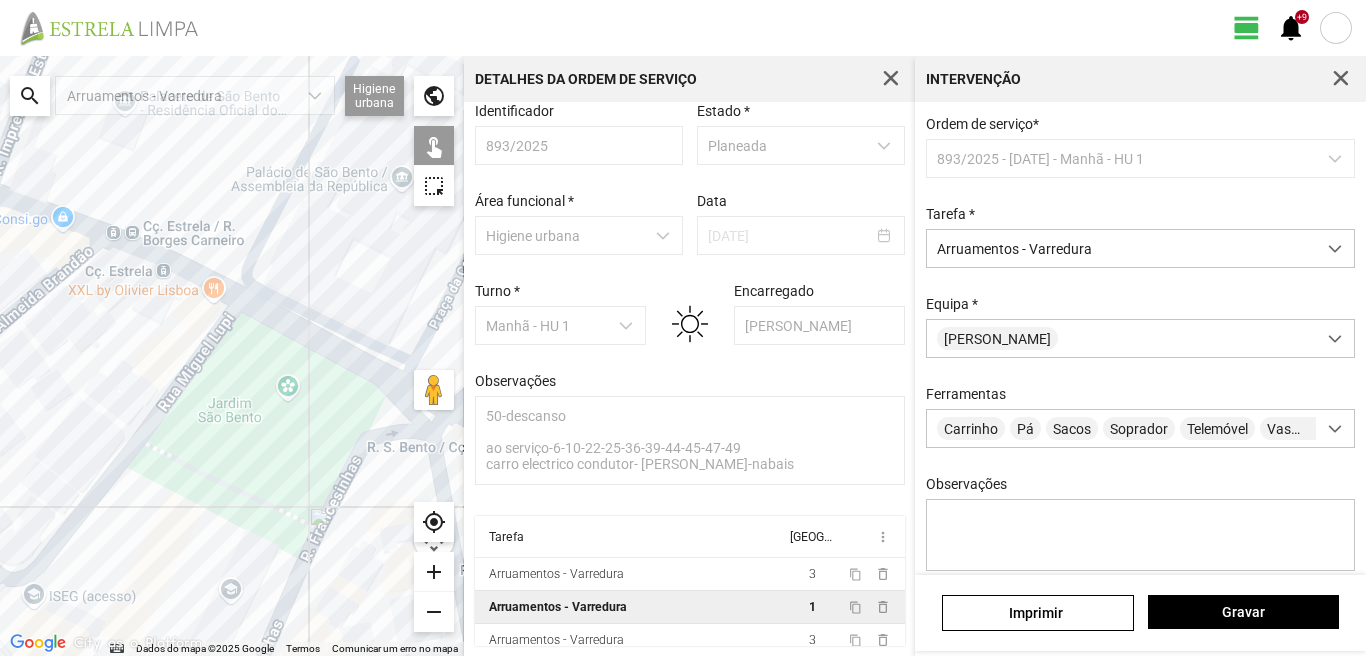 drag, startPoint x: 326, startPoint y: 442, endPoint x: 222, endPoint y: 377, distance: 122.641754 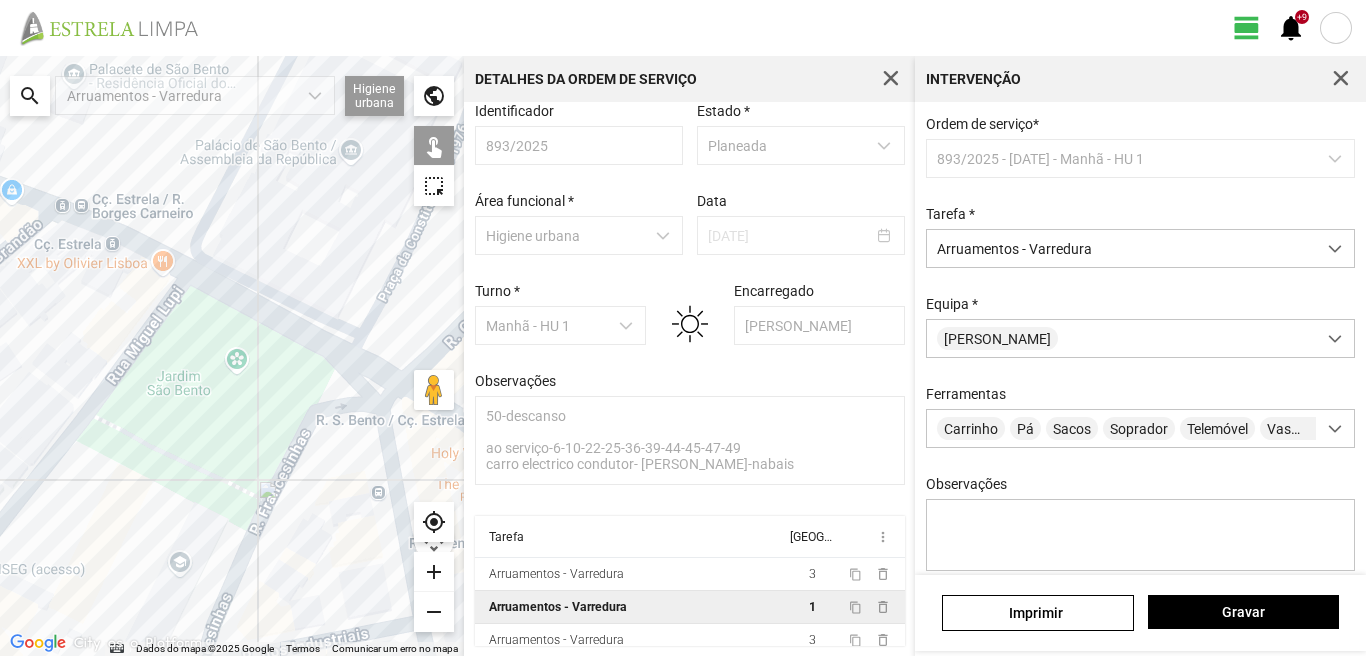 click on "Para navegar, prima as teclas de seta." 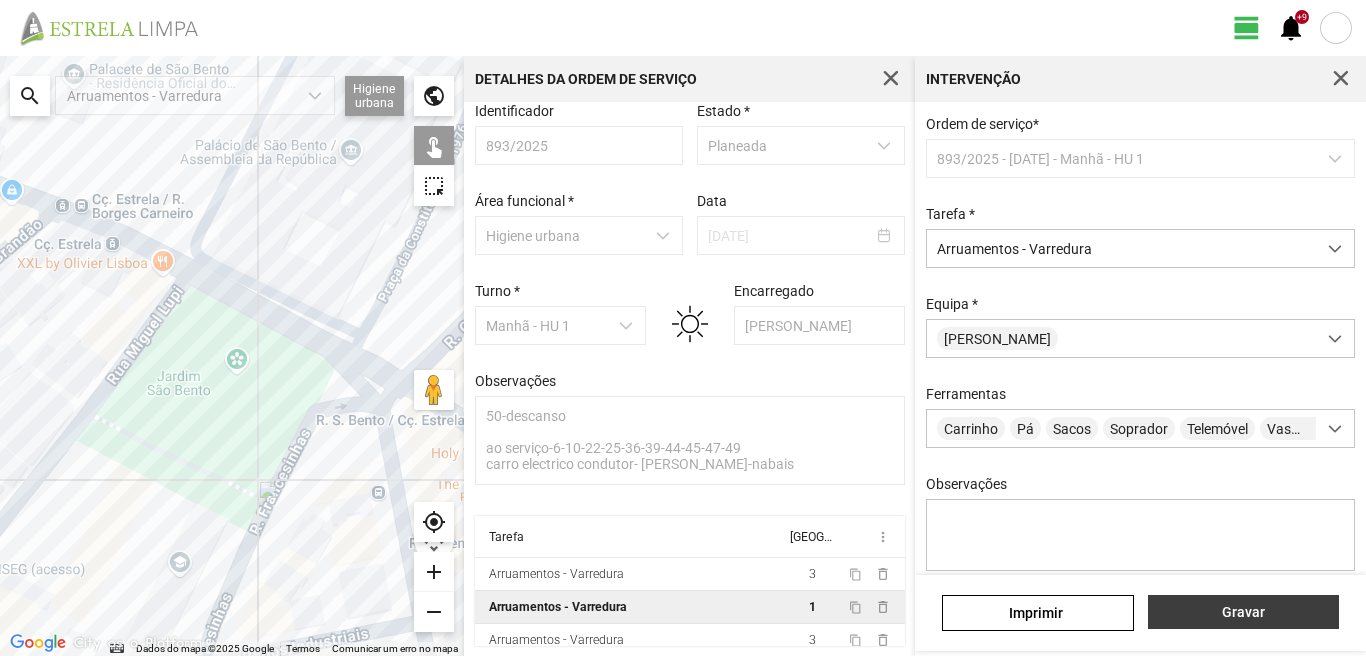 click on "Gravar" at bounding box center [1243, 612] 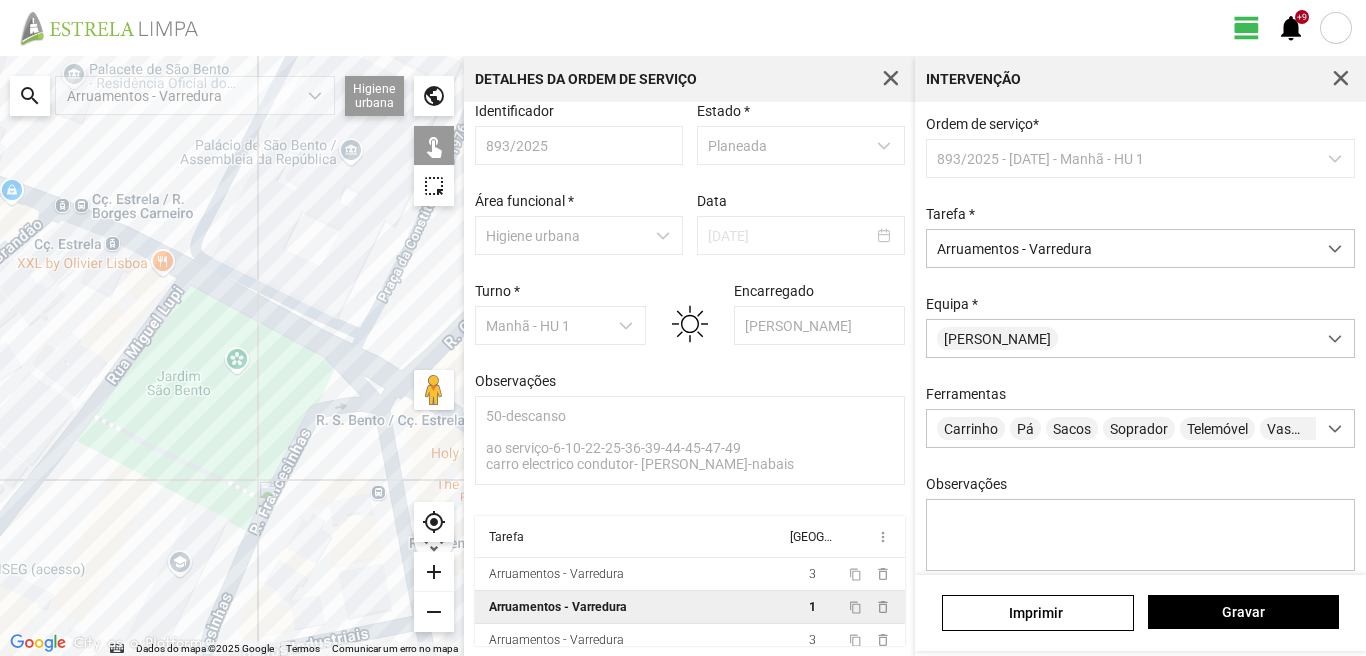 click on "Arruamentos - Varredura" at bounding box center (630, 607) 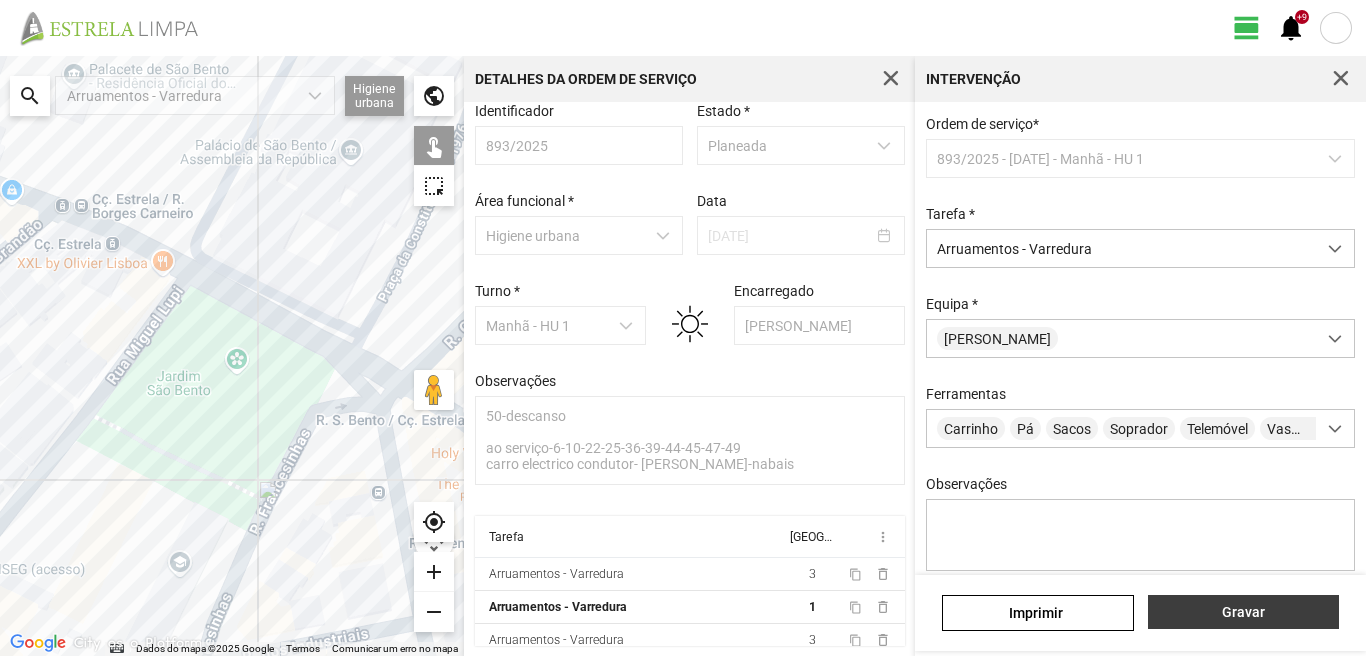 click on "Gravar" at bounding box center [1243, 612] 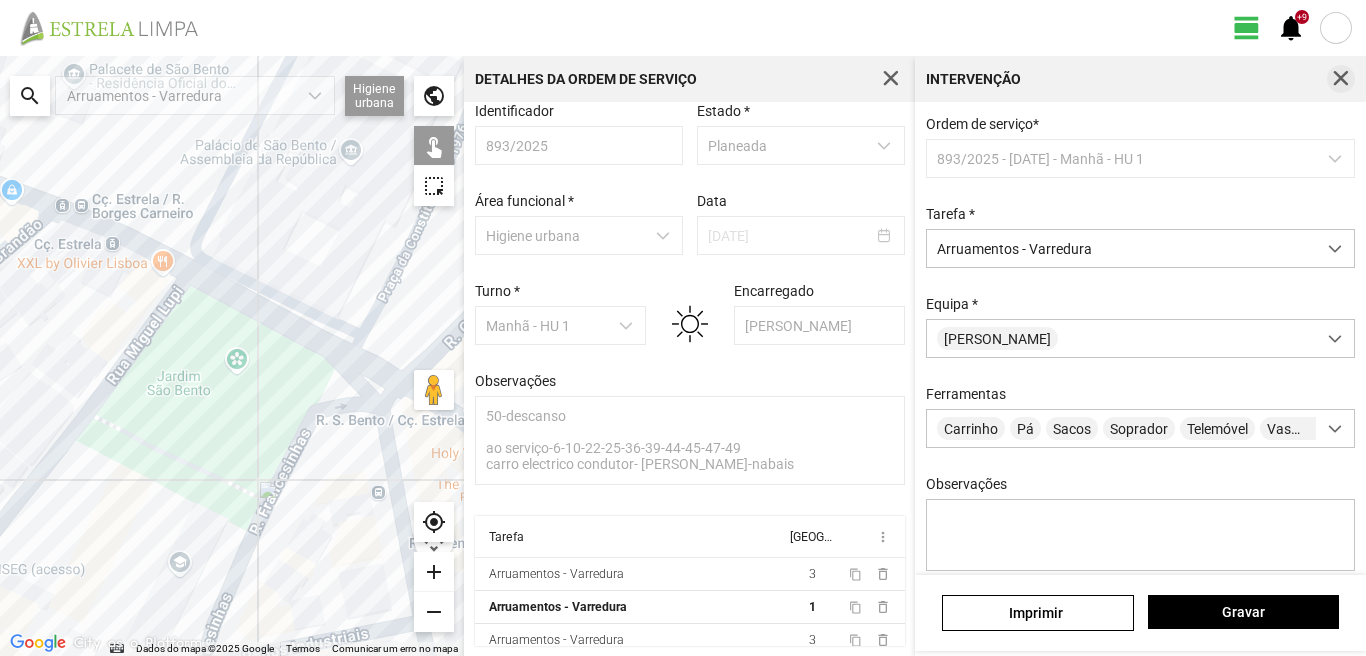 click at bounding box center (1341, 79) 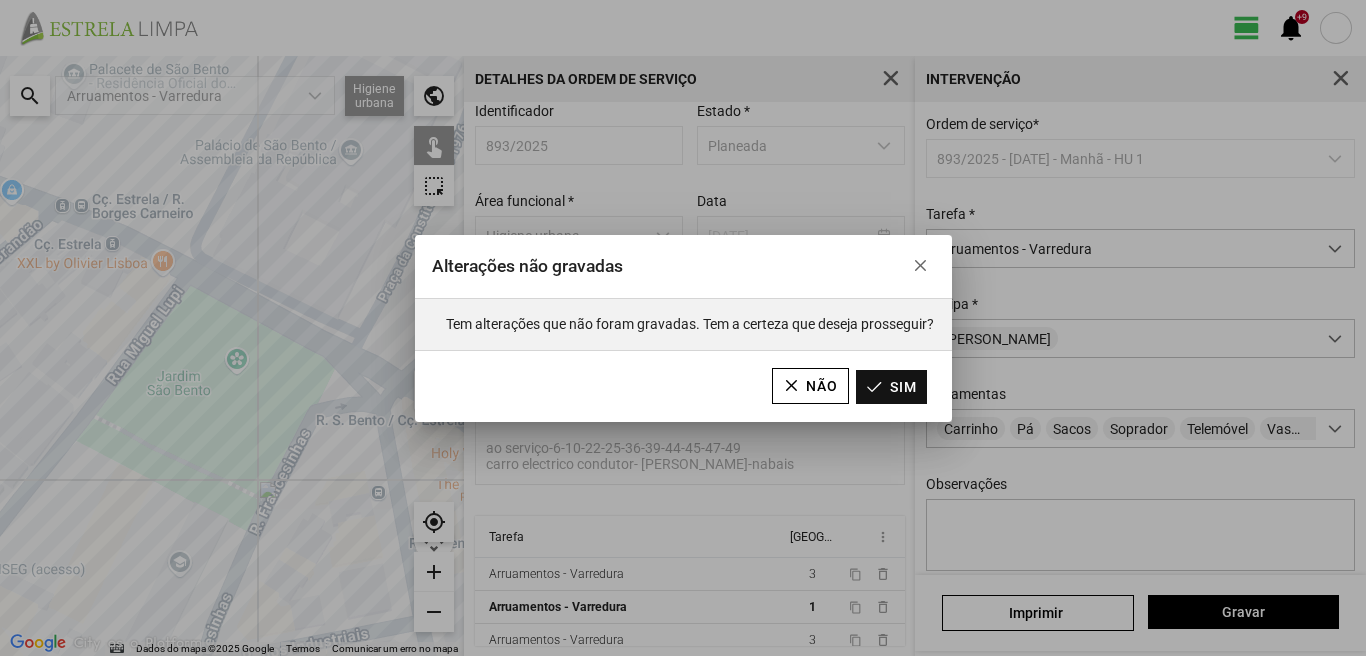 click on "Sim" 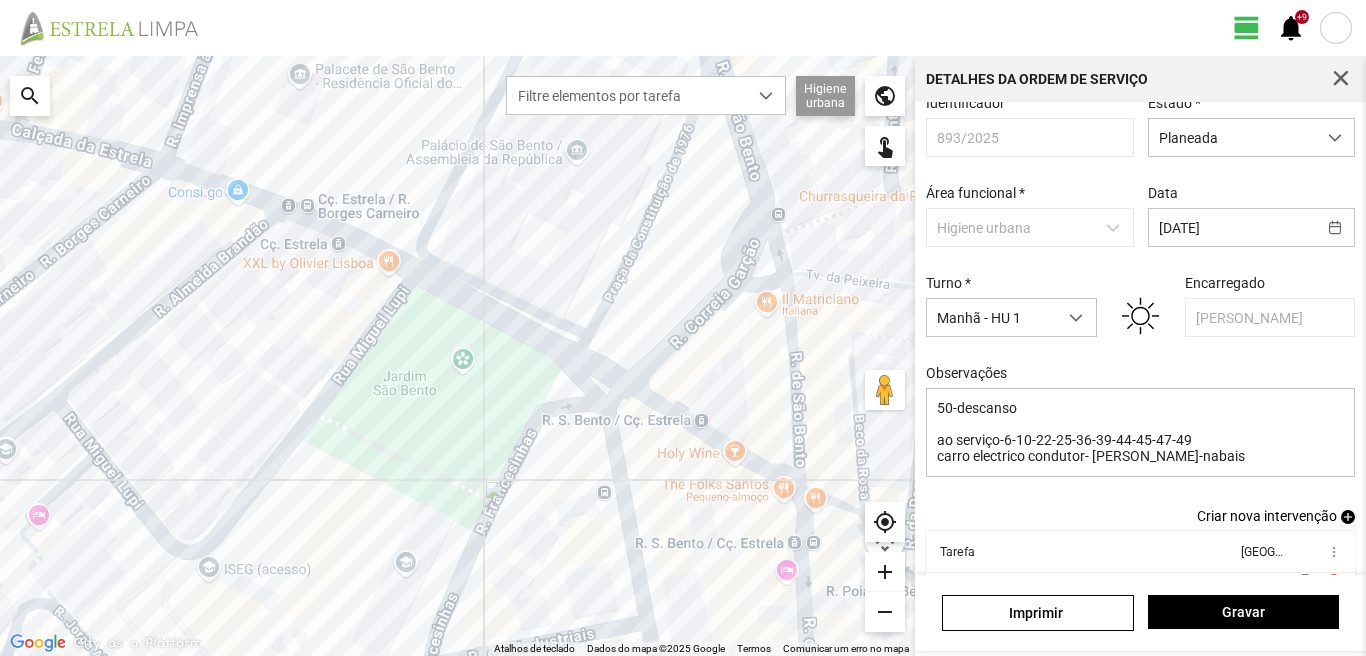 scroll, scrollTop: 110, scrollLeft: 0, axis: vertical 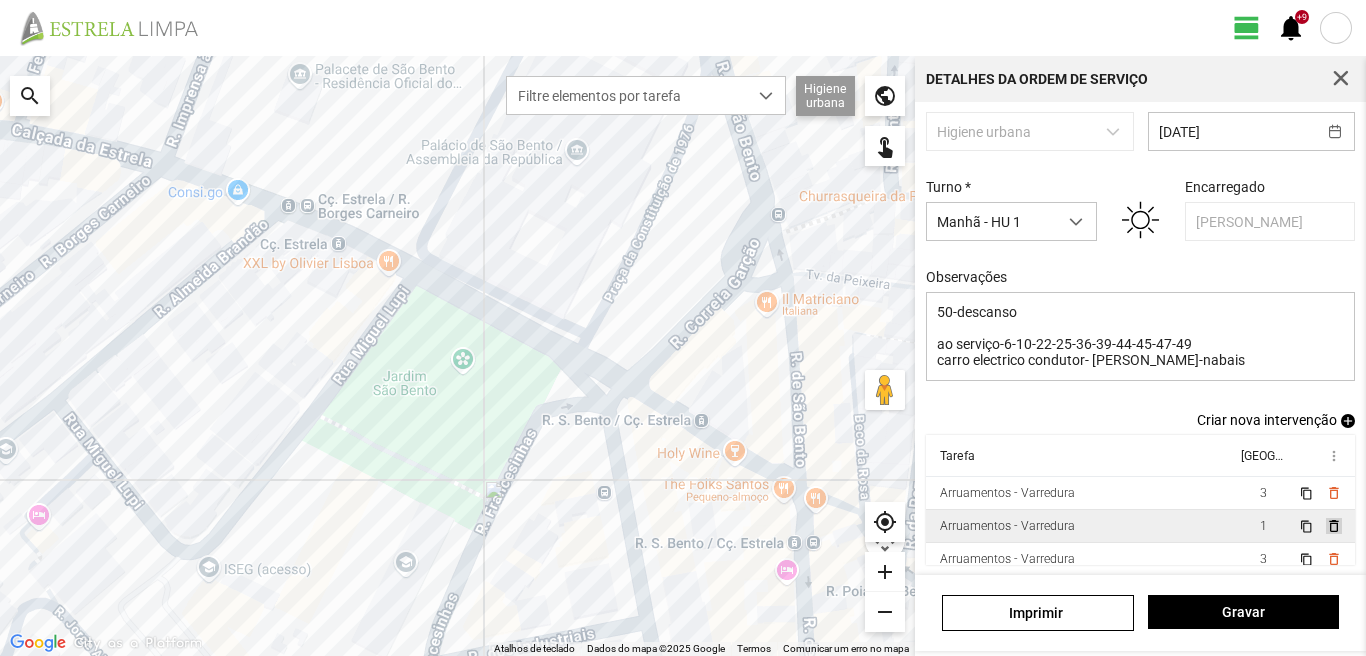 click on "delete_outline" at bounding box center [1333, 526] 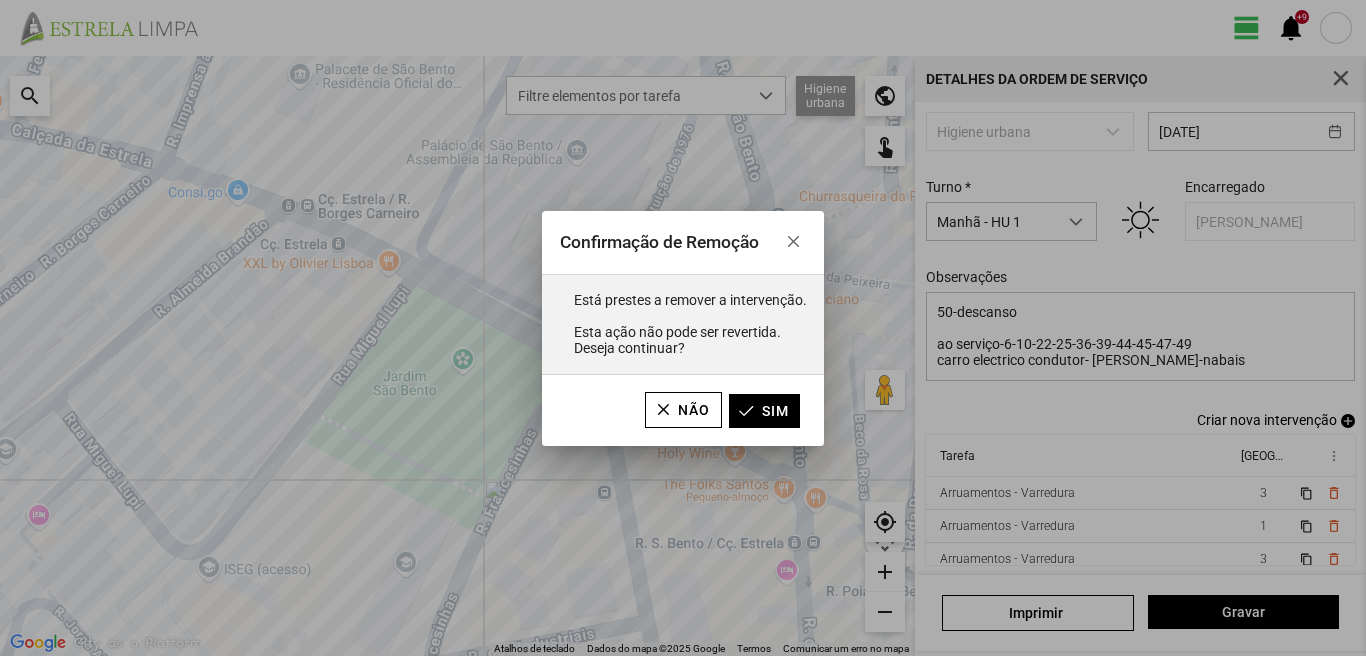 click on "Não Sim" 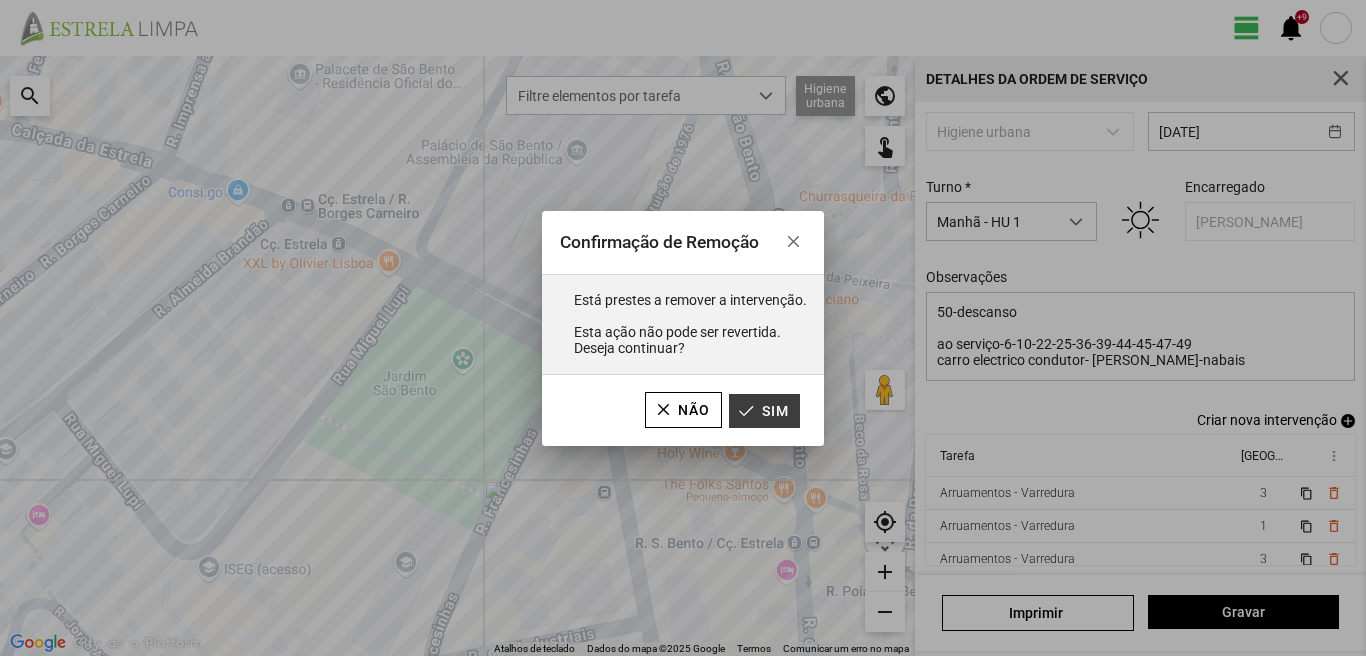 click on "Sim" 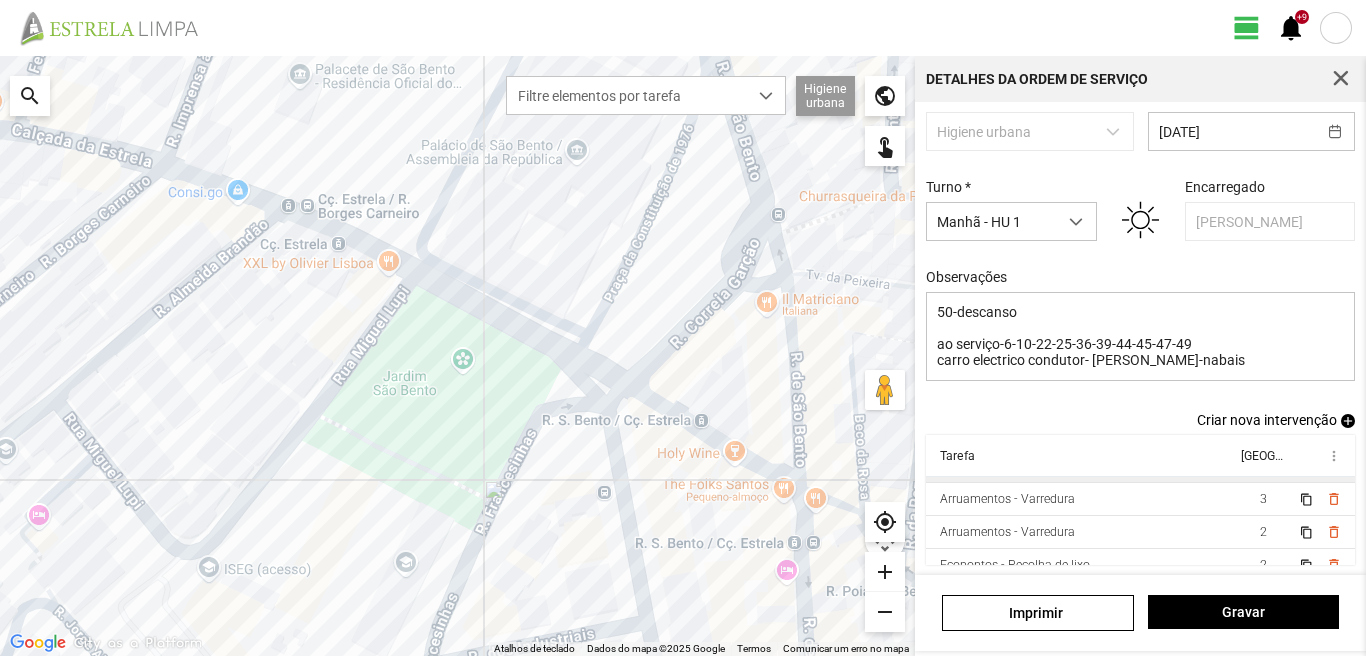scroll, scrollTop: 0, scrollLeft: 0, axis: both 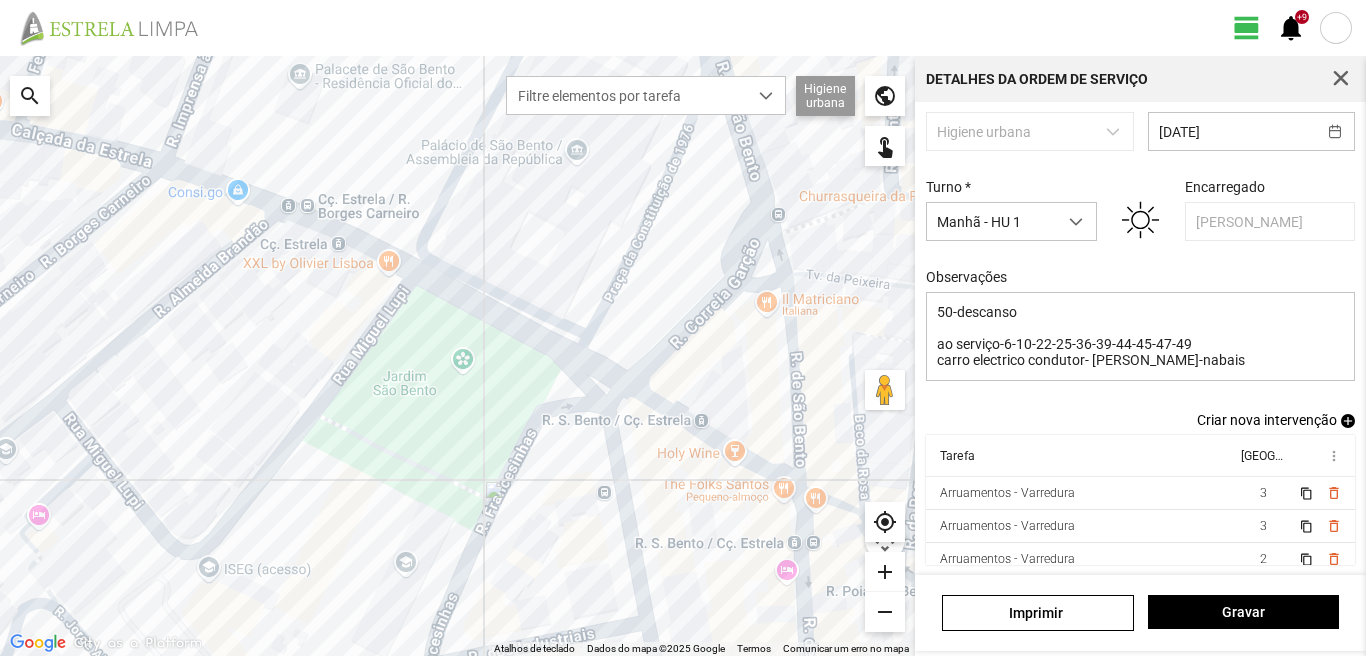 click on "add" at bounding box center [1348, 421] 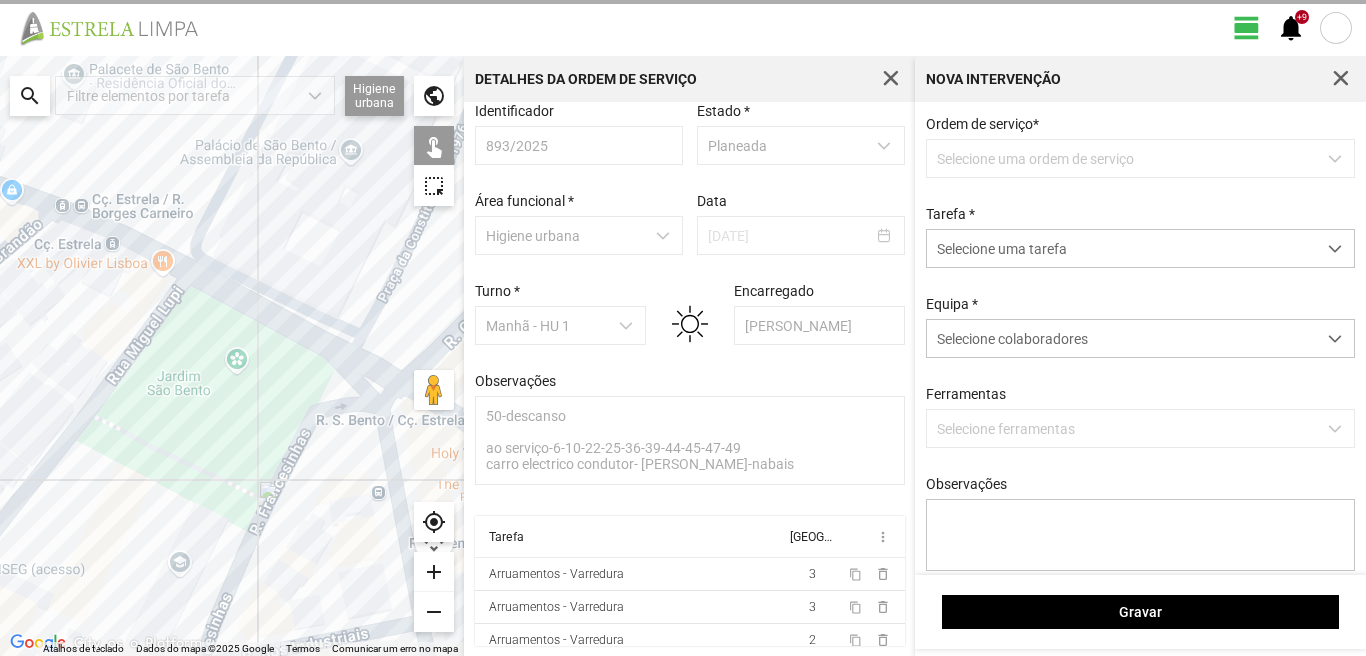 scroll, scrollTop: 21, scrollLeft: 0, axis: vertical 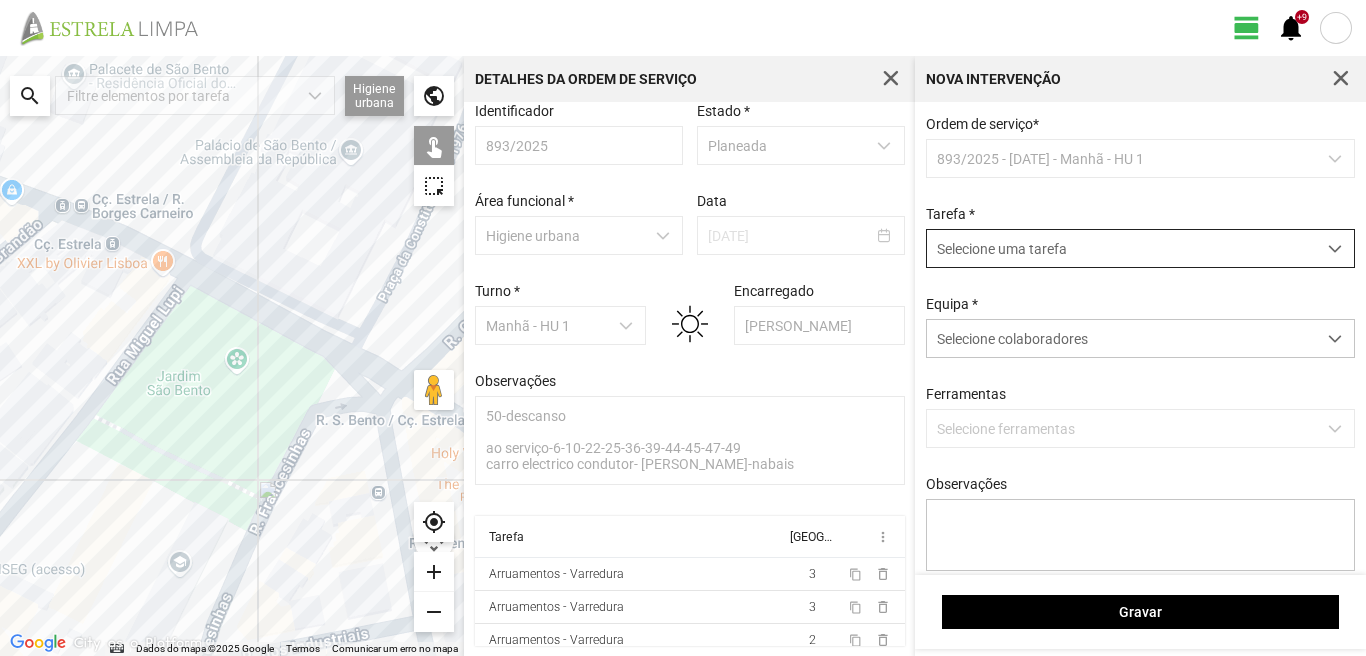 click on "Selecione uma tarefa" at bounding box center [1121, 248] 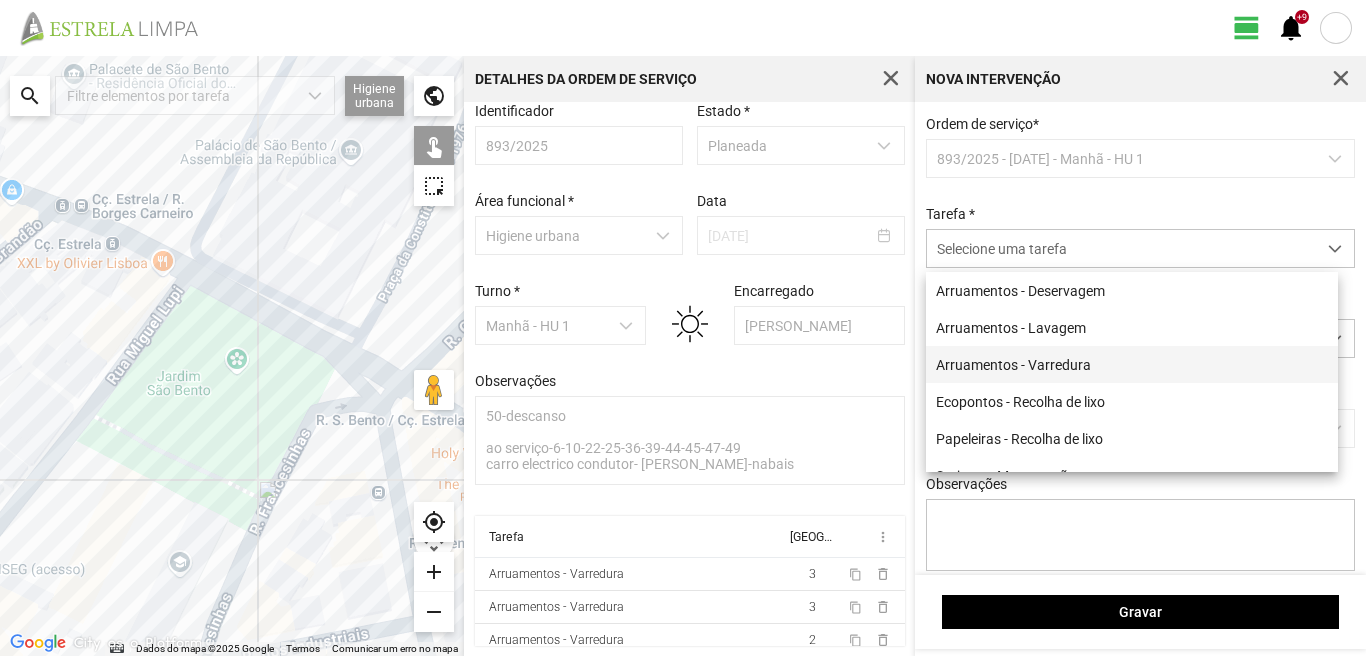 click on "Arruamentos - Varredura" at bounding box center (1132, 364) 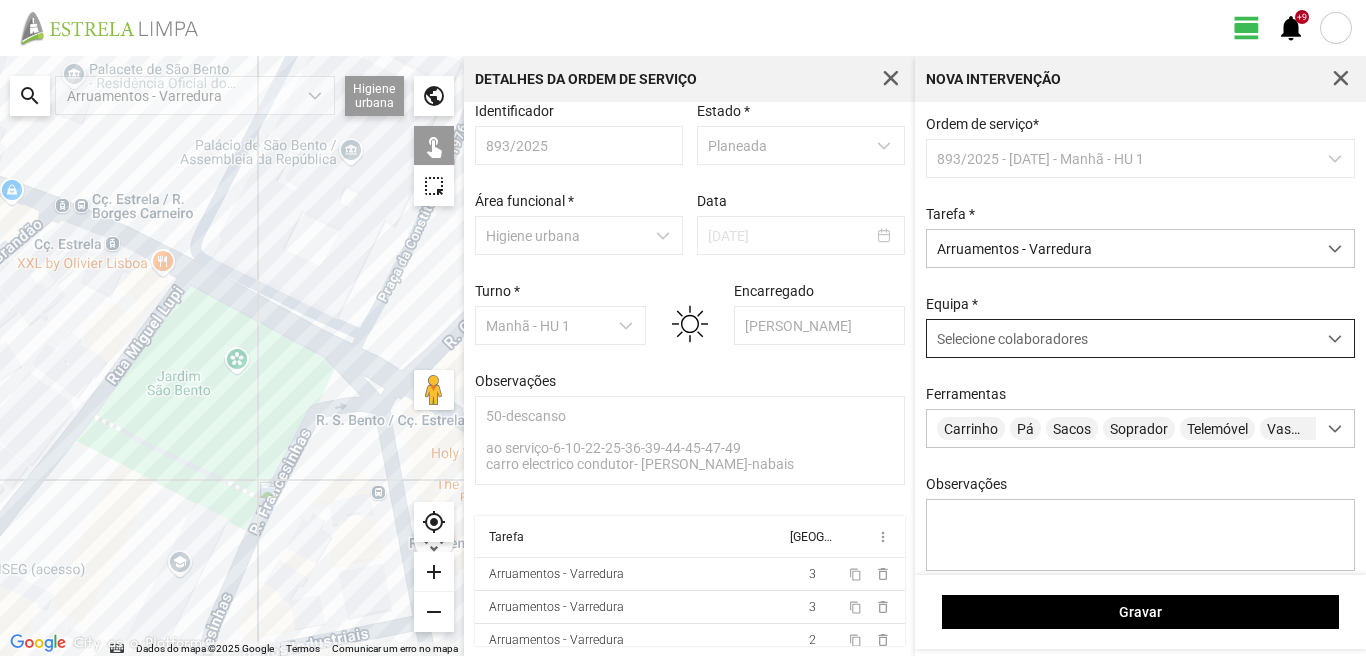 click on "Selecione colaboradores" at bounding box center (1012, 339) 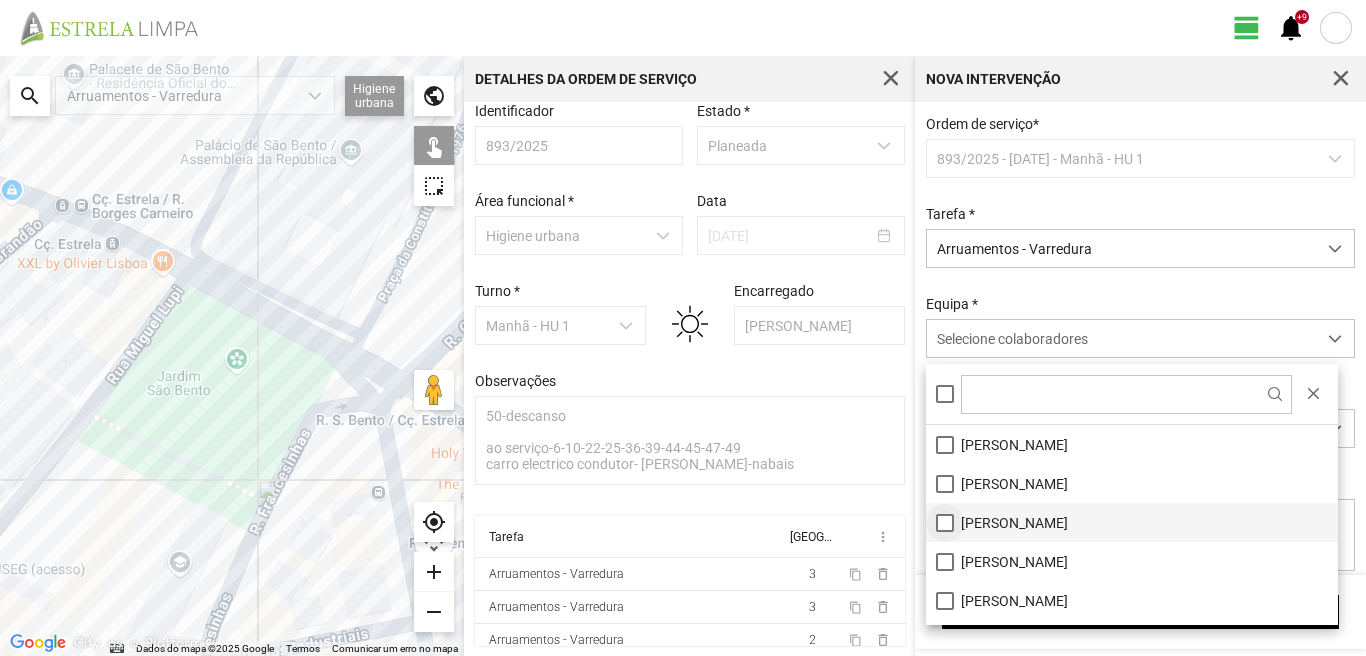 click on "[PERSON_NAME]" at bounding box center (1132, 522) 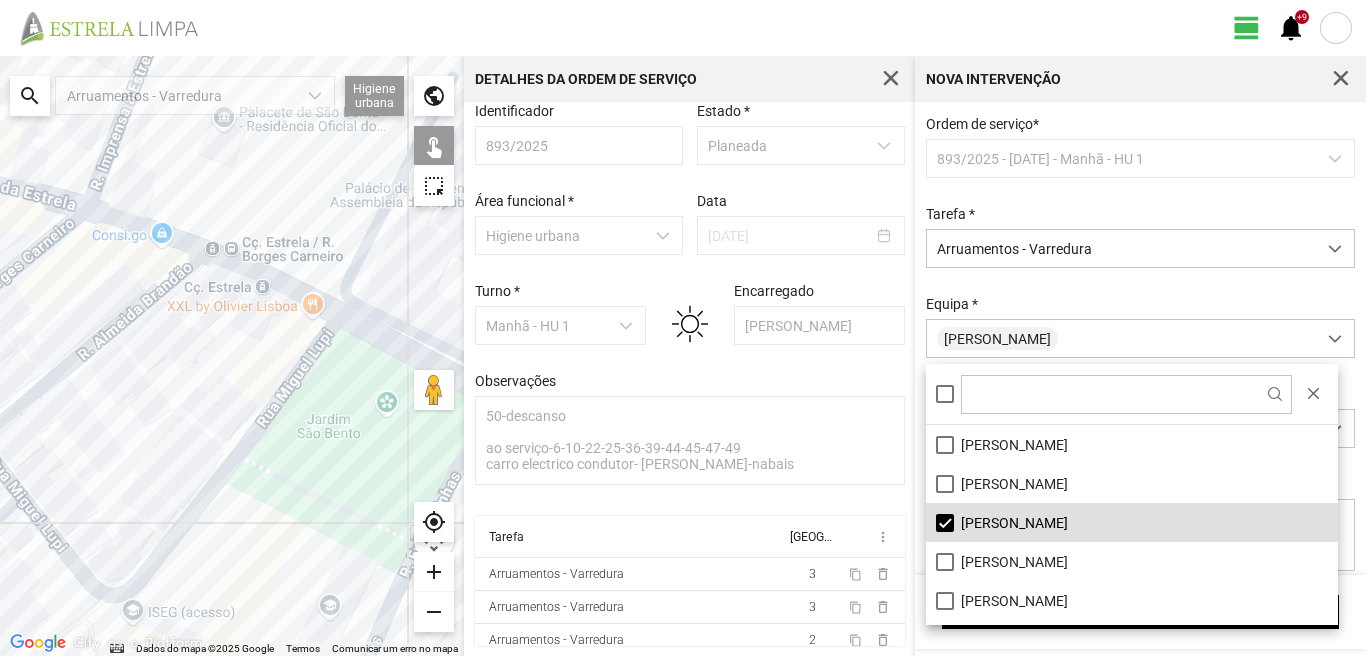 drag, startPoint x: 155, startPoint y: 413, endPoint x: 309, endPoint y: 457, distance: 160.16241 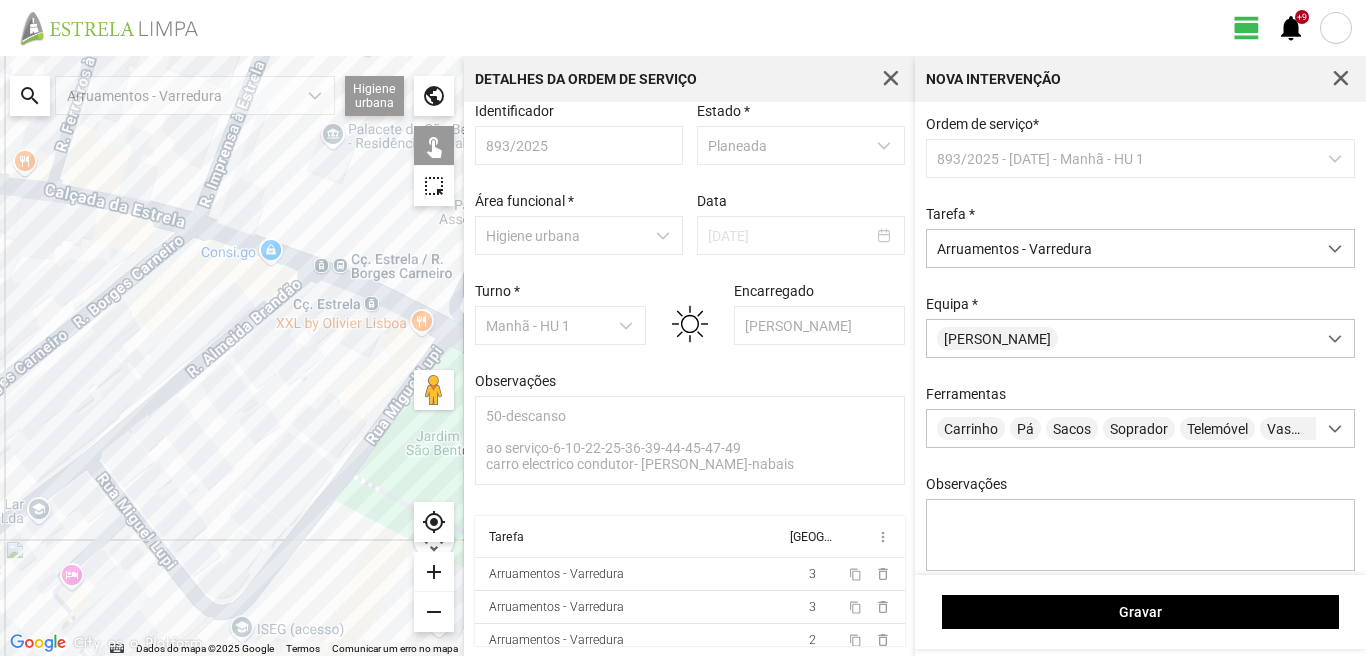 drag, startPoint x: 135, startPoint y: 432, endPoint x: 316, endPoint y: 468, distance: 184.5454 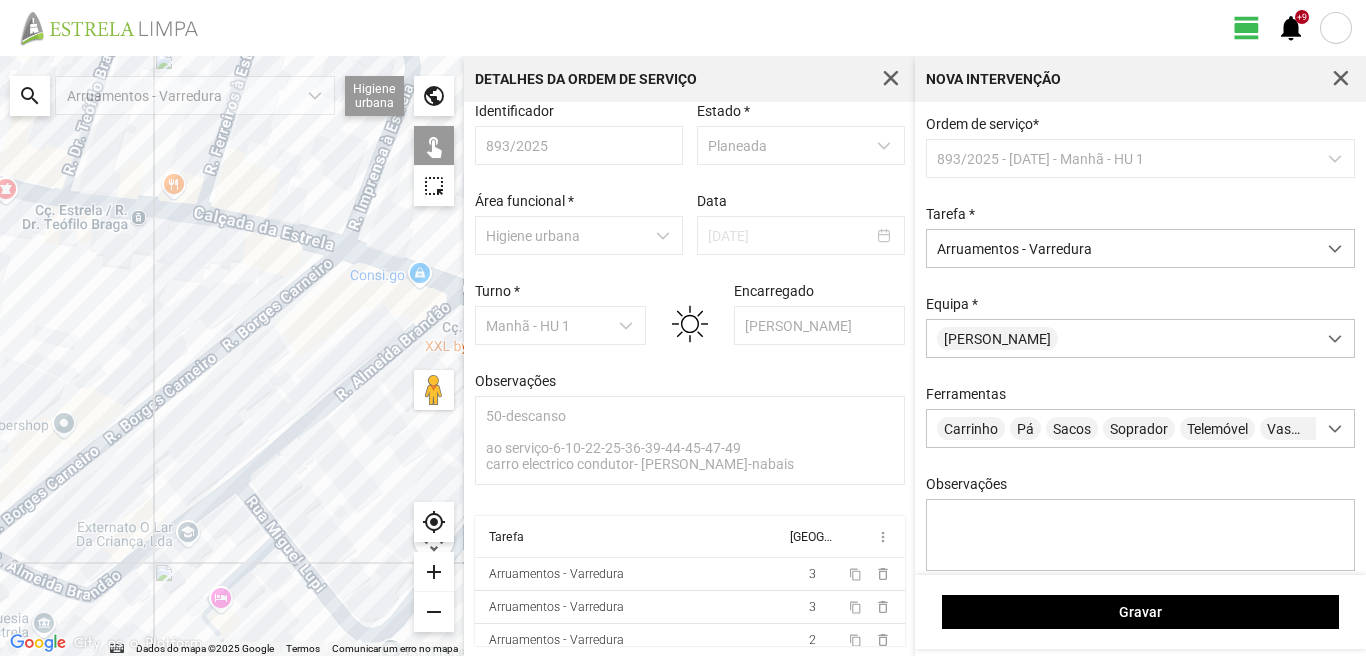drag, startPoint x: 202, startPoint y: 454, endPoint x: 417, endPoint y: 393, distance: 223.48602 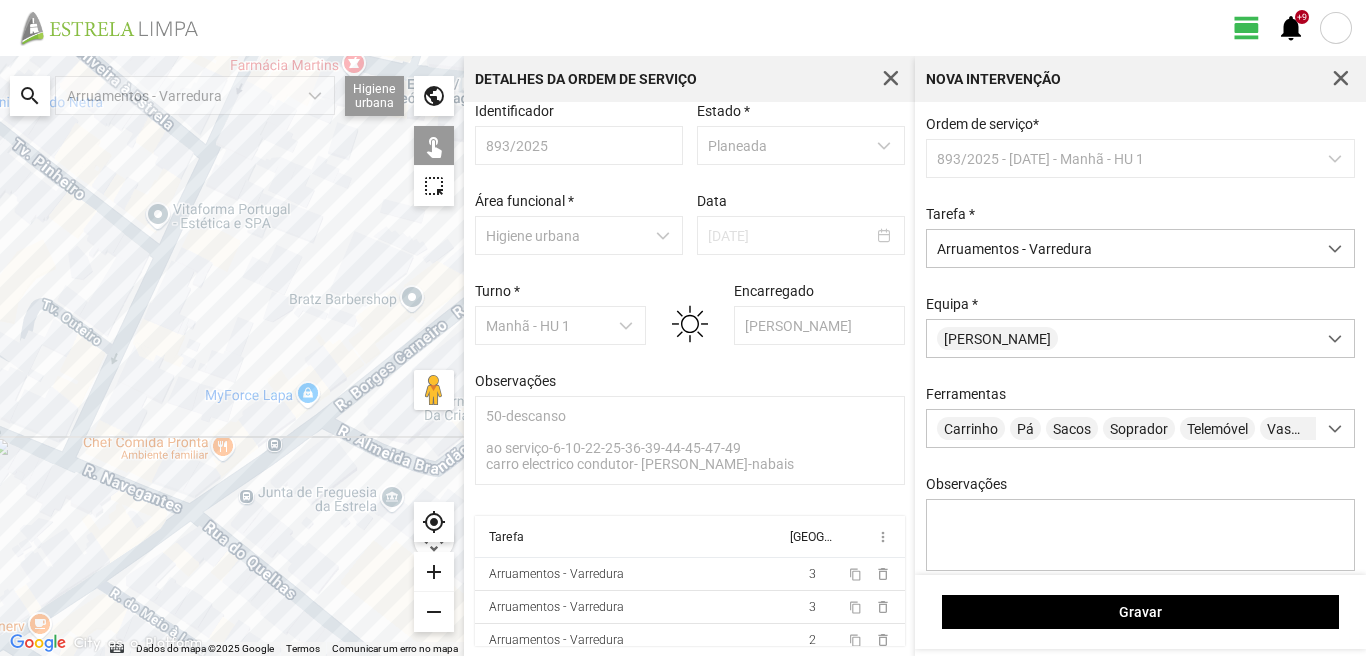 drag, startPoint x: 178, startPoint y: 533, endPoint x: 279, endPoint y: 461, distance: 124.036285 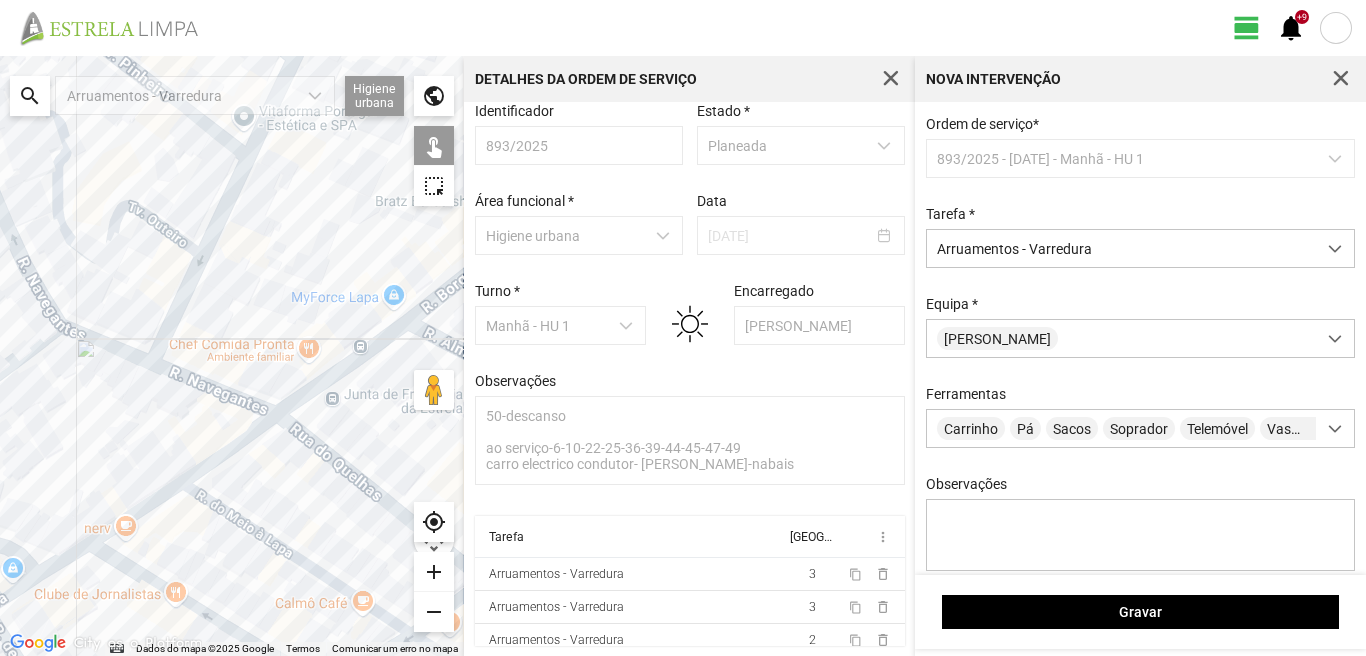 drag, startPoint x: 97, startPoint y: 574, endPoint x: 126, endPoint y: 538, distance: 46.227695 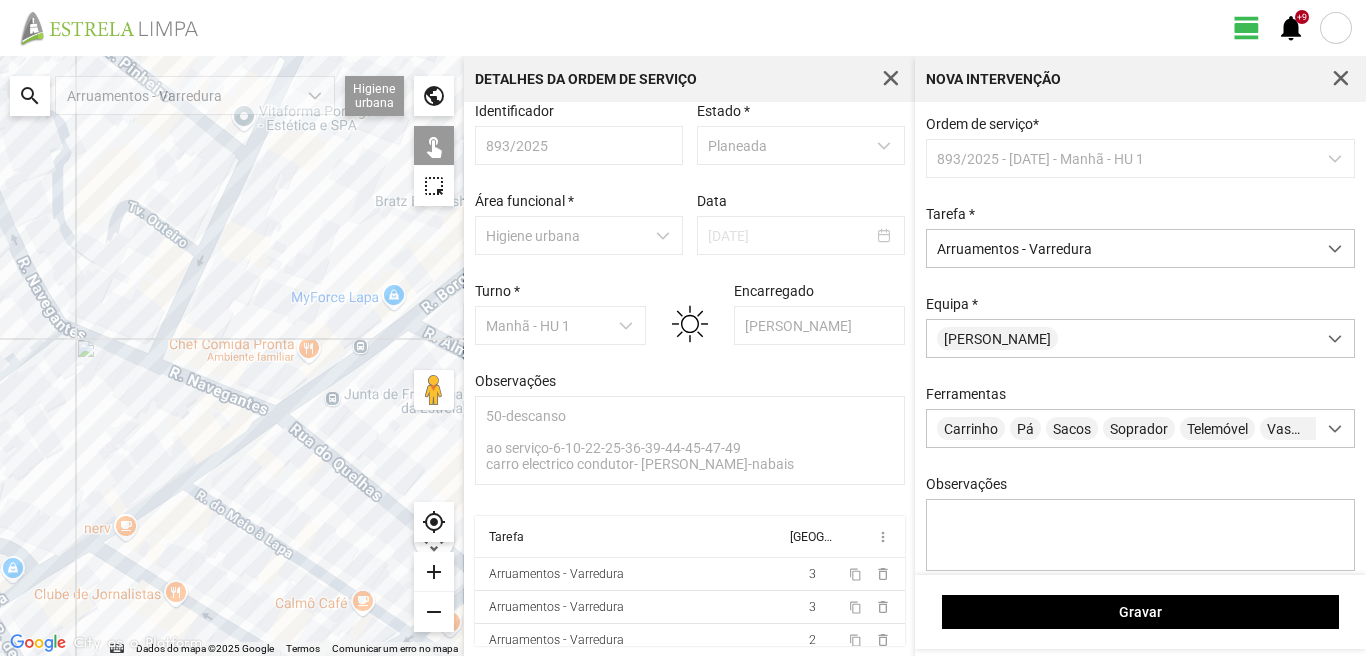 click on "Para navegar, prima as teclas de seta." 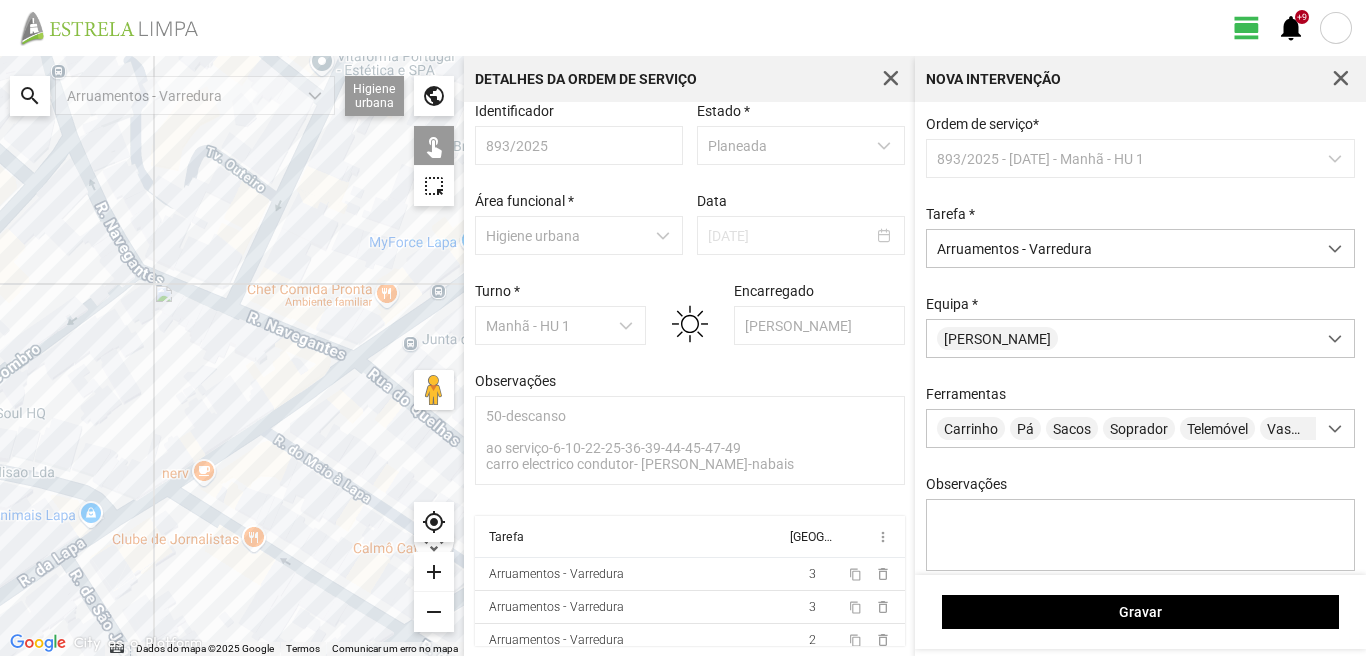 drag, startPoint x: 45, startPoint y: 543, endPoint x: 143, endPoint y: 467, distance: 124.01613 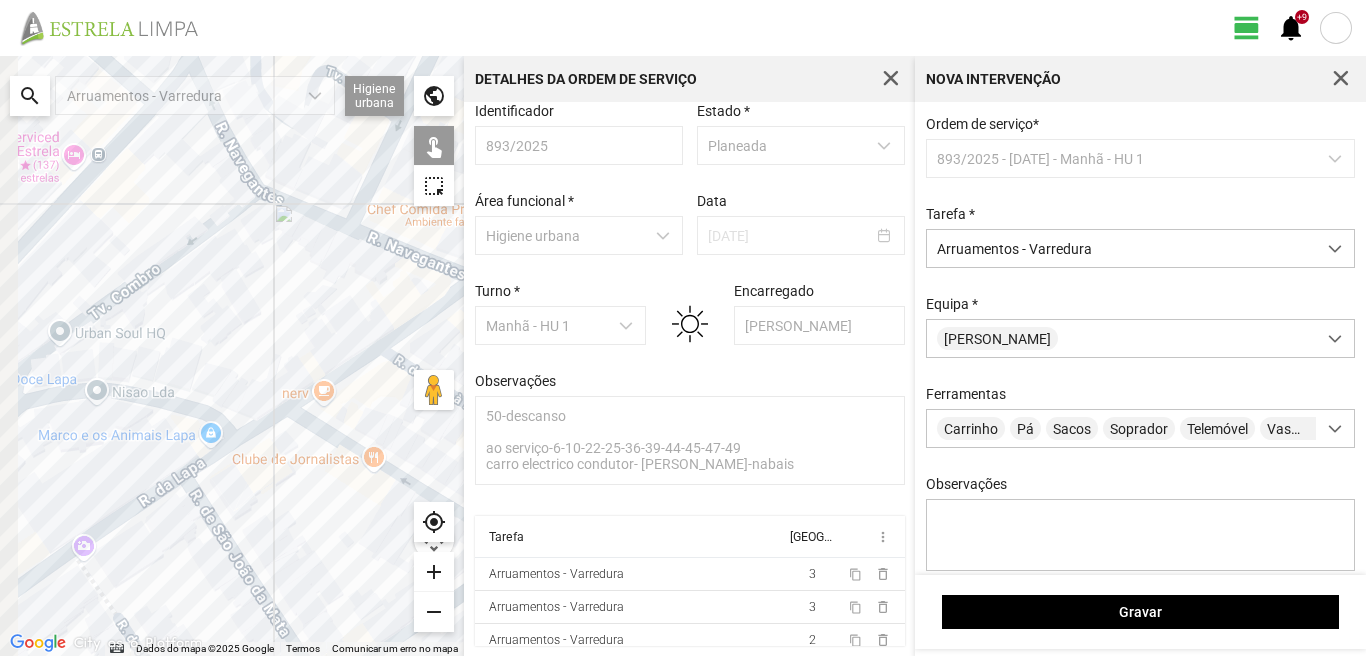 drag, startPoint x: 69, startPoint y: 551, endPoint x: 171, endPoint y: 491, distance: 118.3385 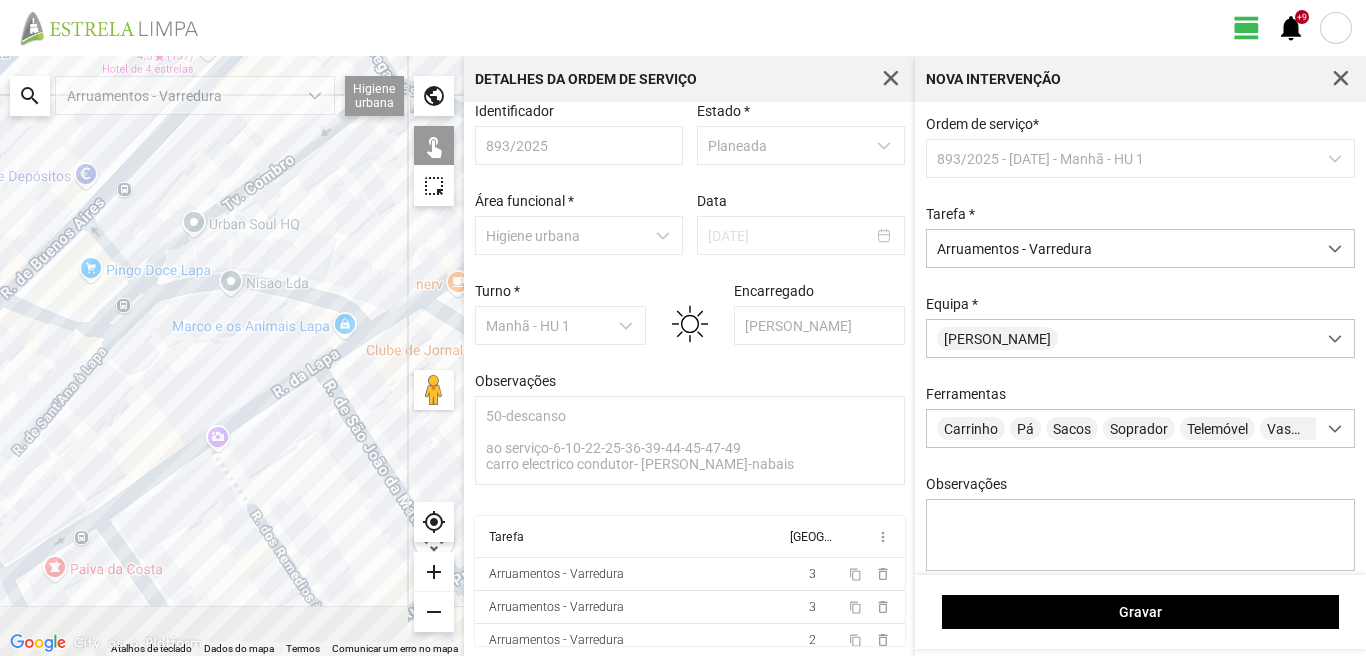 drag, startPoint x: 47, startPoint y: 572, endPoint x: 134, endPoint y: 490, distance: 119.55334 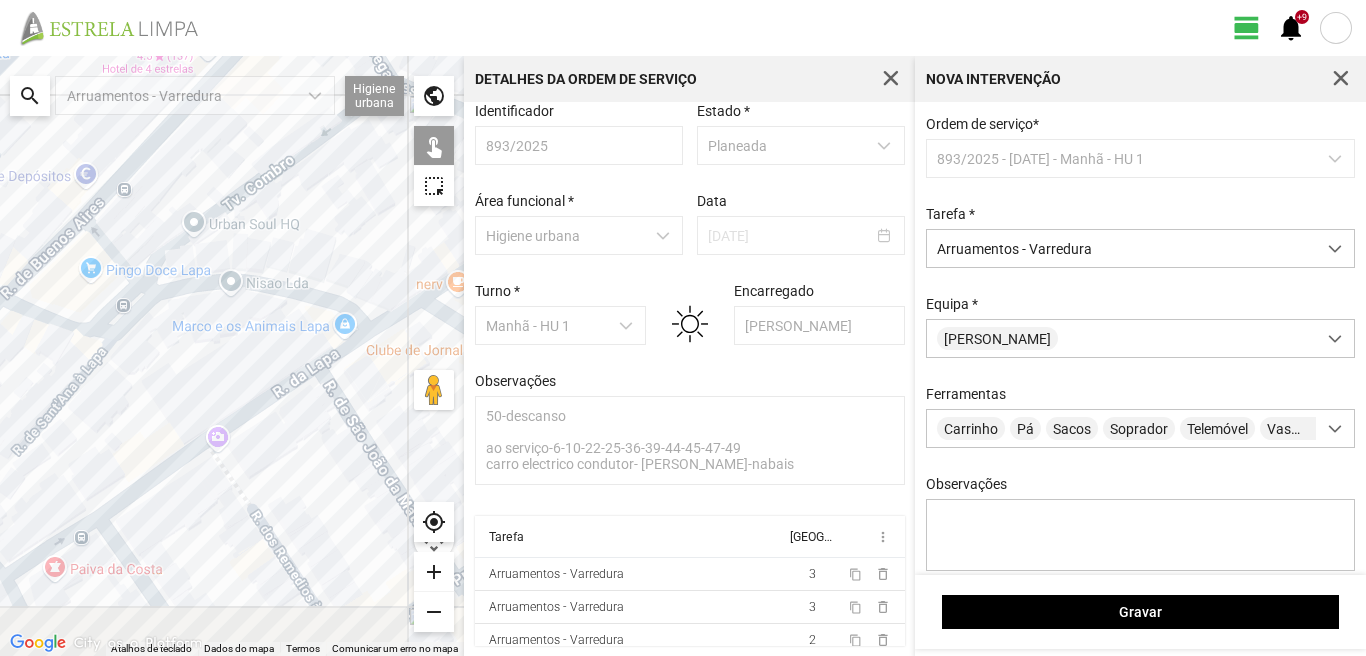 click on "Para navegar, prima as teclas de seta." 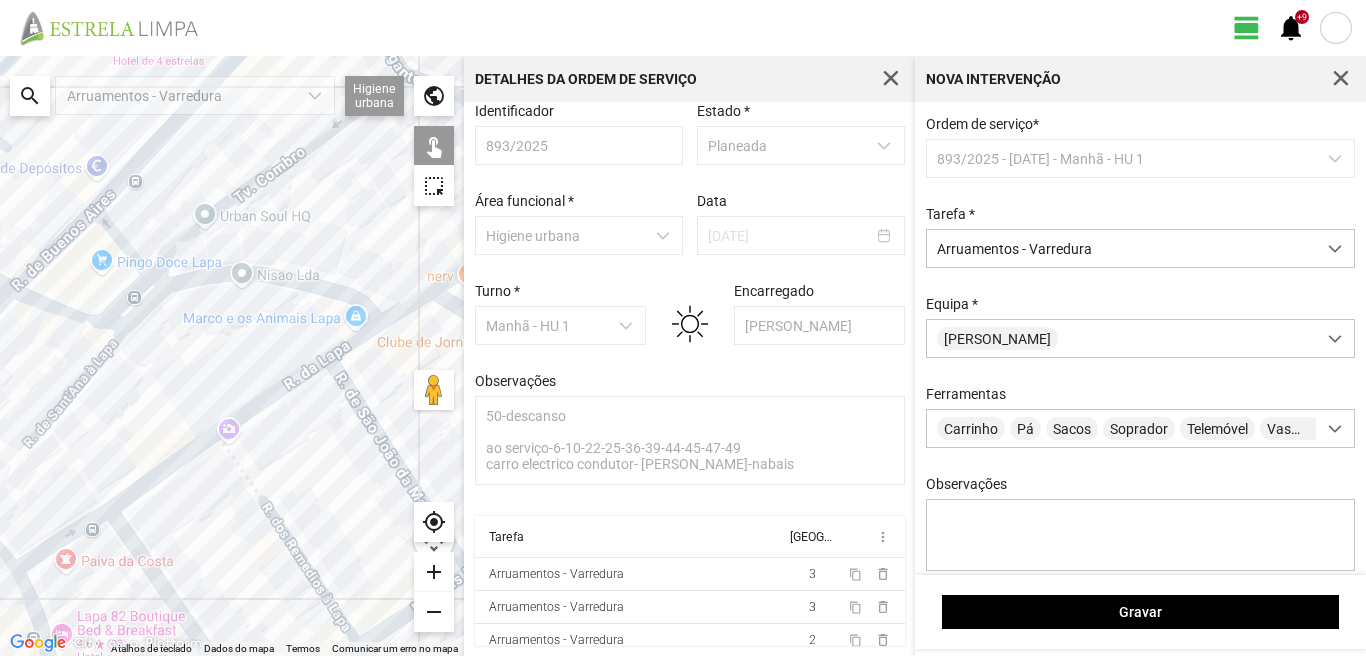 drag, startPoint x: 284, startPoint y: 426, endPoint x: 14, endPoint y: 553, distance: 298.3773 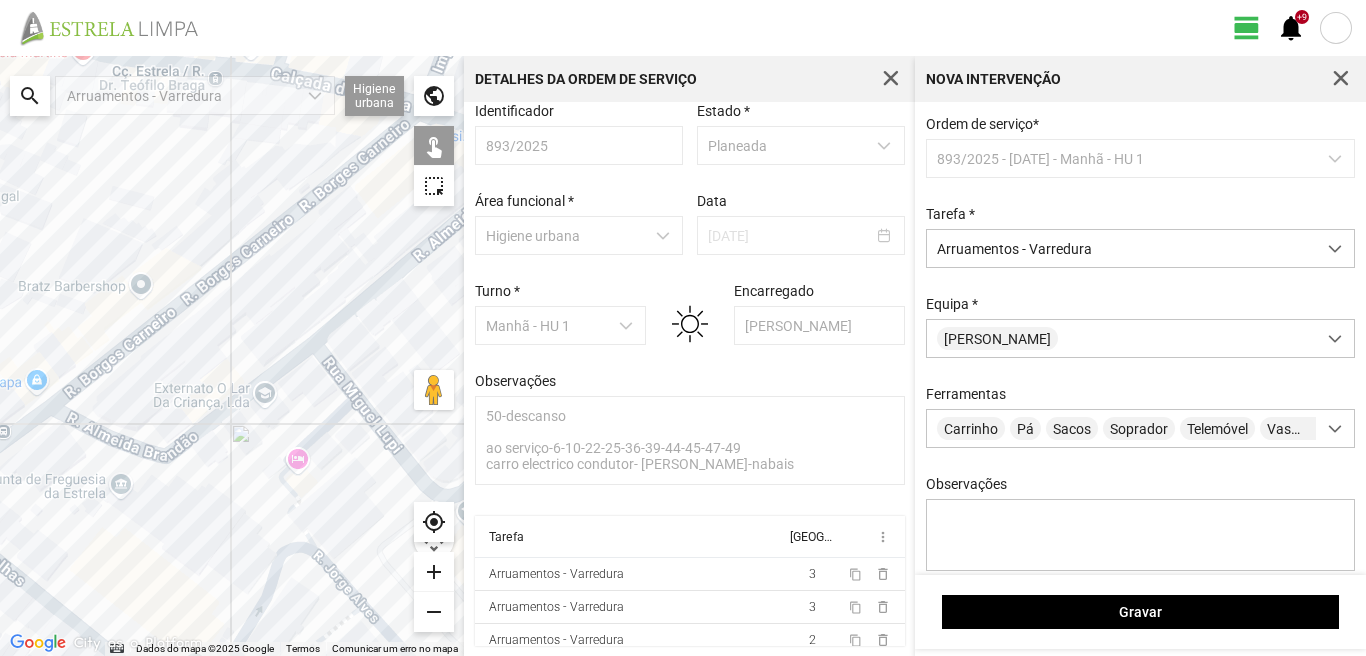 drag, startPoint x: 172, startPoint y: 491, endPoint x: 250, endPoint y: 554, distance: 100.26465 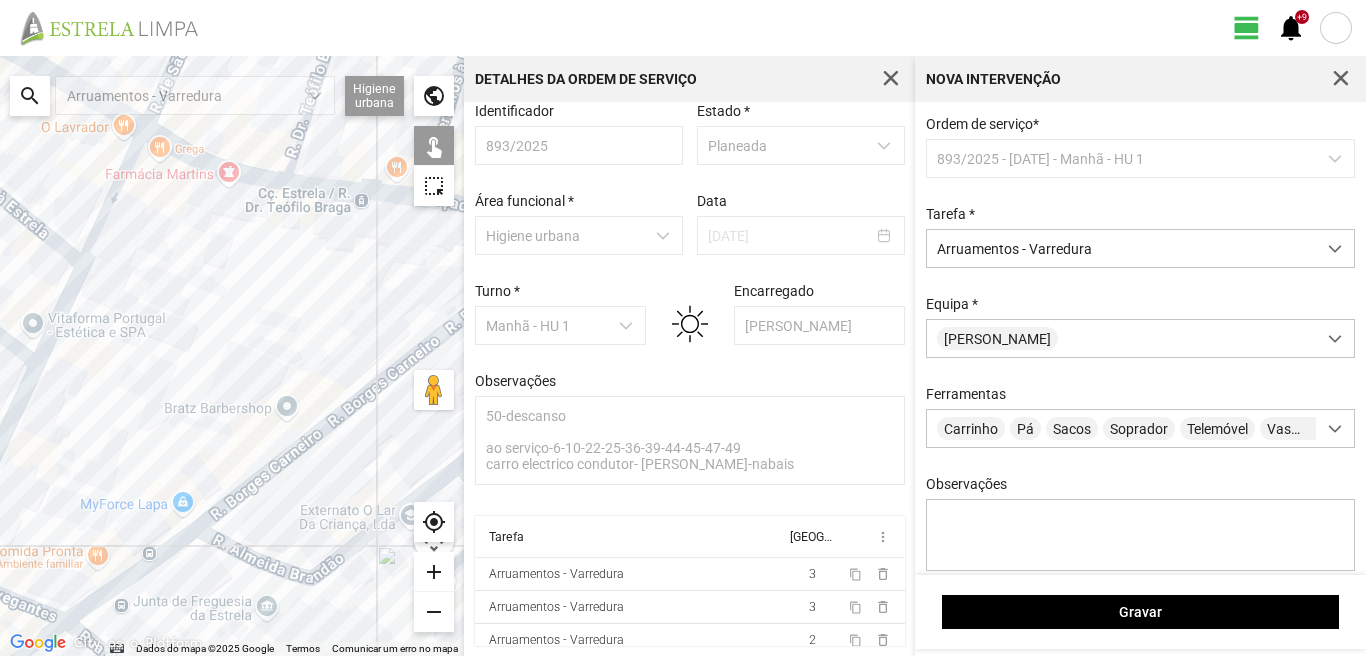 click on "Para navegar, prima as teclas de seta." 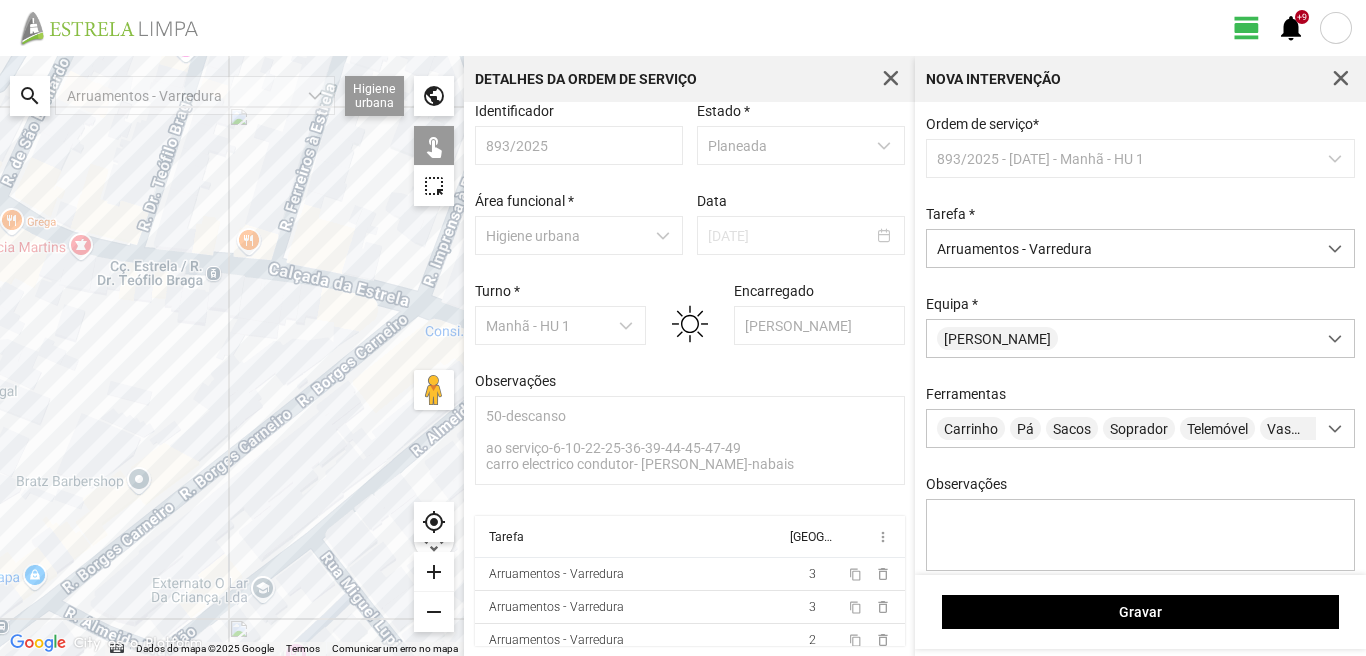 drag, startPoint x: 312, startPoint y: 480, endPoint x: 160, endPoint y: 559, distance: 171.30382 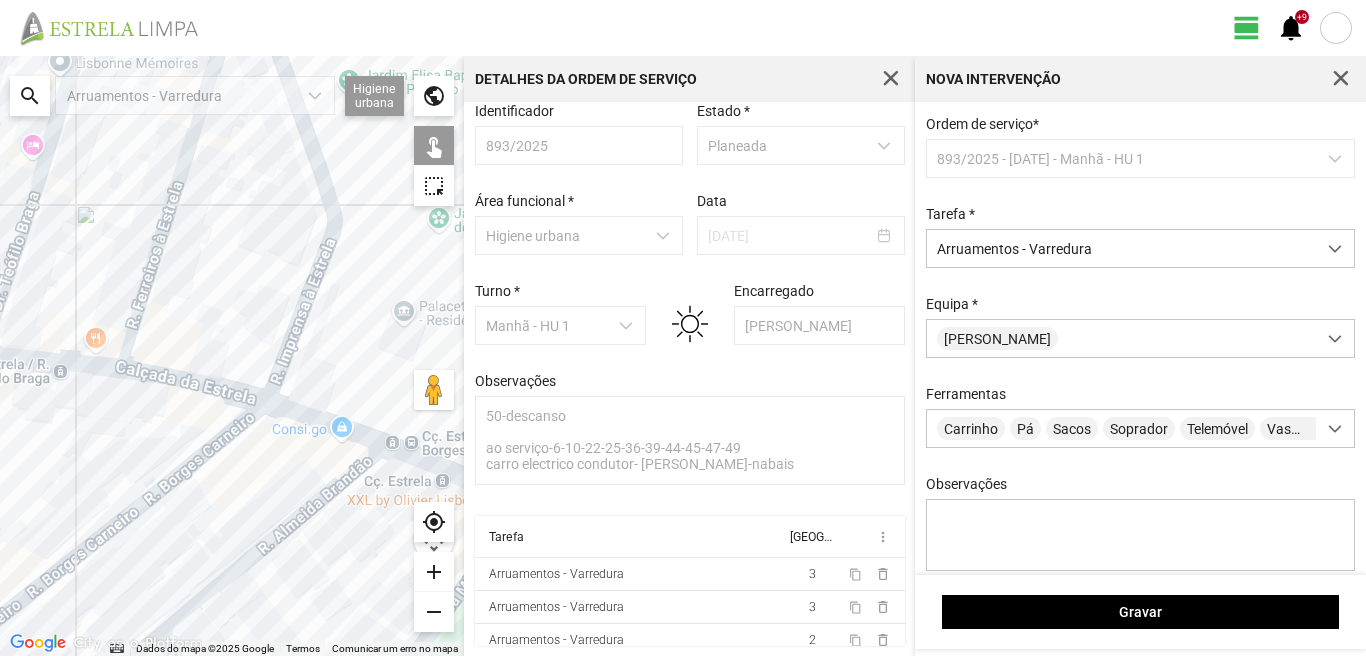 drag, startPoint x: 255, startPoint y: 460, endPoint x: 168, endPoint y: 546, distance: 122.33152 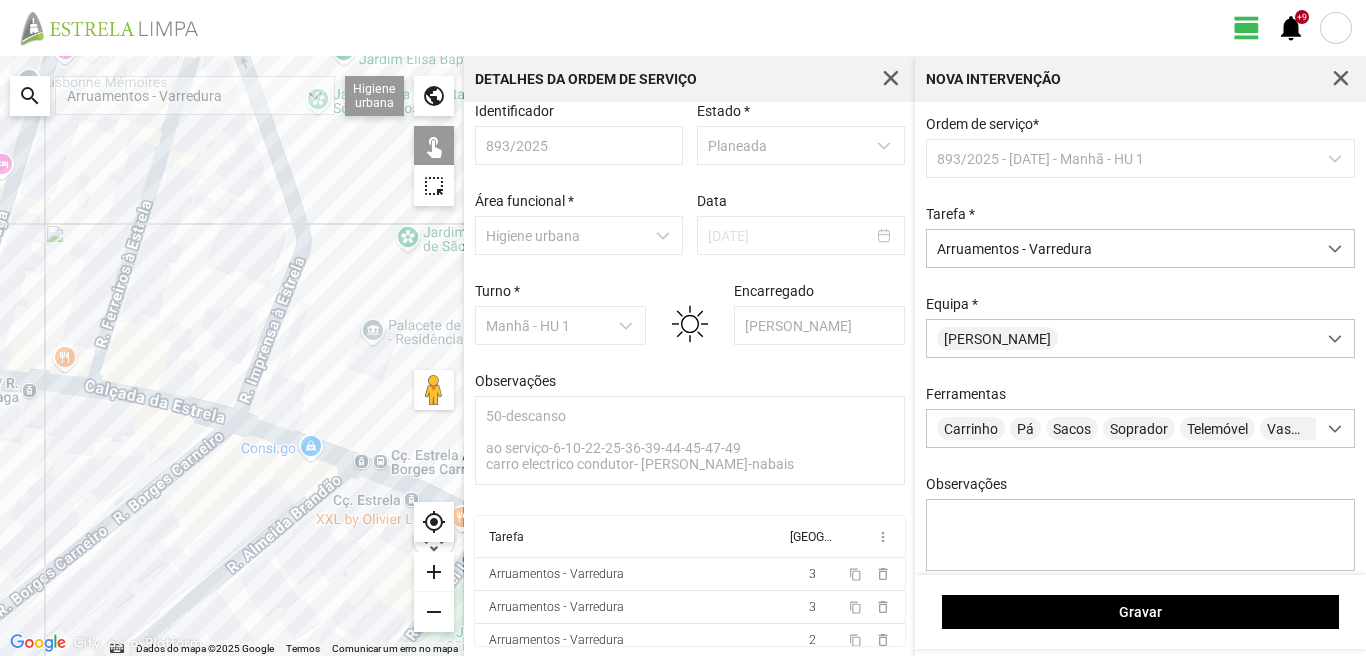 click on "Para navegar, prima as teclas de seta." 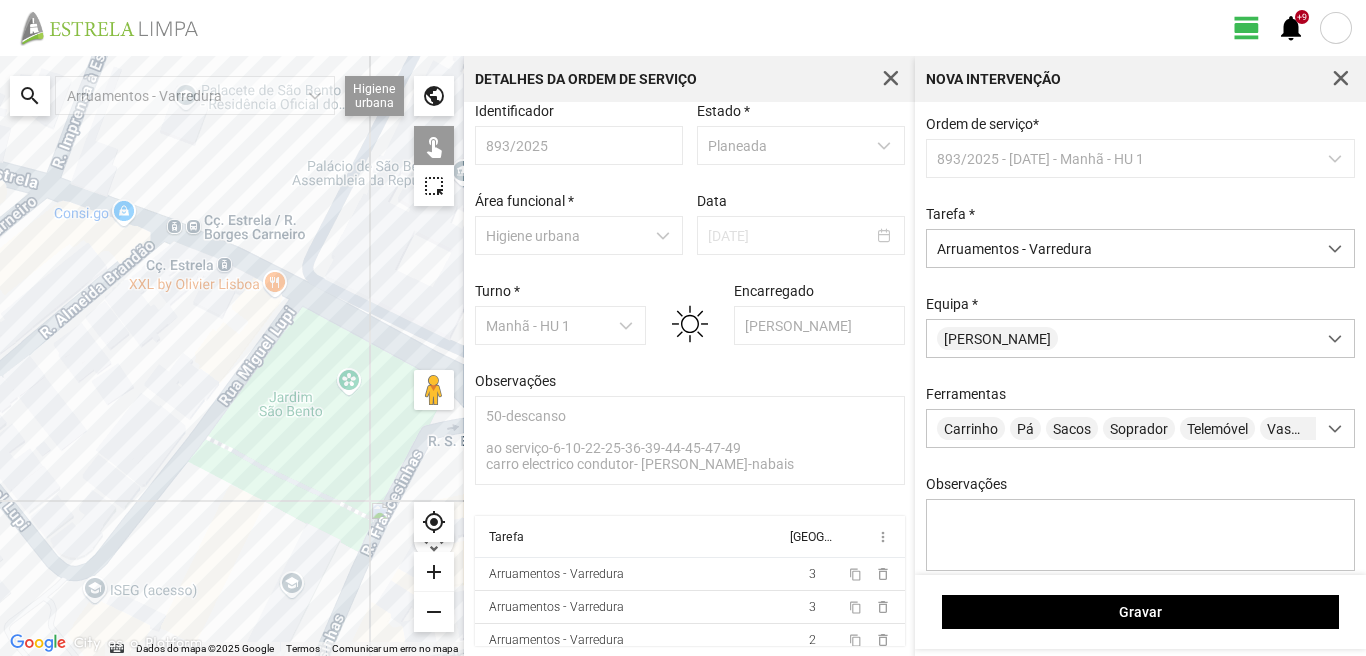 click on "Para navegar, prima as teclas de seta." 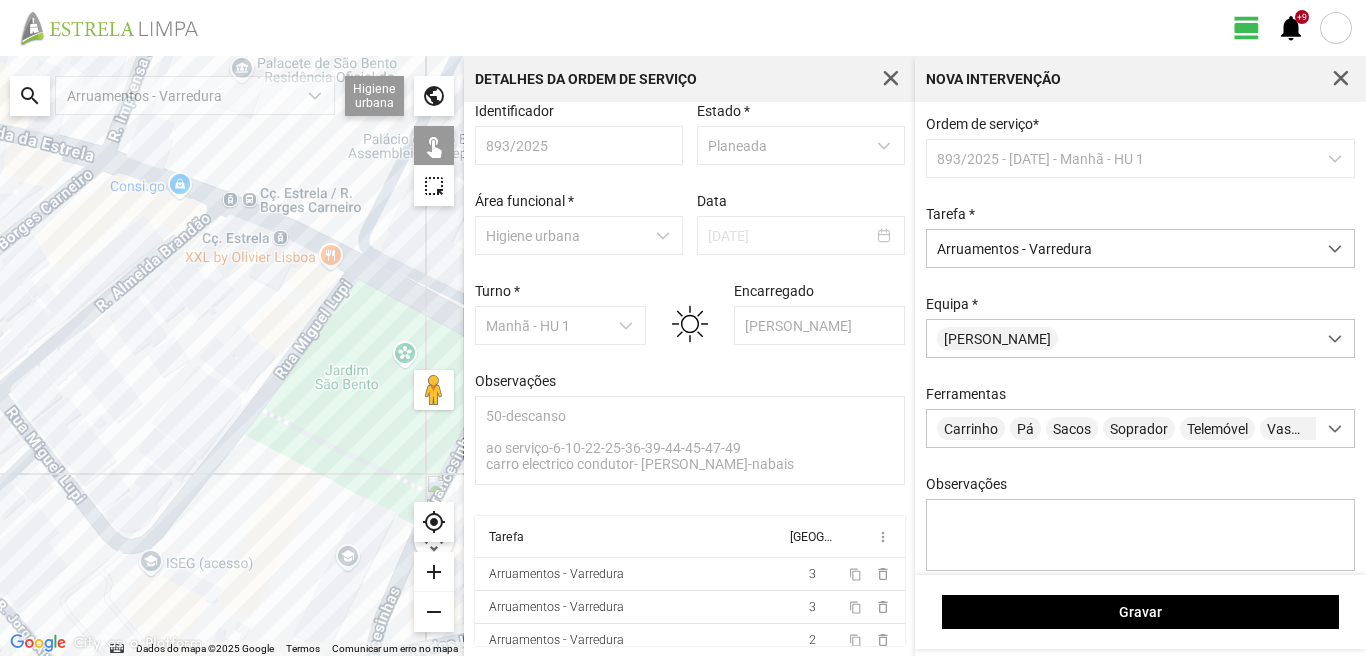 drag, startPoint x: 156, startPoint y: 406, endPoint x: 298, endPoint y: 361, distance: 148.95973 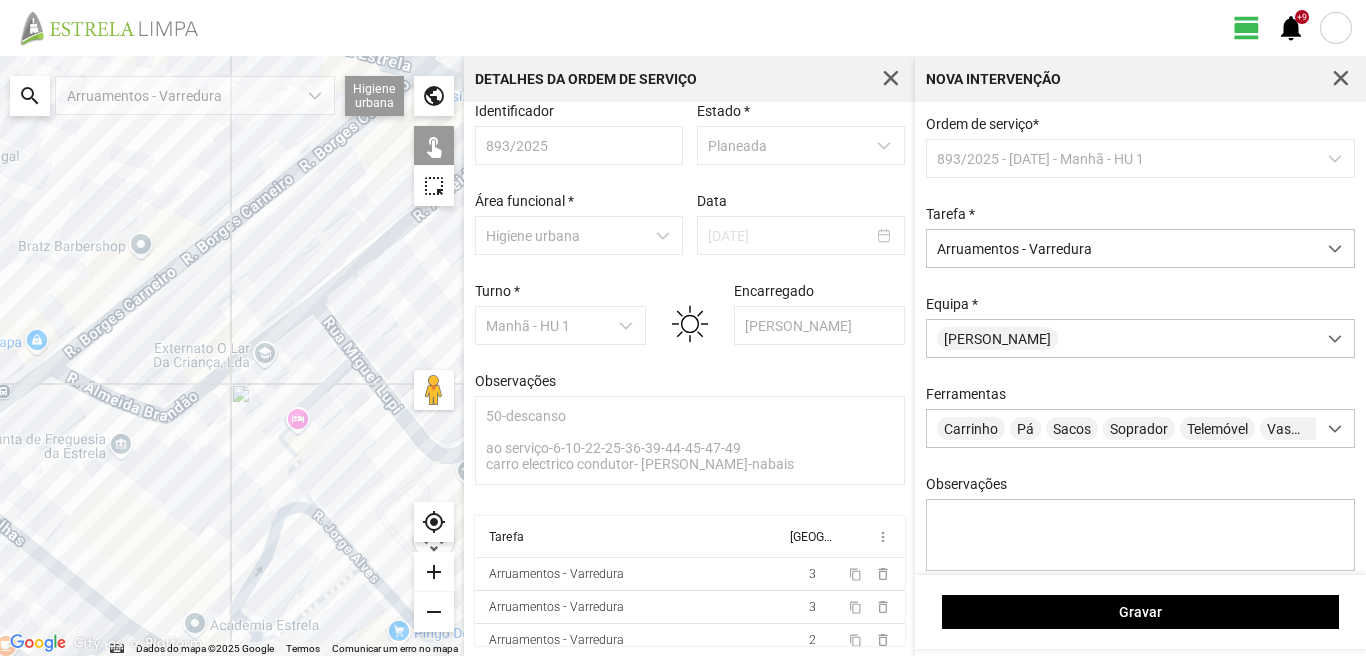 click on "Para navegar, prima as teclas de seta." 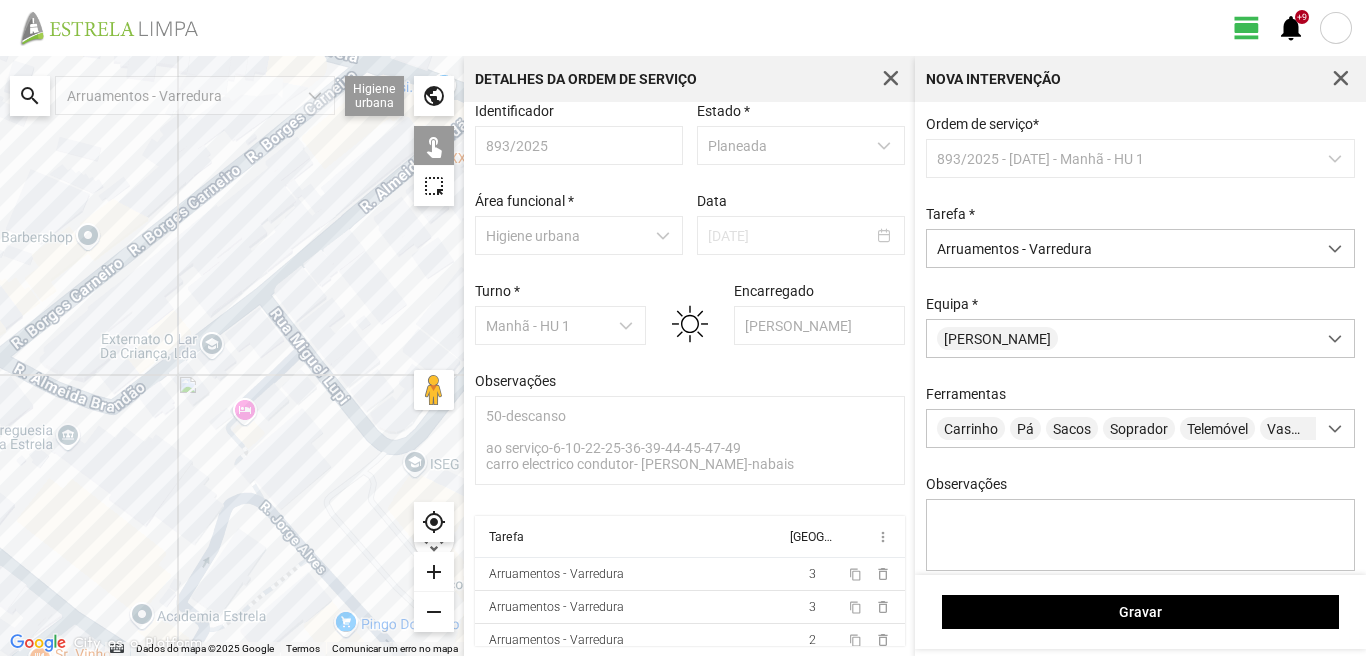 drag, startPoint x: 377, startPoint y: 406, endPoint x: 203, endPoint y: 390, distance: 174.73409 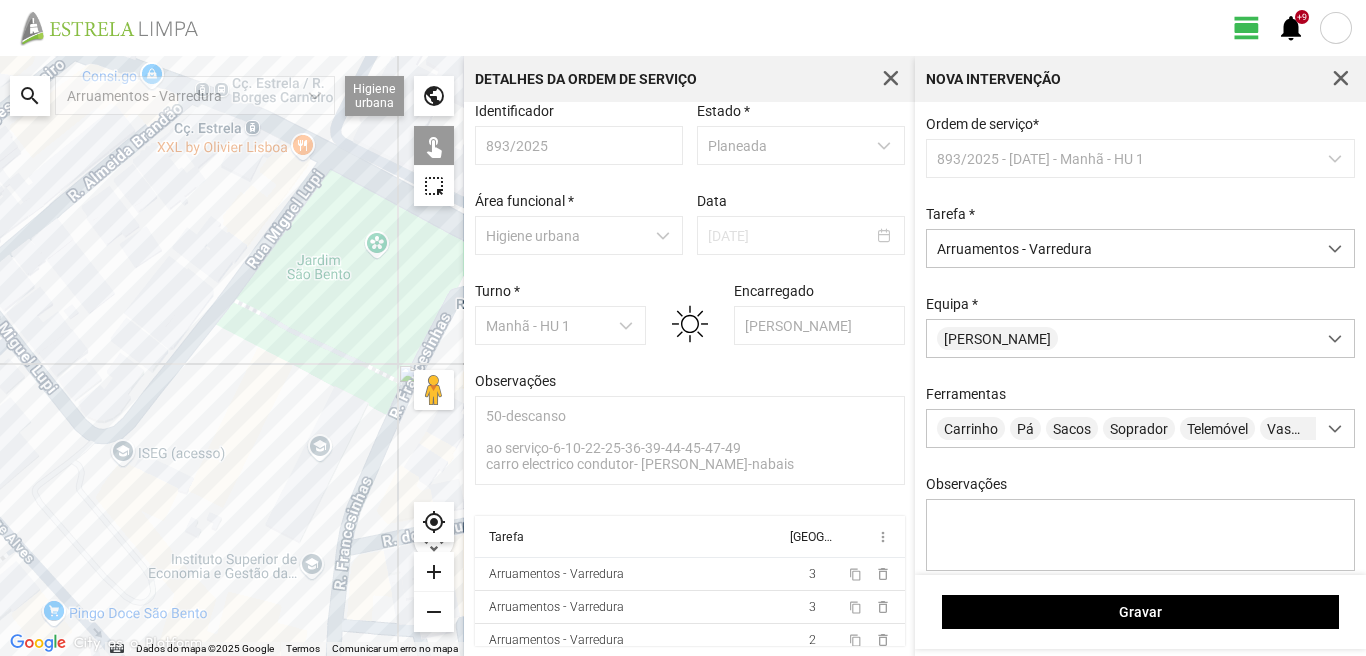 drag, startPoint x: 288, startPoint y: 397, endPoint x: 164, endPoint y: 426, distance: 127.345985 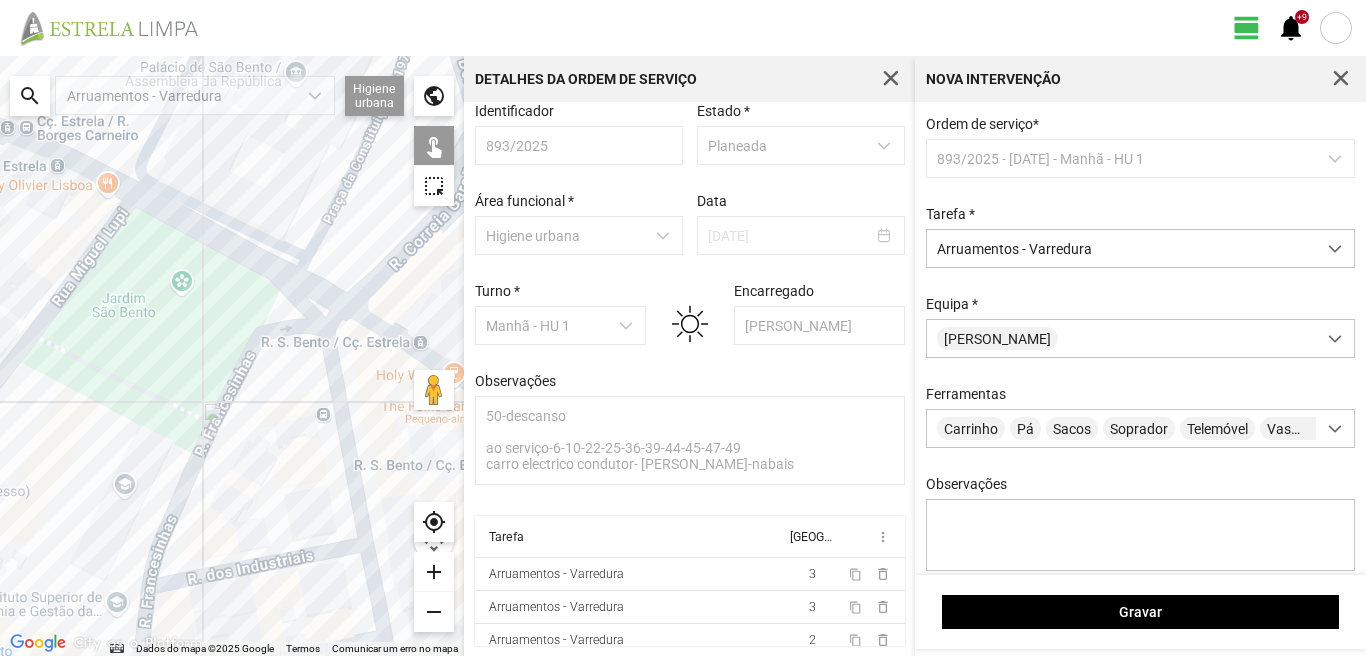 click on "Para navegar, prima as teclas de seta." 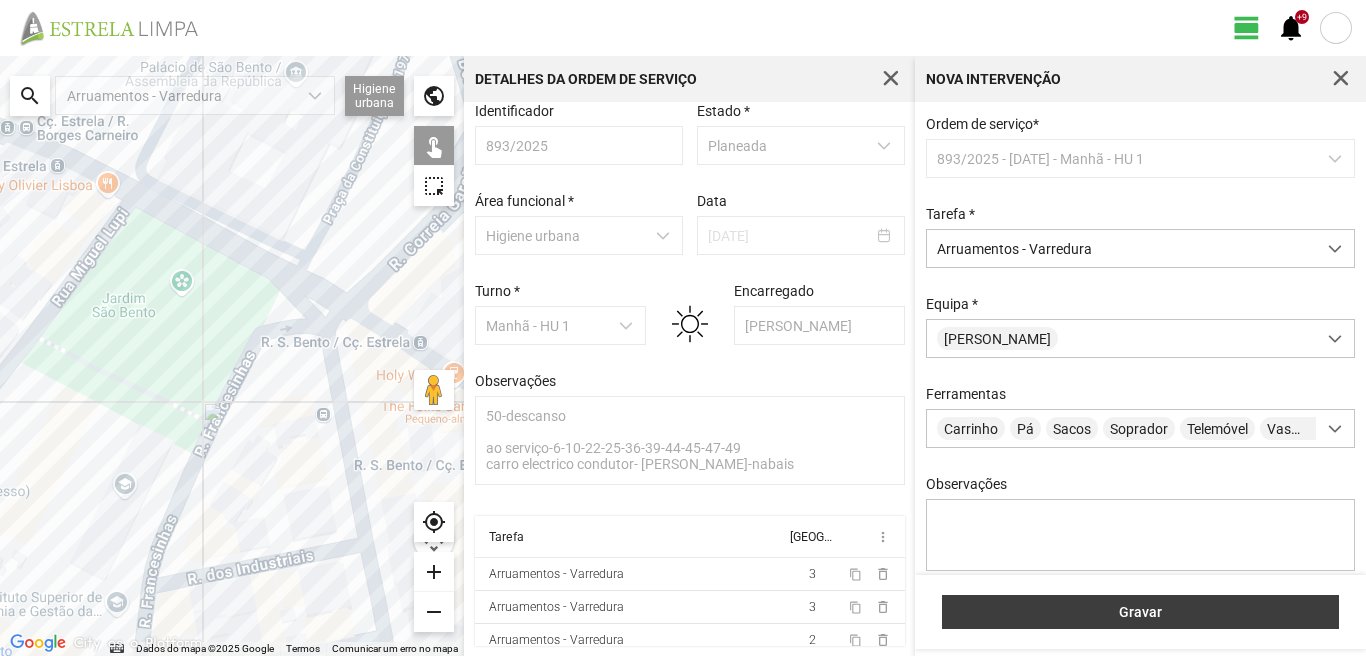 click on "Gravar" at bounding box center (1140, 612) 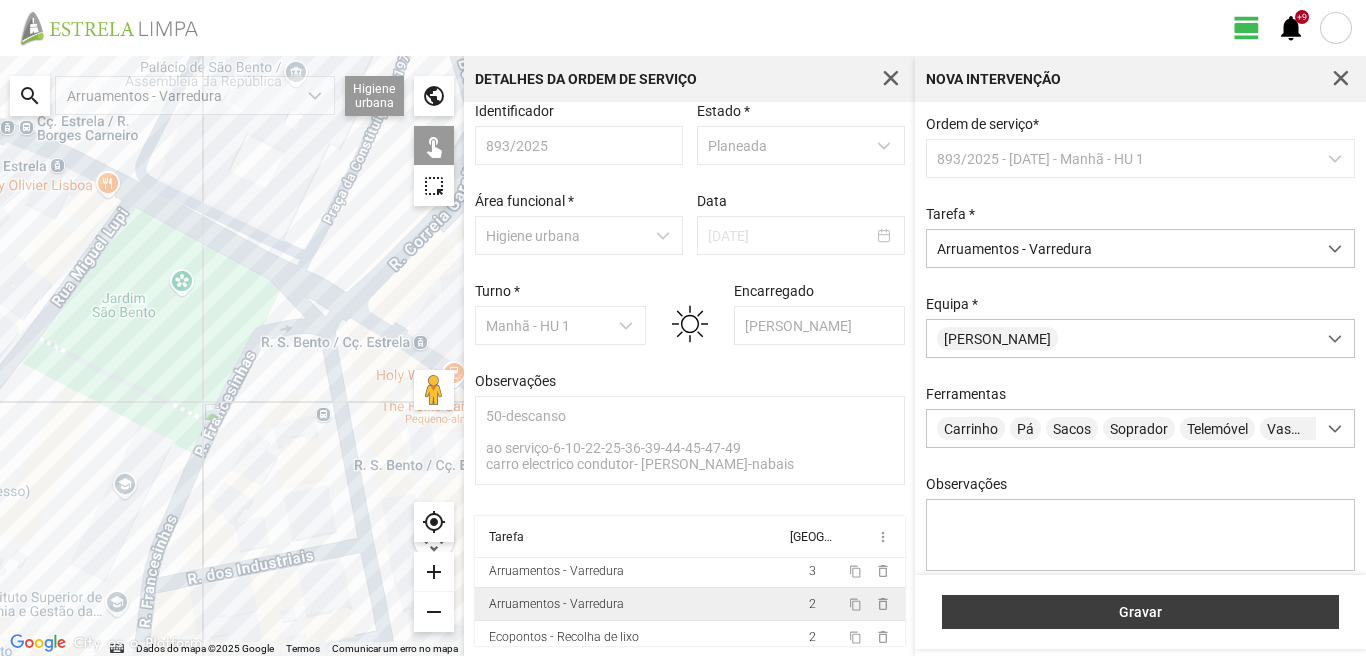 scroll, scrollTop: 0, scrollLeft: 0, axis: both 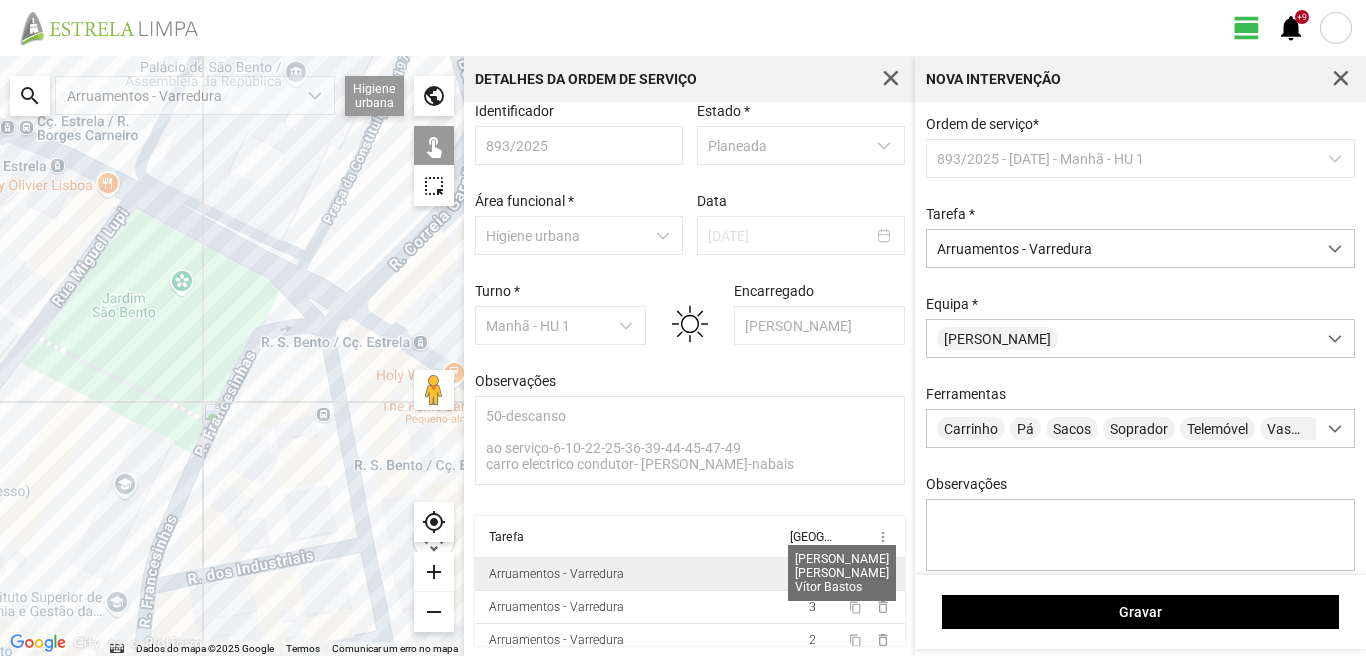 click on "3" at bounding box center (812, 574) 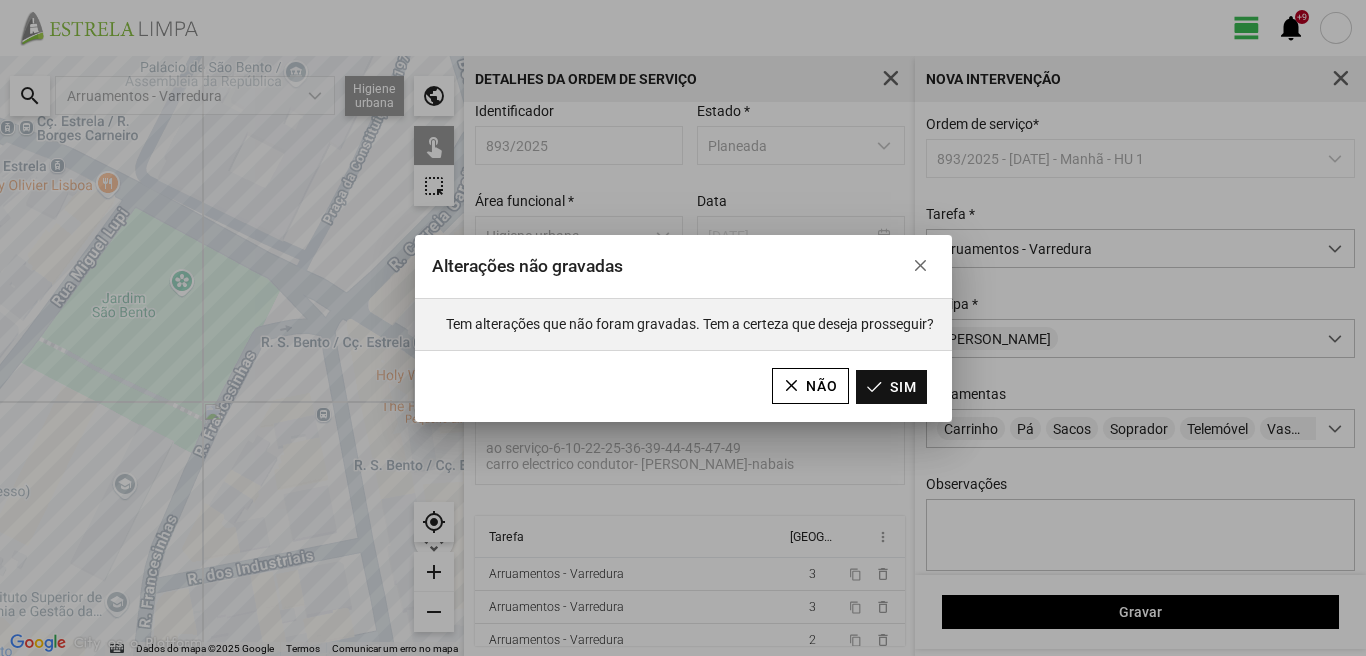 click on "Sim" 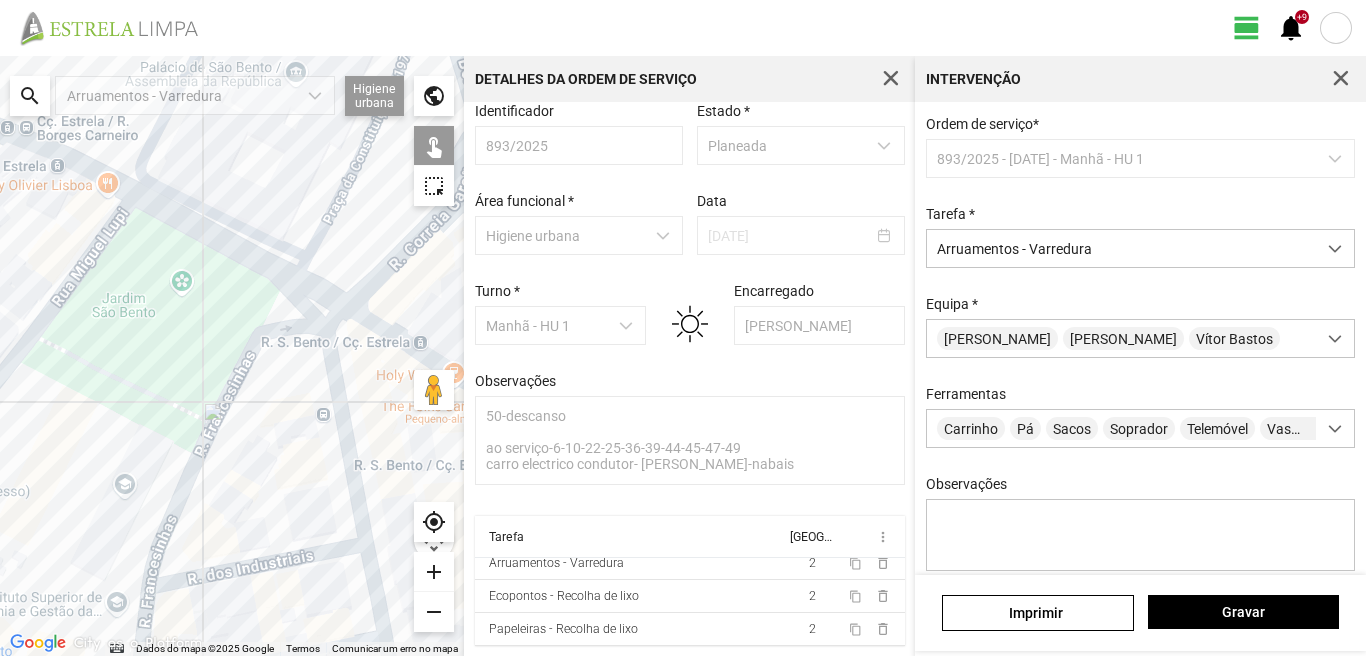 scroll, scrollTop: 0, scrollLeft: 0, axis: both 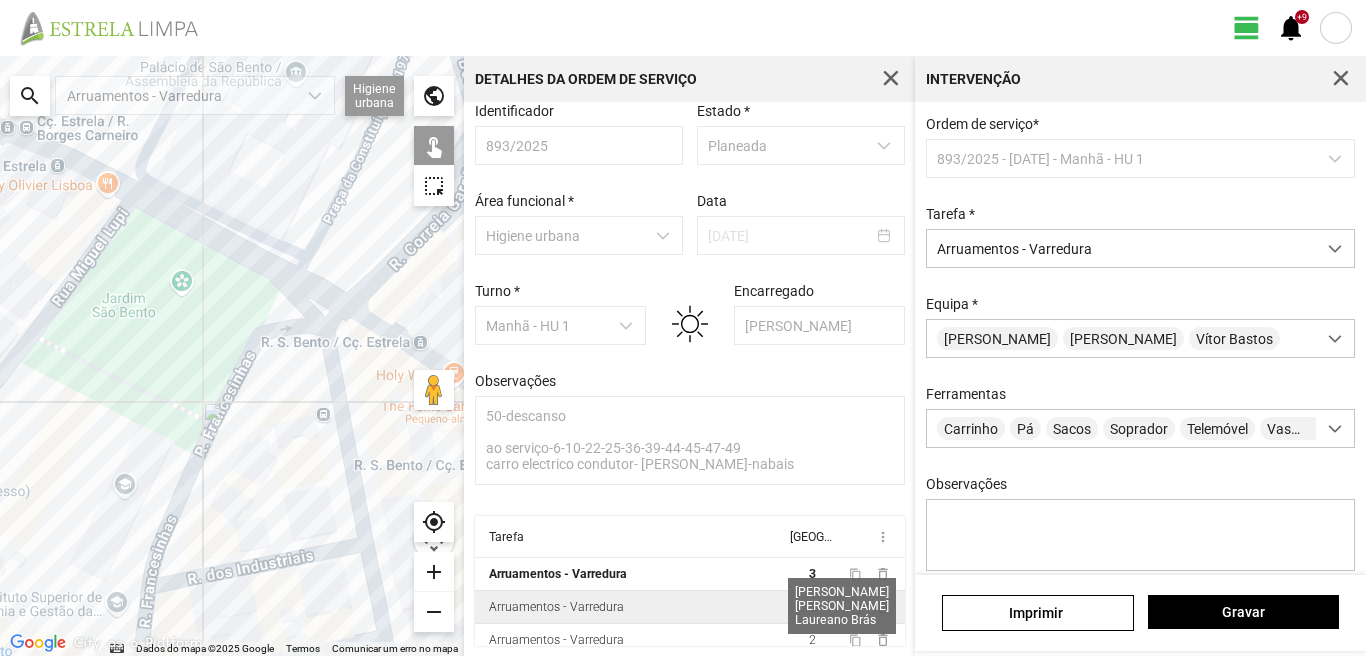 click on "3" at bounding box center (812, 607) 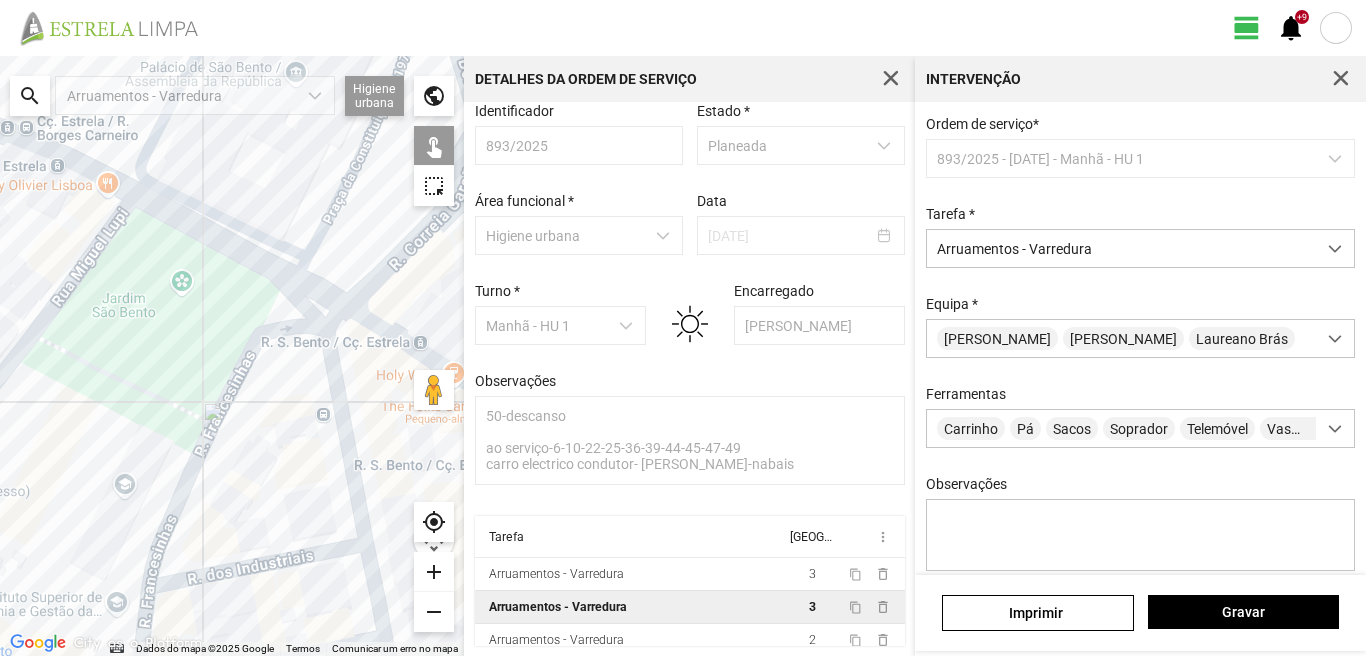 scroll, scrollTop: 77, scrollLeft: 0, axis: vertical 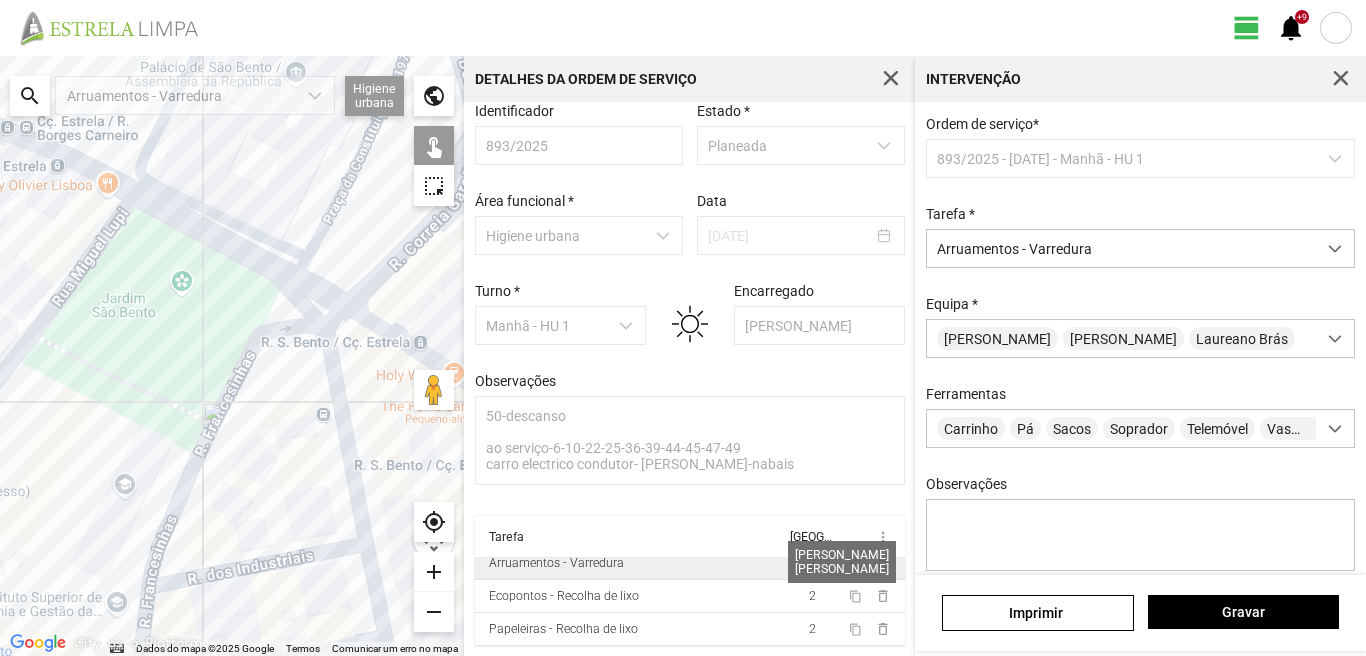 click on "2" at bounding box center [812, 563] 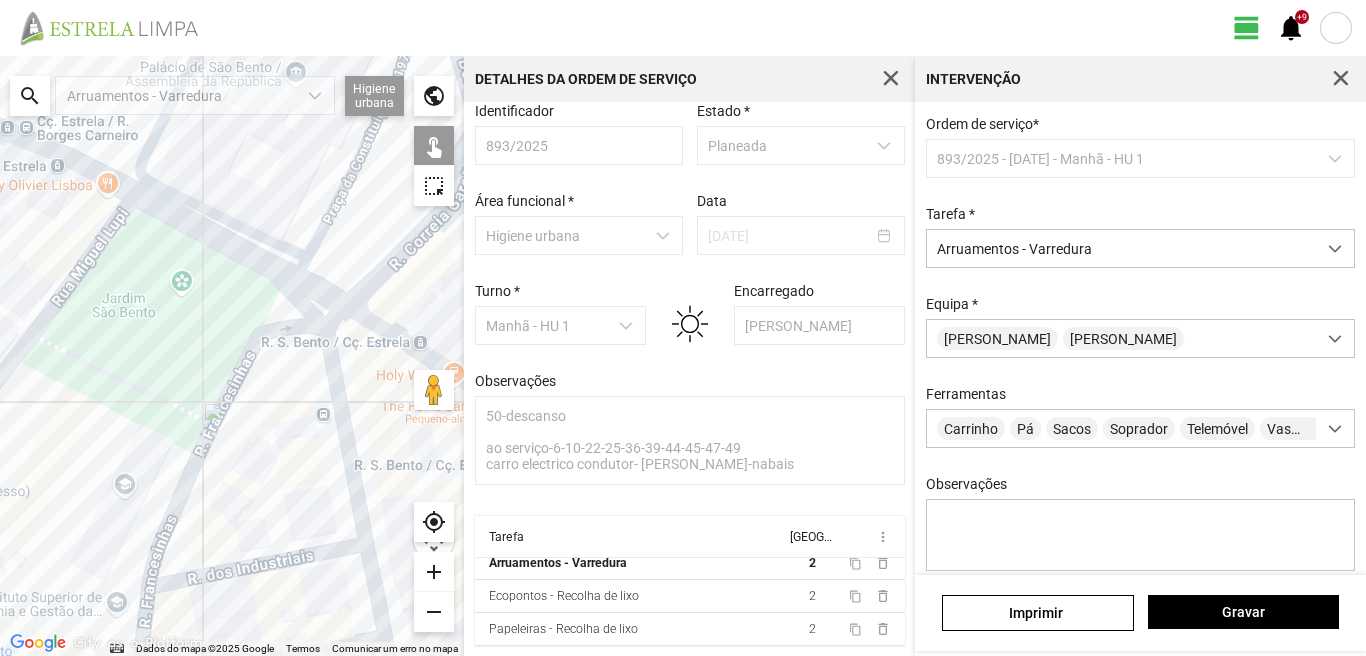 drag, startPoint x: 220, startPoint y: 331, endPoint x: 316, endPoint y: 403, distance: 120 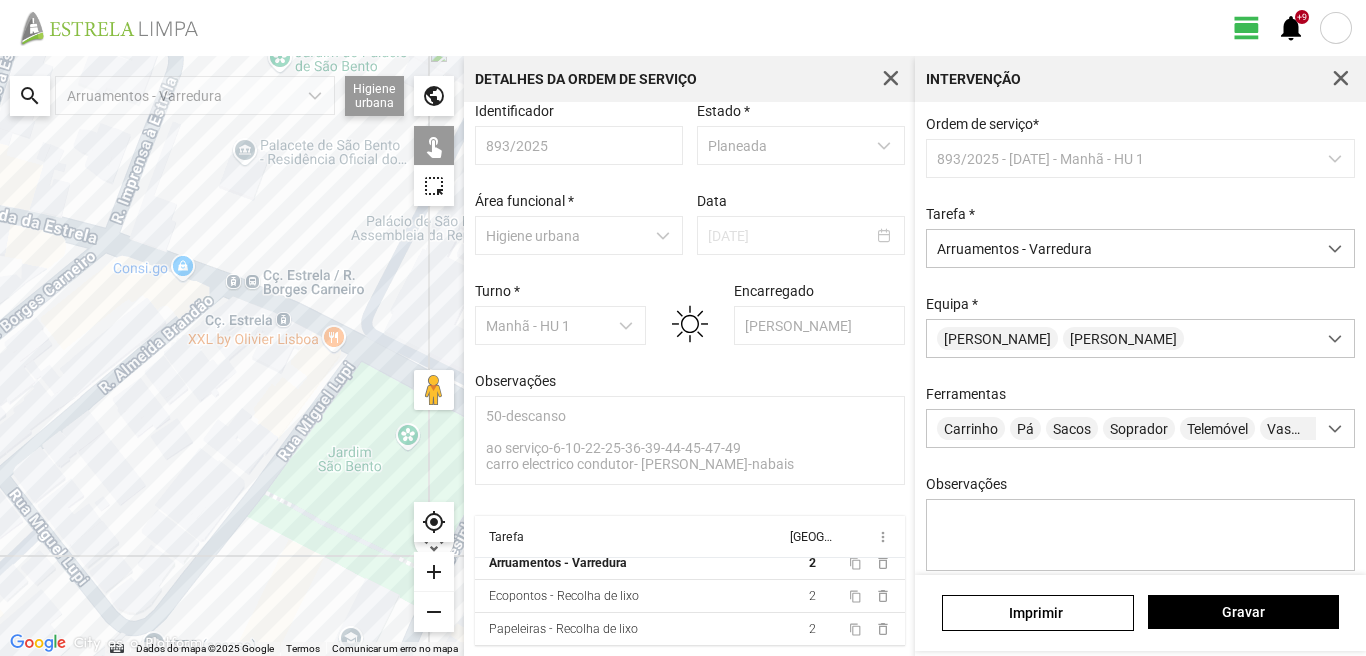 click on "Para navegar, prima as teclas de seta." 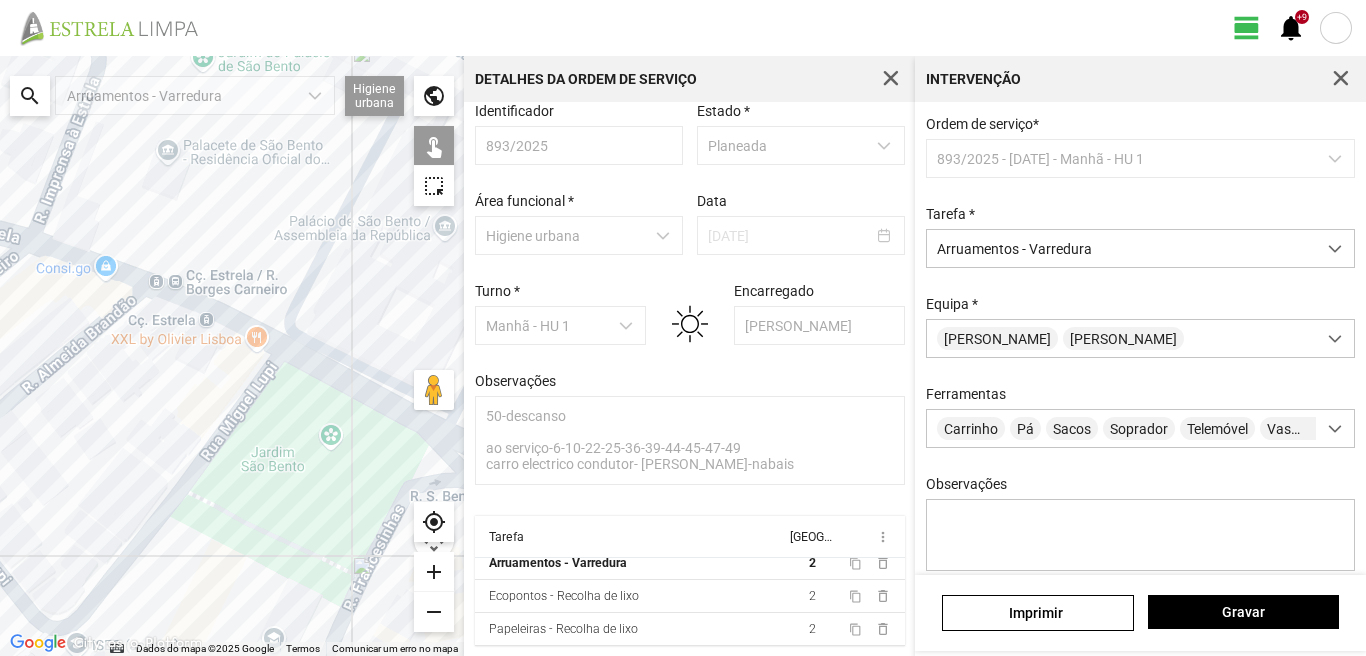 drag, startPoint x: 279, startPoint y: 338, endPoint x: 178, endPoint y: 336, distance: 101.0198 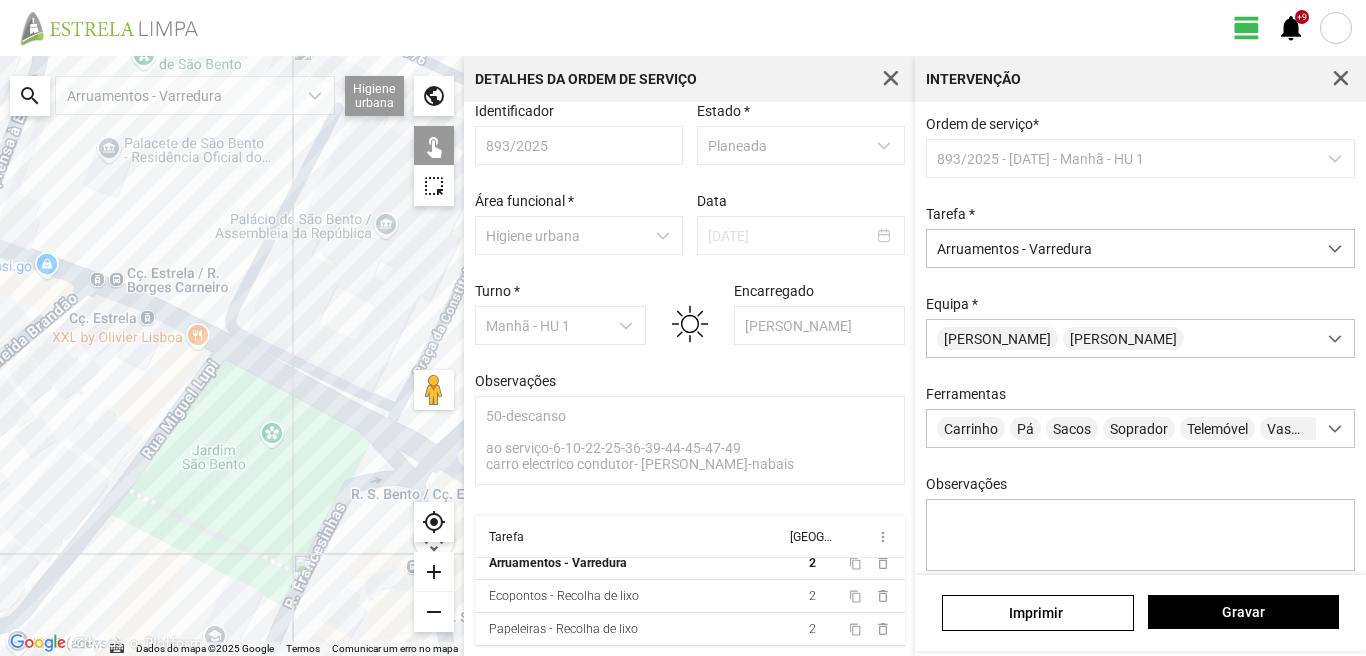 click on "Para navegar, prima as teclas de seta." 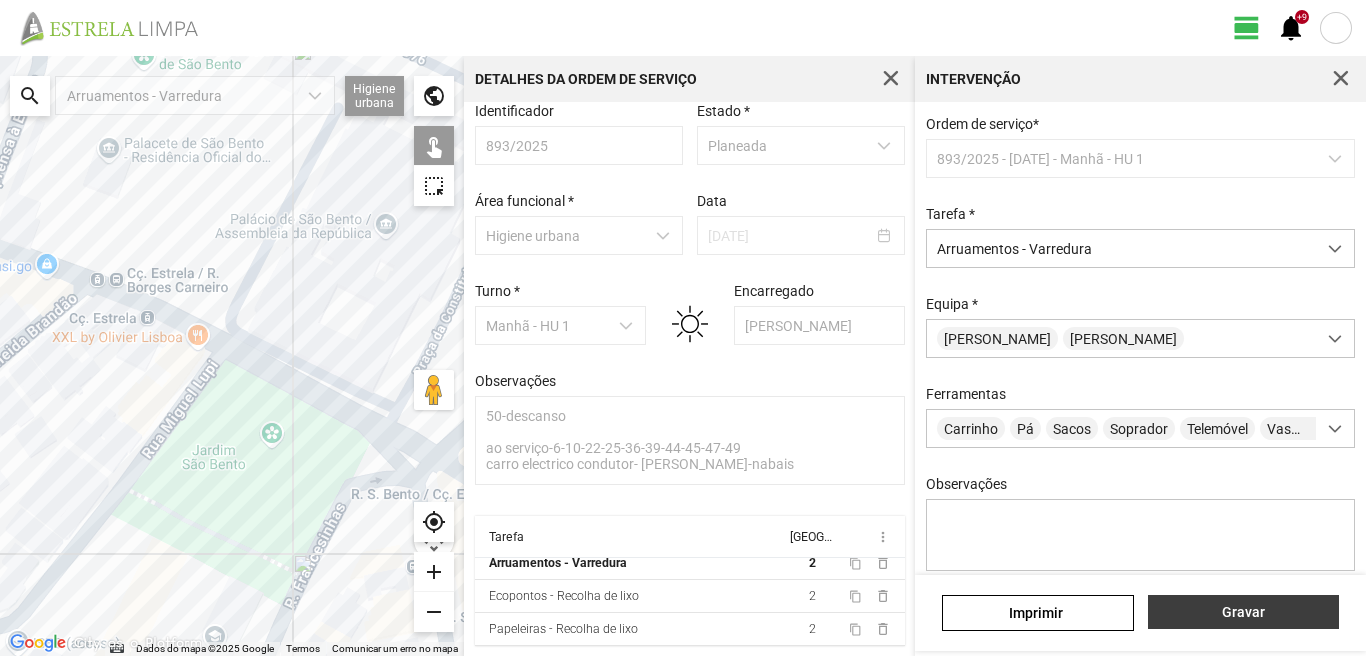 click on "Gravar" at bounding box center [1243, 612] 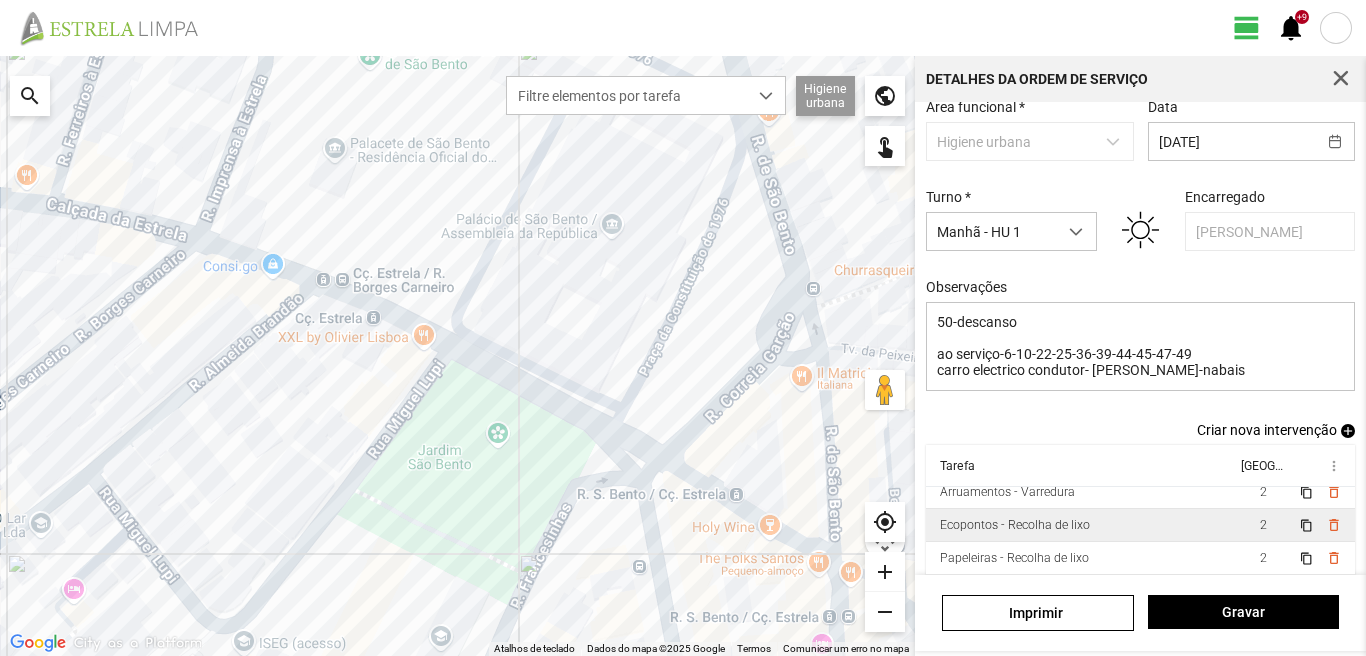 scroll, scrollTop: 126, scrollLeft: 0, axis: vertical 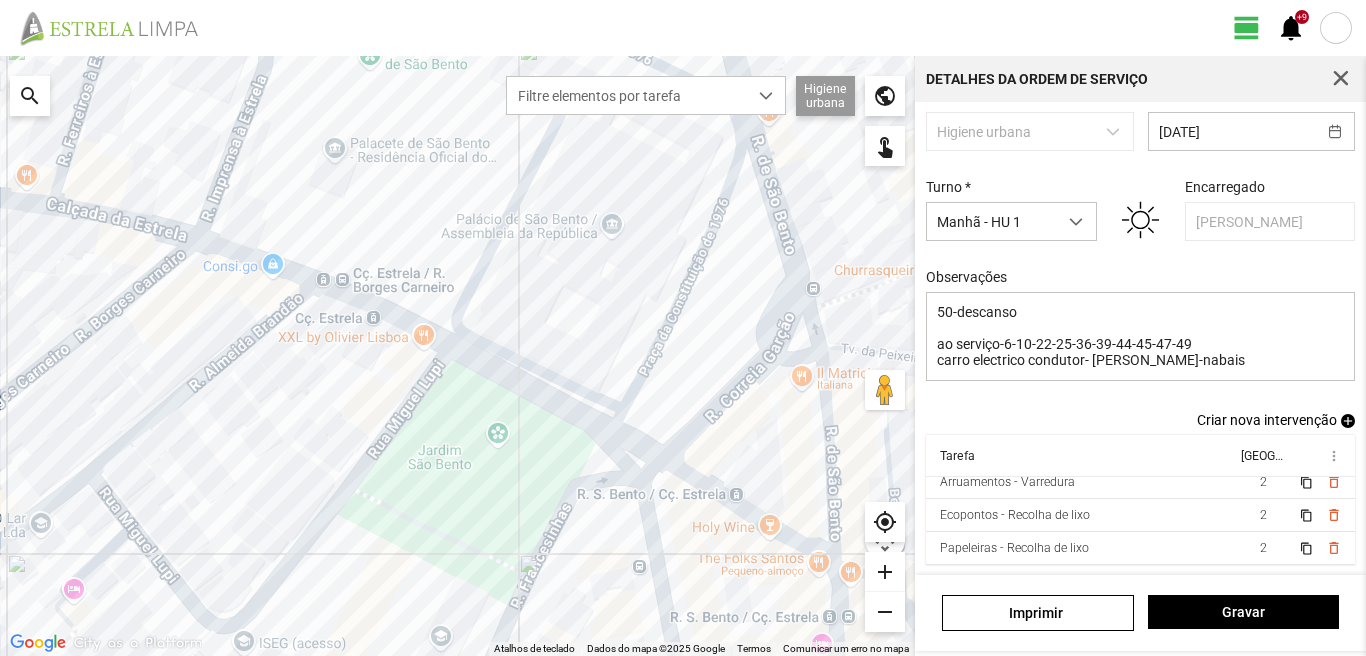 click on "add" at bounding box center (1348, 421) 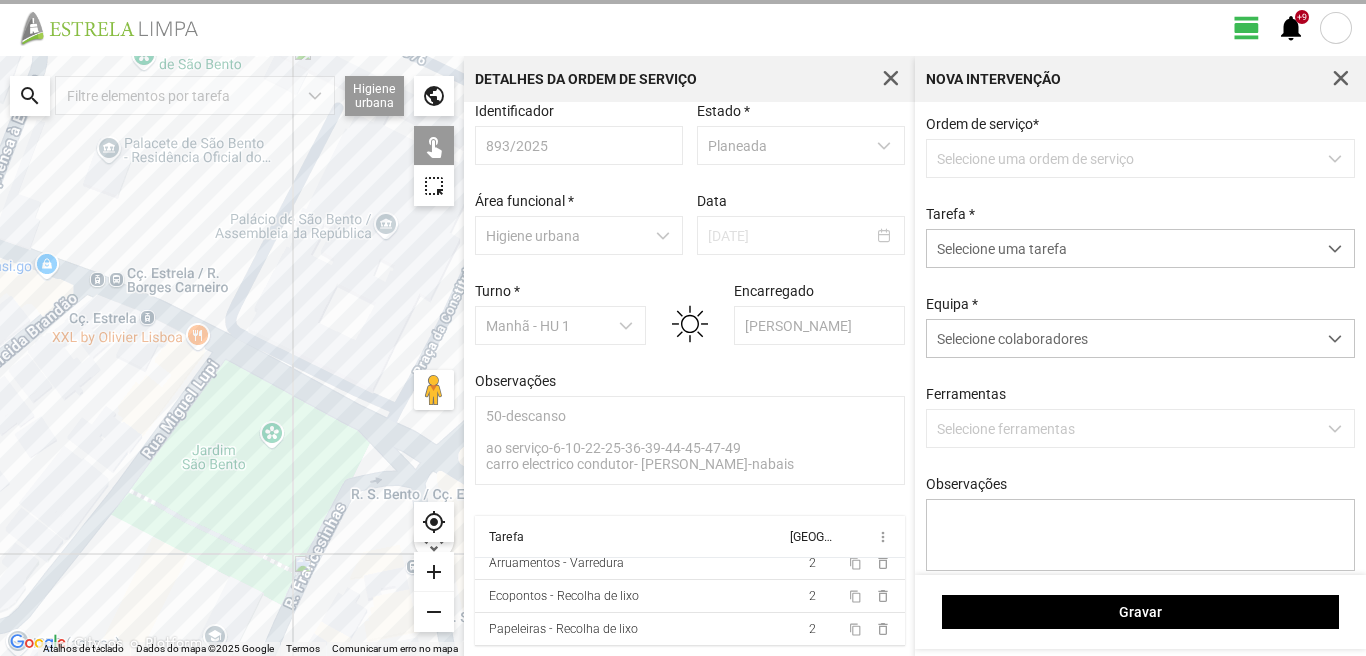 scroll, scrollTop: 21, scrollLeft: 0, axis: vertical 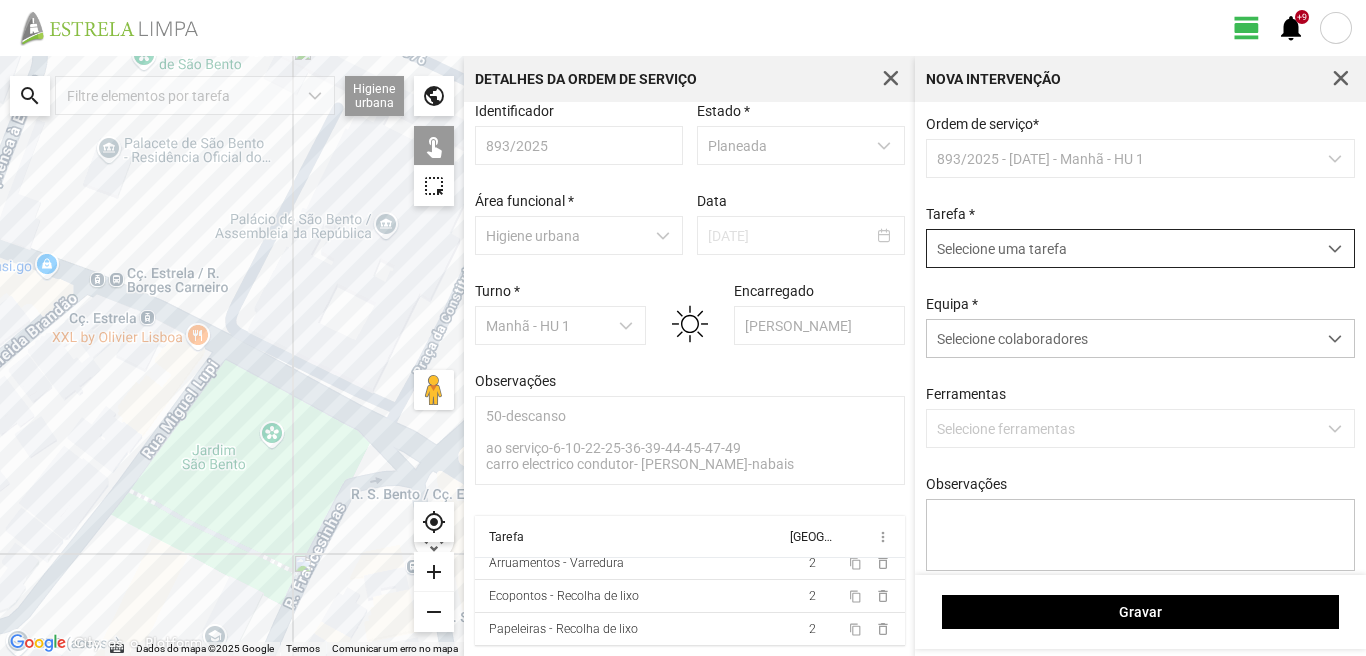 click on "Selecione uma tarefa" at bounding box center [1121, 248] 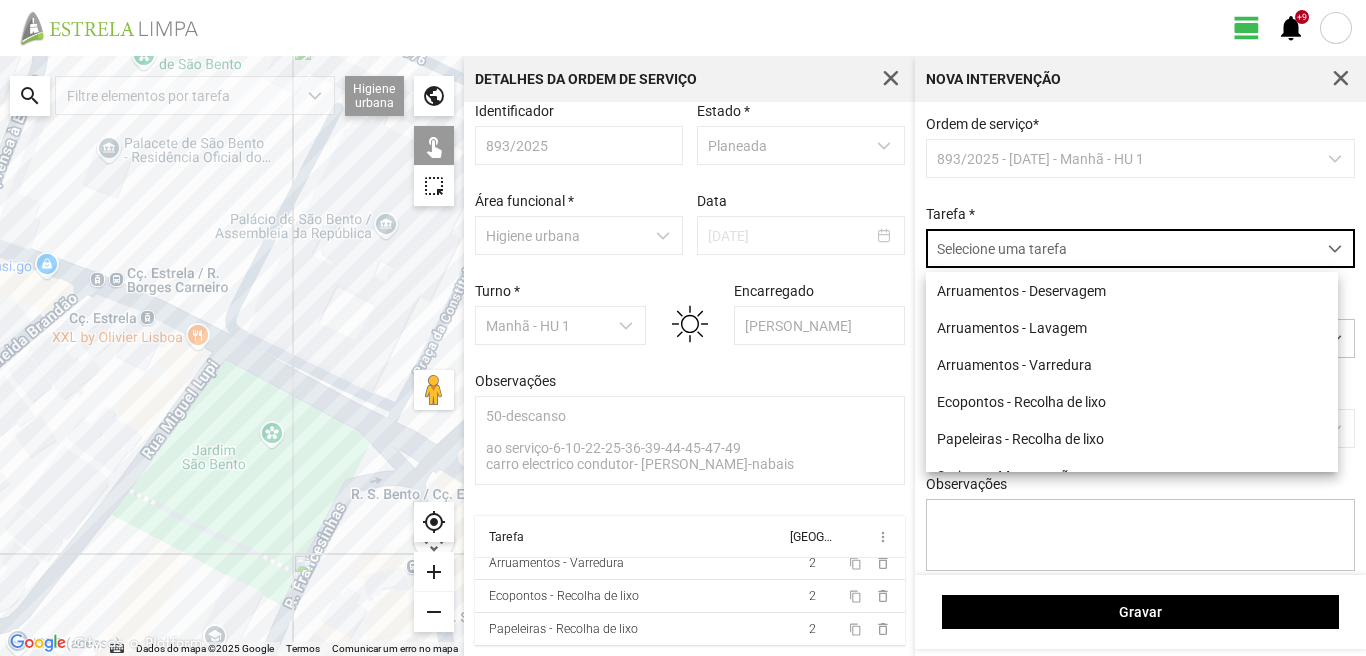scroll, scrollTop: 11, scrollLeft: 89, axis: both 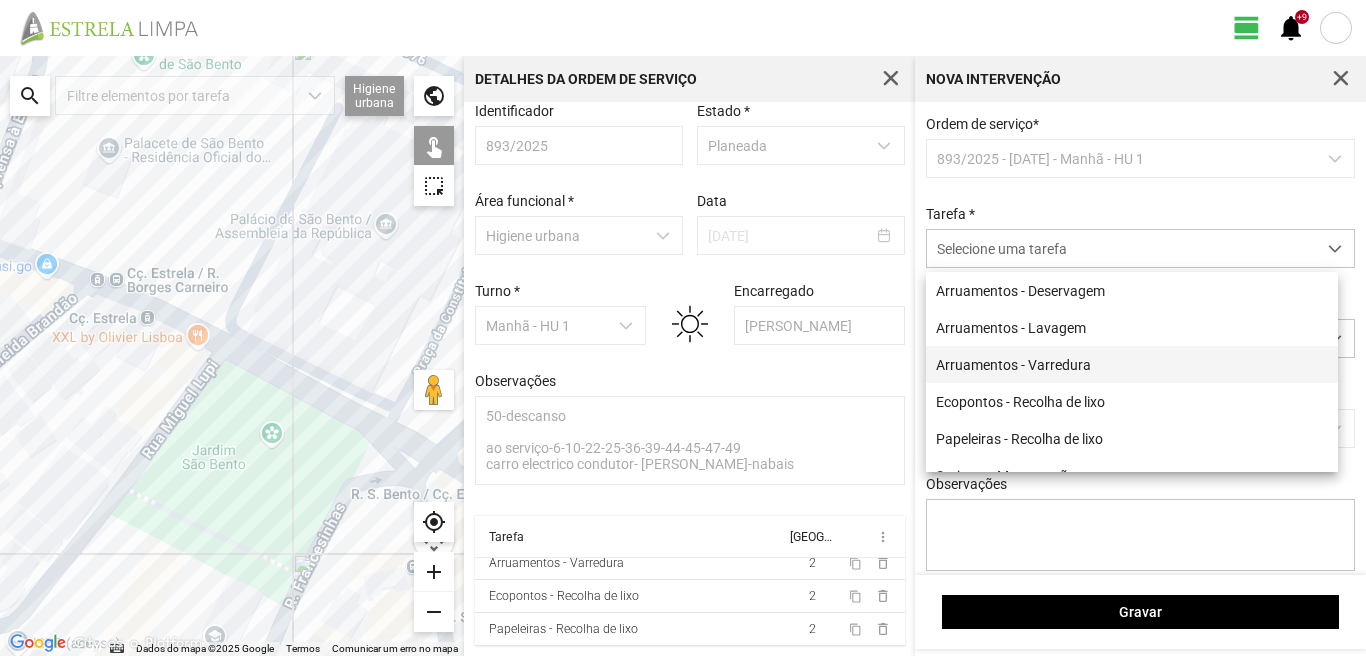 click on "Arruamentos - Varredura" at bounding box center (1132, 364) 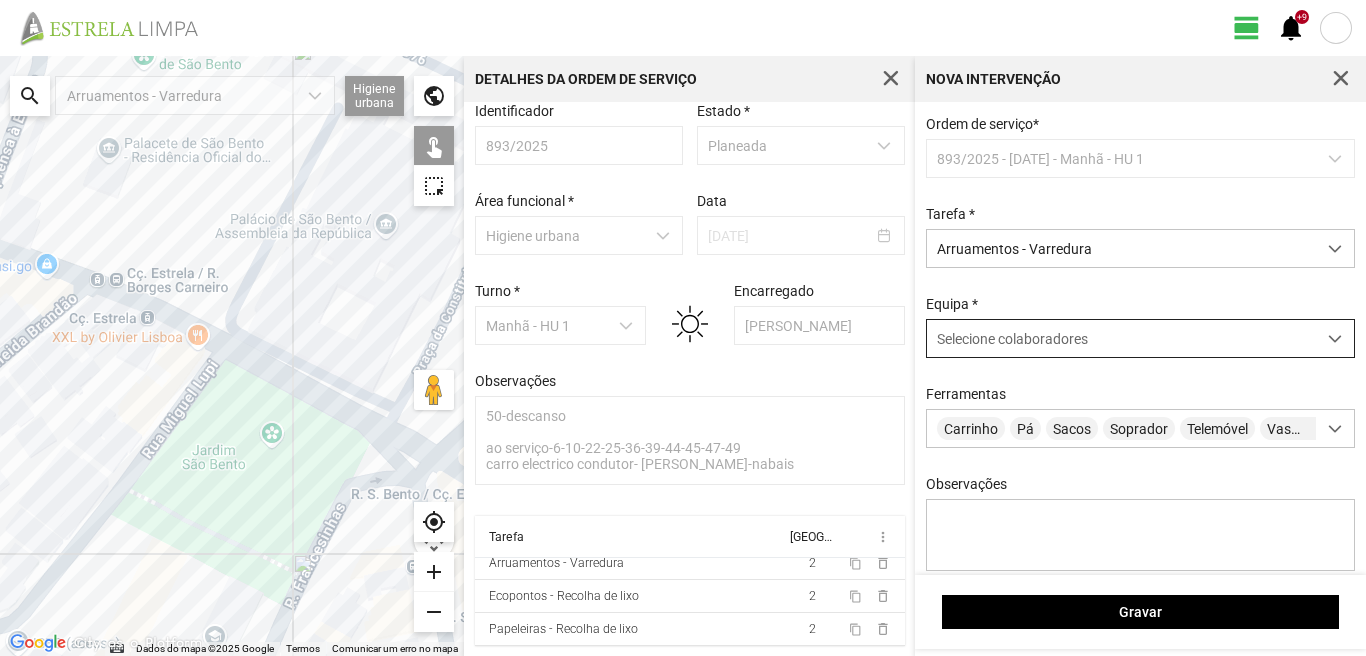 click on "Selecione colaboradores" at bounding box center [1012, 339] 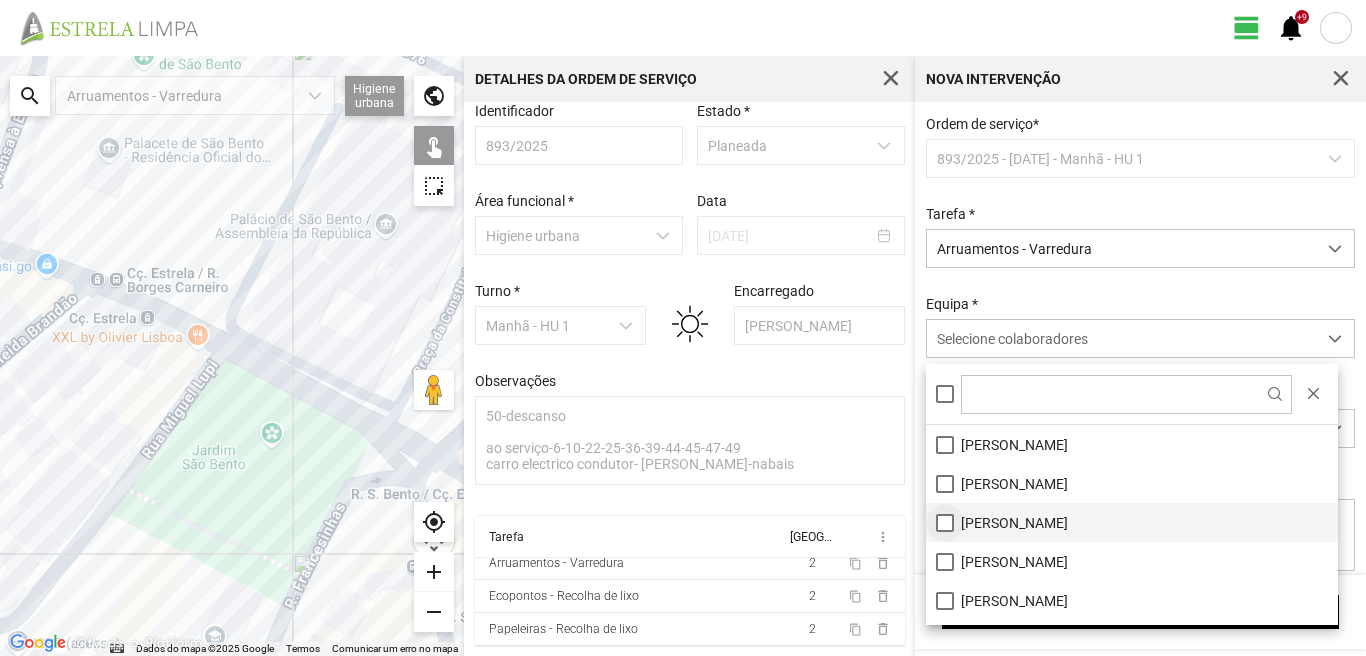 click on "[PERSON_NAME]" at bounding box center [1132, 522] 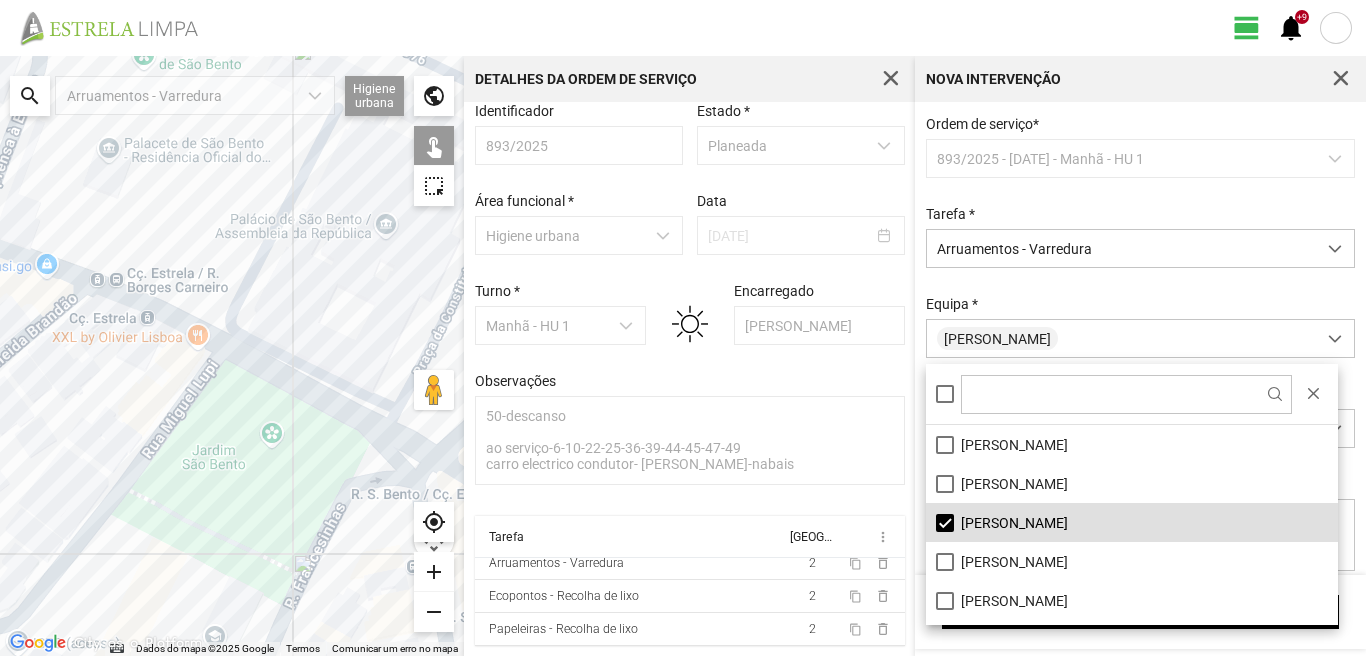drag, startPoint x: 109, startPoint y: 379, endPoint x: 373, endPoint y: 394, distance: 264.42578 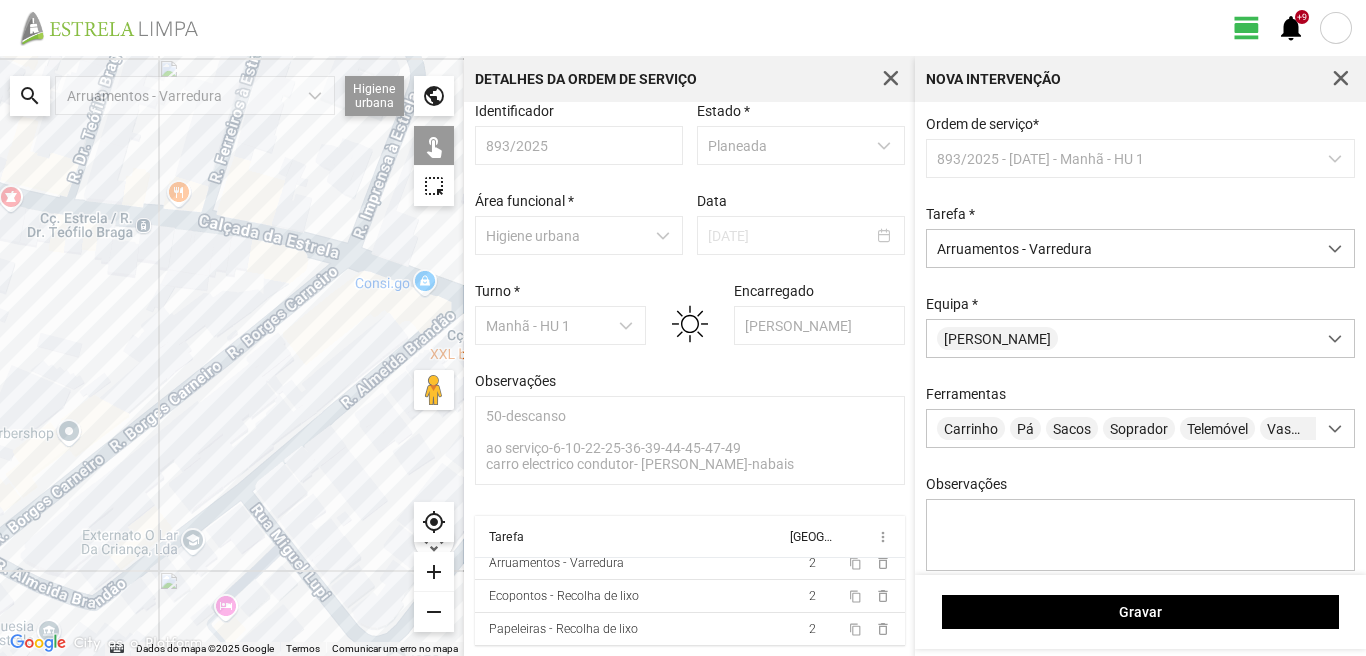 click on "Para navegar, prima as teclas de seta." 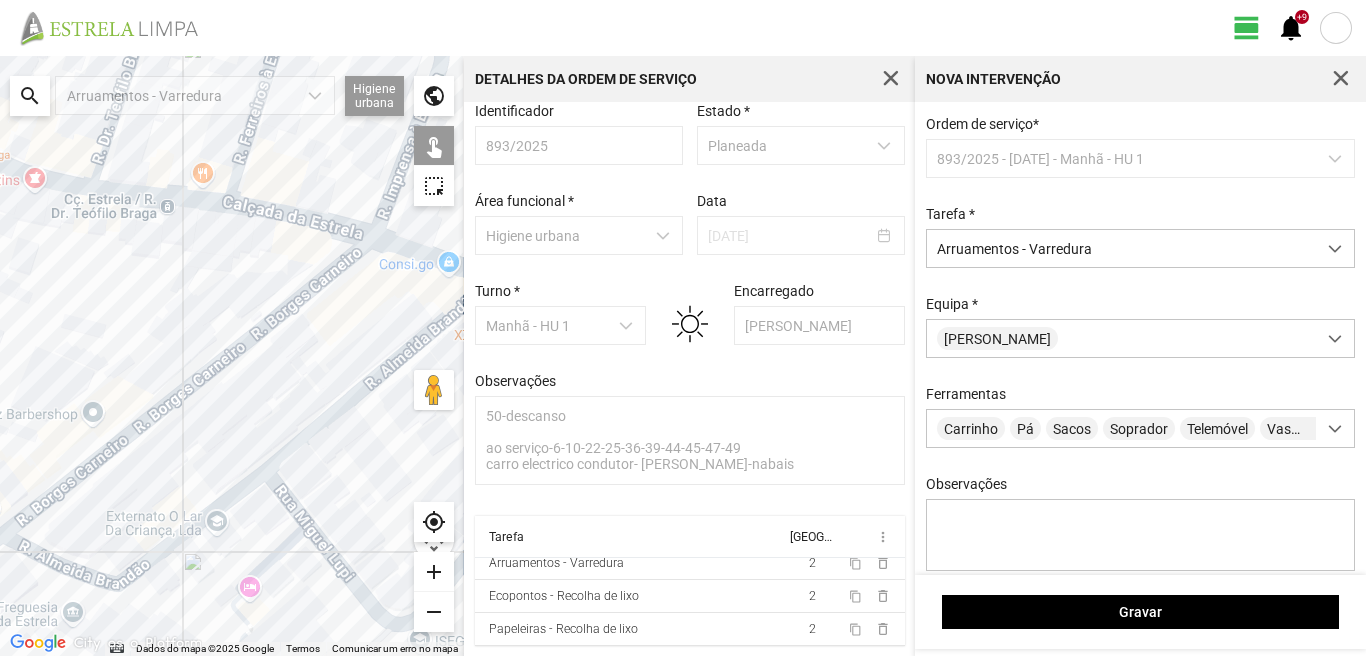 drag, startPoint x: 175, startPoint y: 472, endPoint x: 236, endPoint y: 434, distance: 71.867935 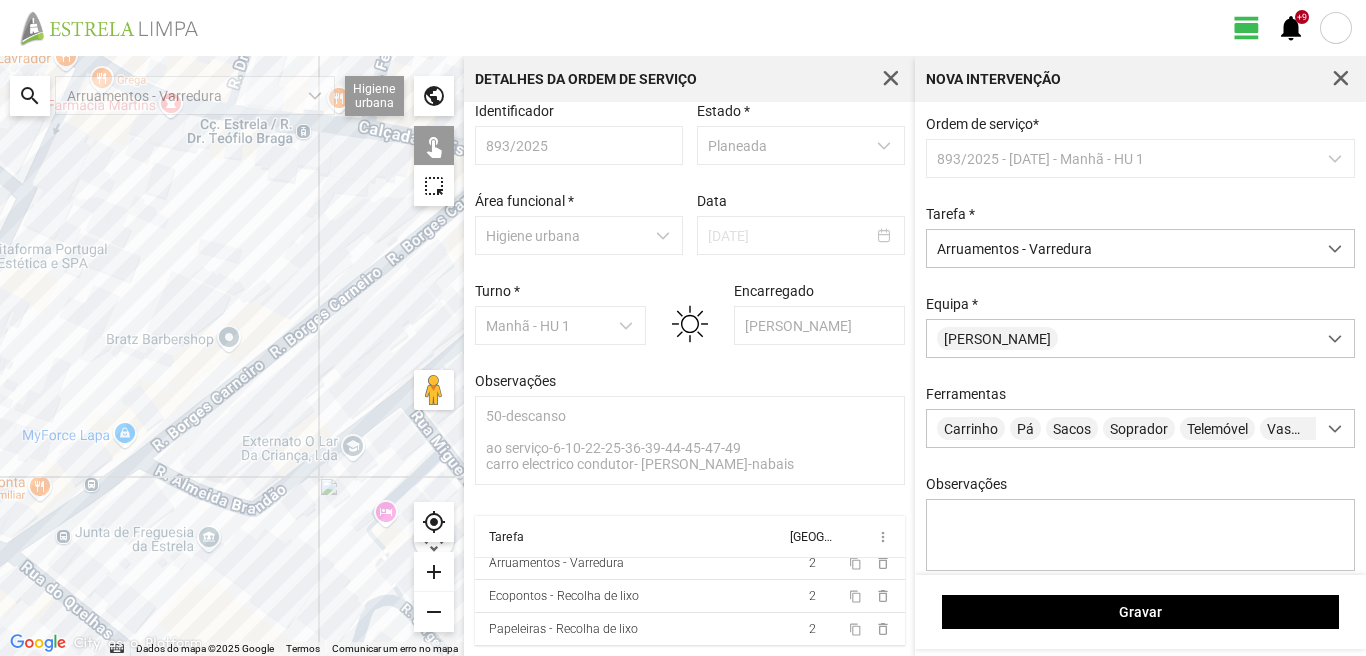 drag, startPoint x: 41, startPoint y: 533, endPoint x: 133, endPoint y: 485, distance: 103.768974 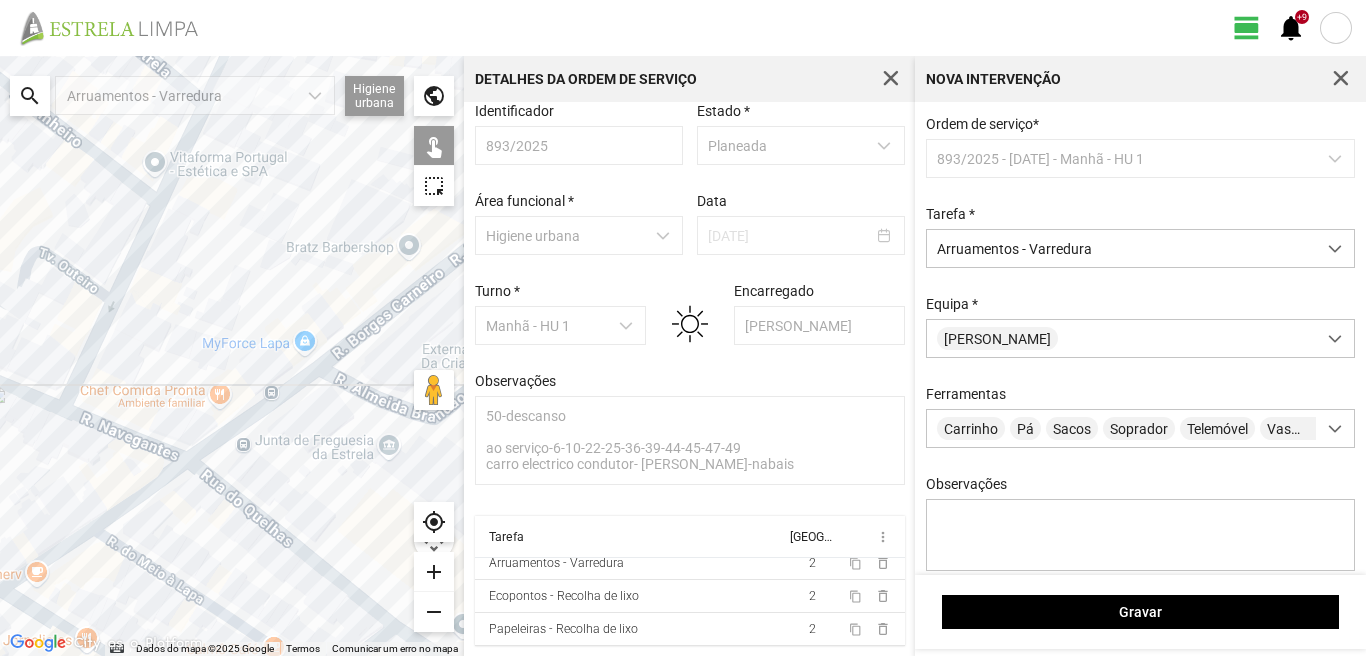 click on "Para navegar, prima as teclas de seta." 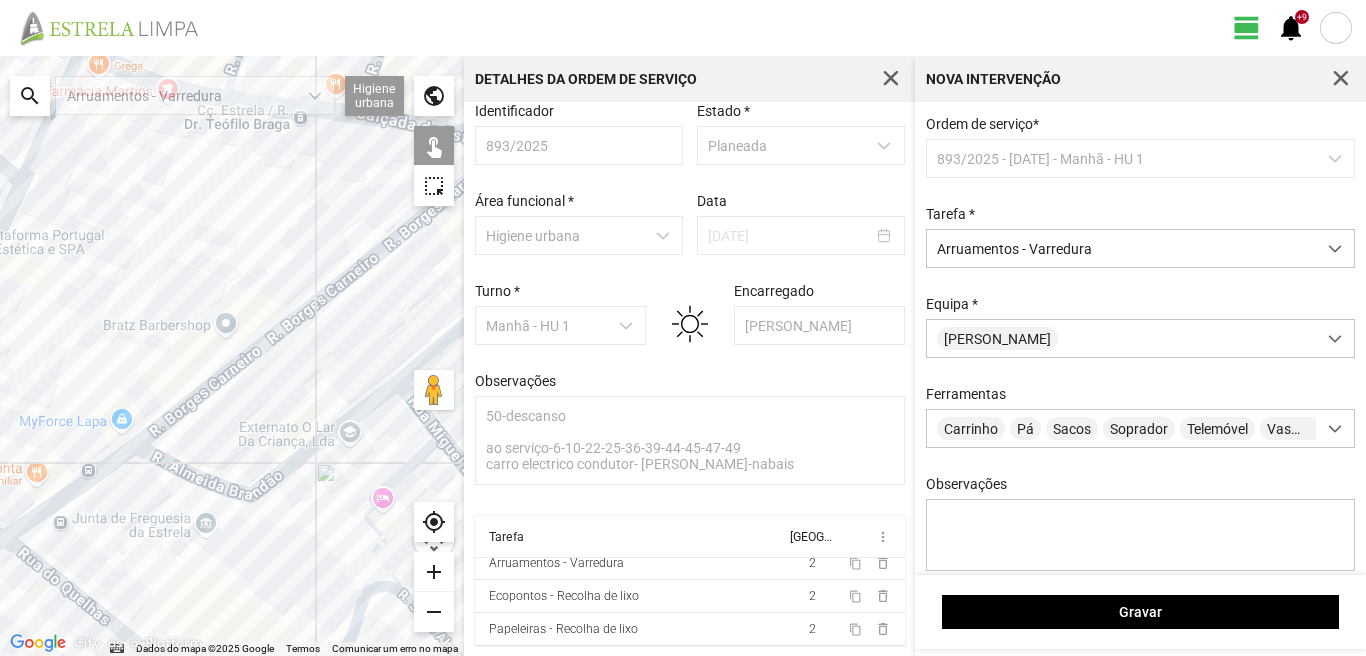 drag, startPoint x: 373, startPoint y: 375, endPoint x: 171, endPoint y: 469, distance: 222.80035 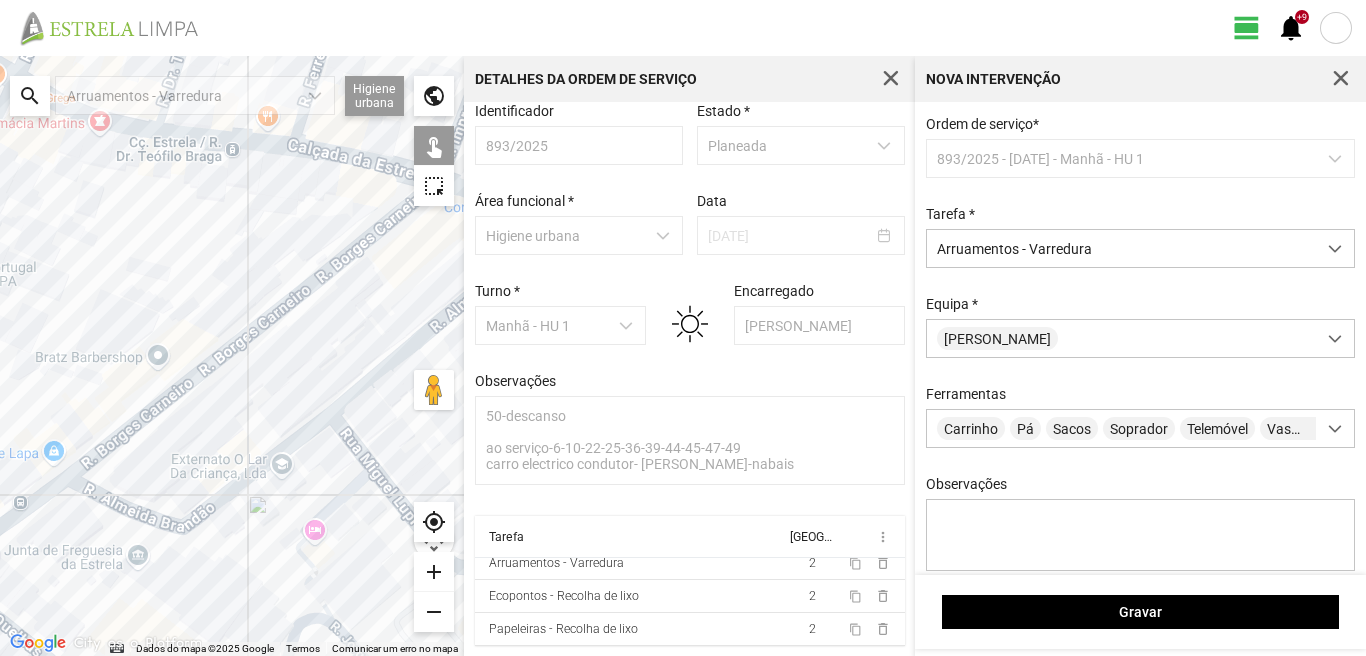 click on "Para navegar, prima as teclas de seta." 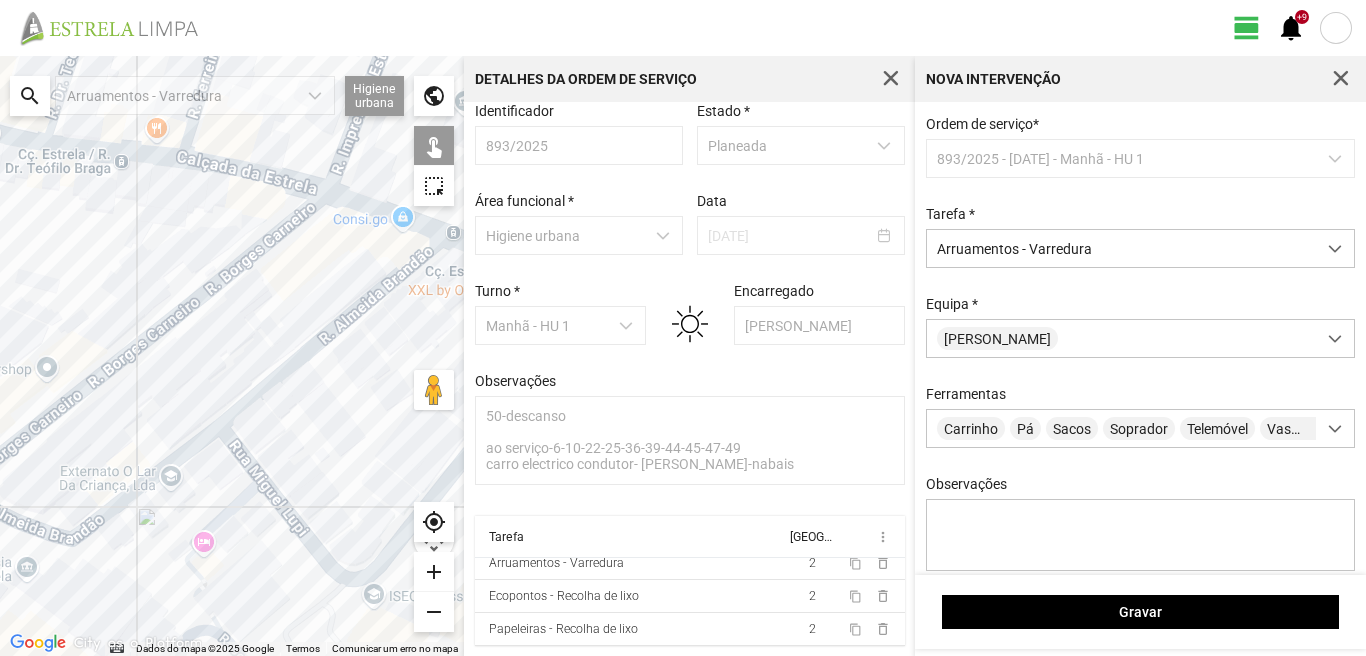 drag, startPoint x: 363, startPoint y: 557, endPoint x: 247, endPoint y: 569, distance: 116.61904 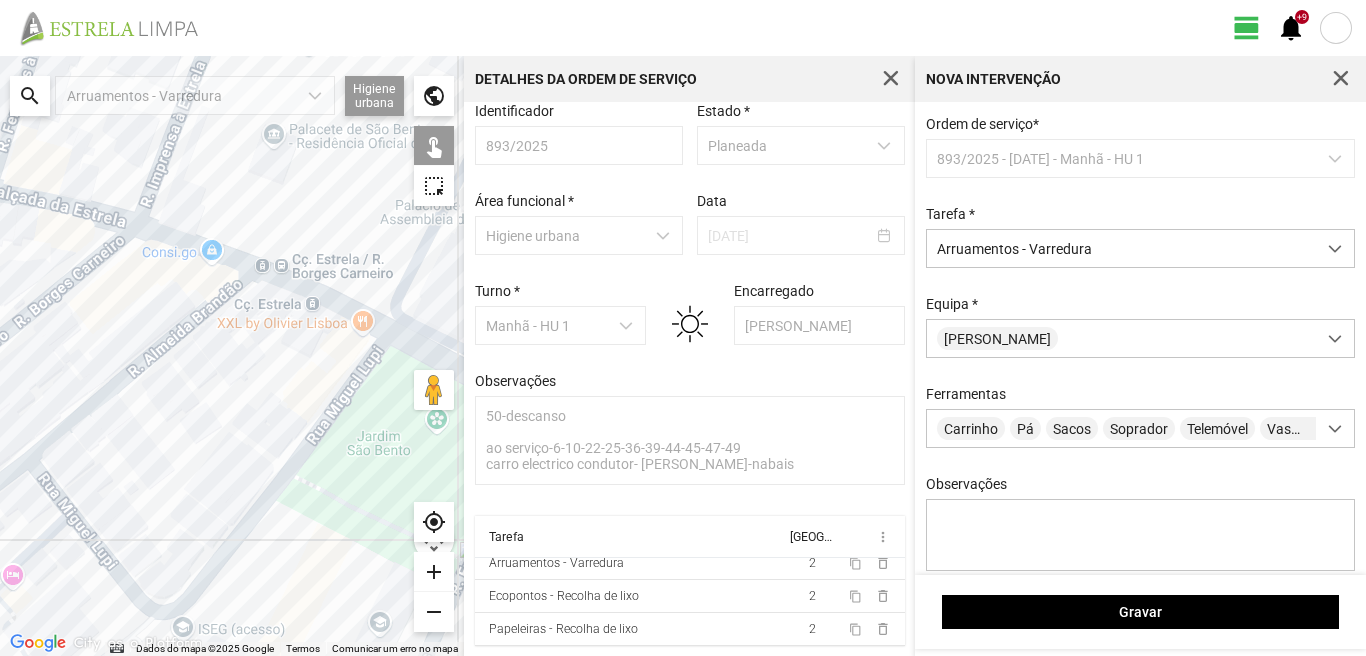 click on "Para navegar, prima as teclas de seta." 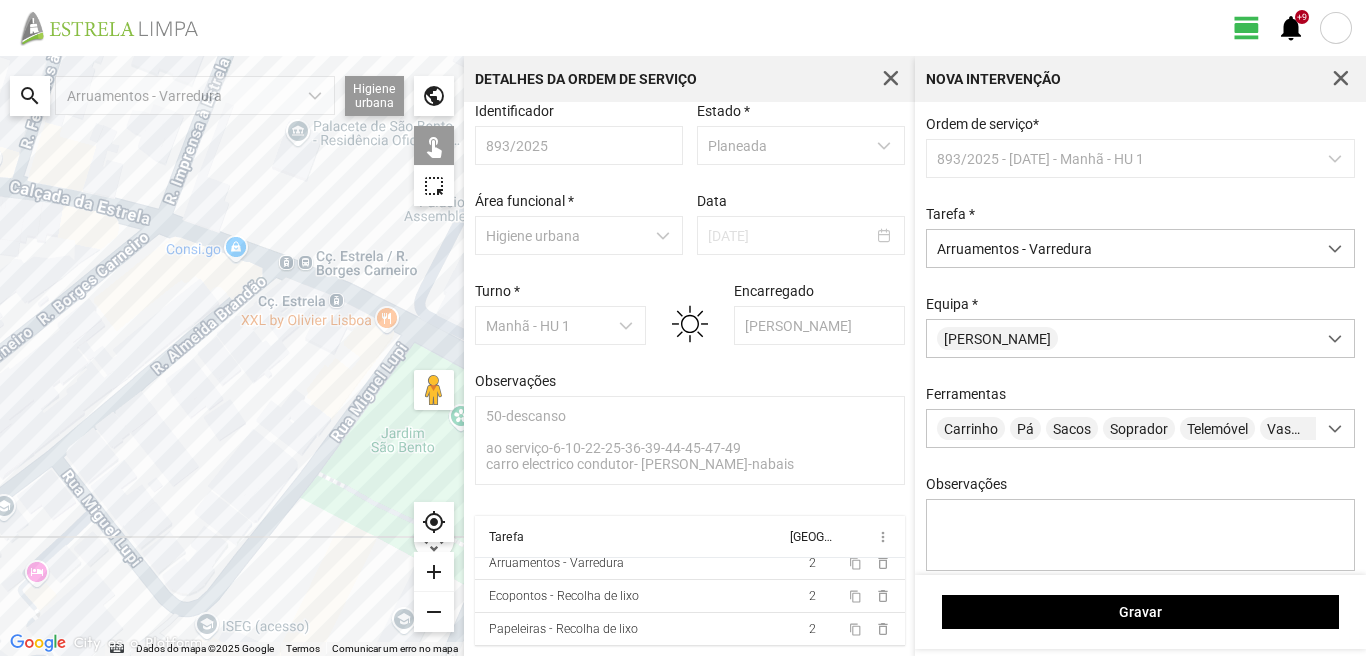 drag, startPoint x: 179, startPoint y: 472, endPoint x: 341, endPoint y: 478, distance: 162.11107 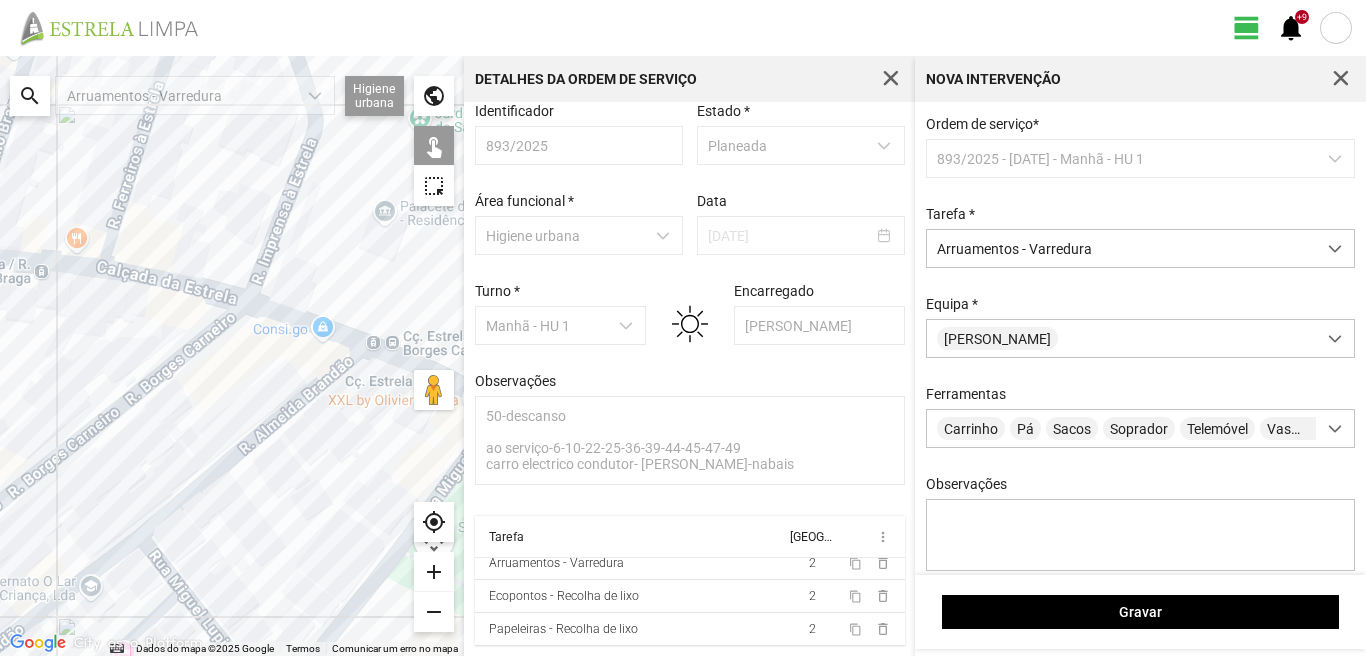 drag, startPoint x: 424, startPoint y: 297, endPoint x: 301, endPoint y: 374, distance: 145.11375 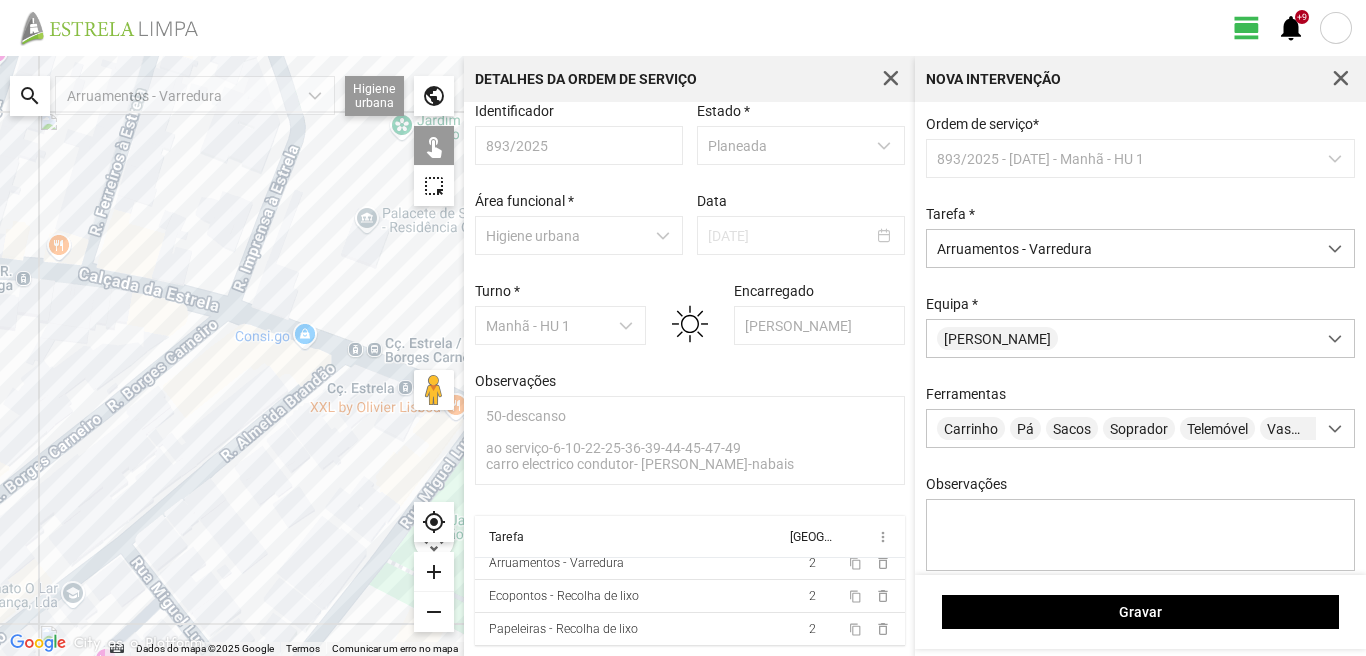 click on "Para navegar, prima as teclas de seta." 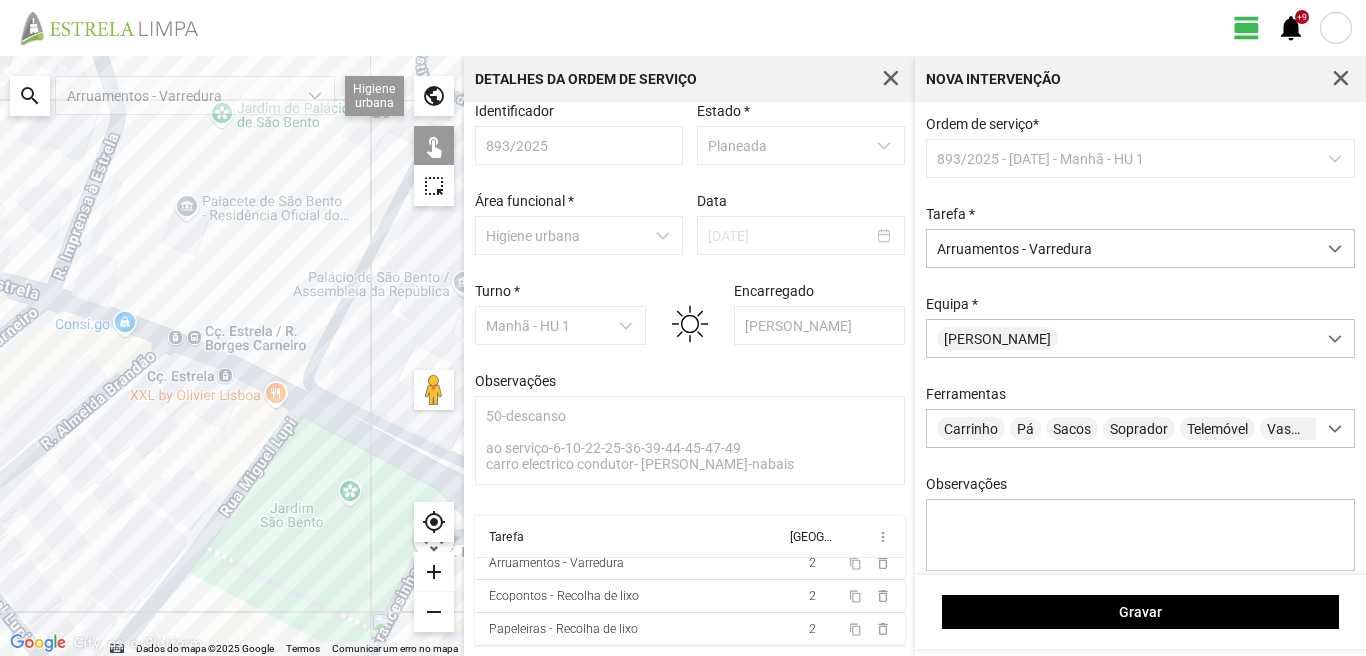 click on "Para navegar, prima as teclas de seta." 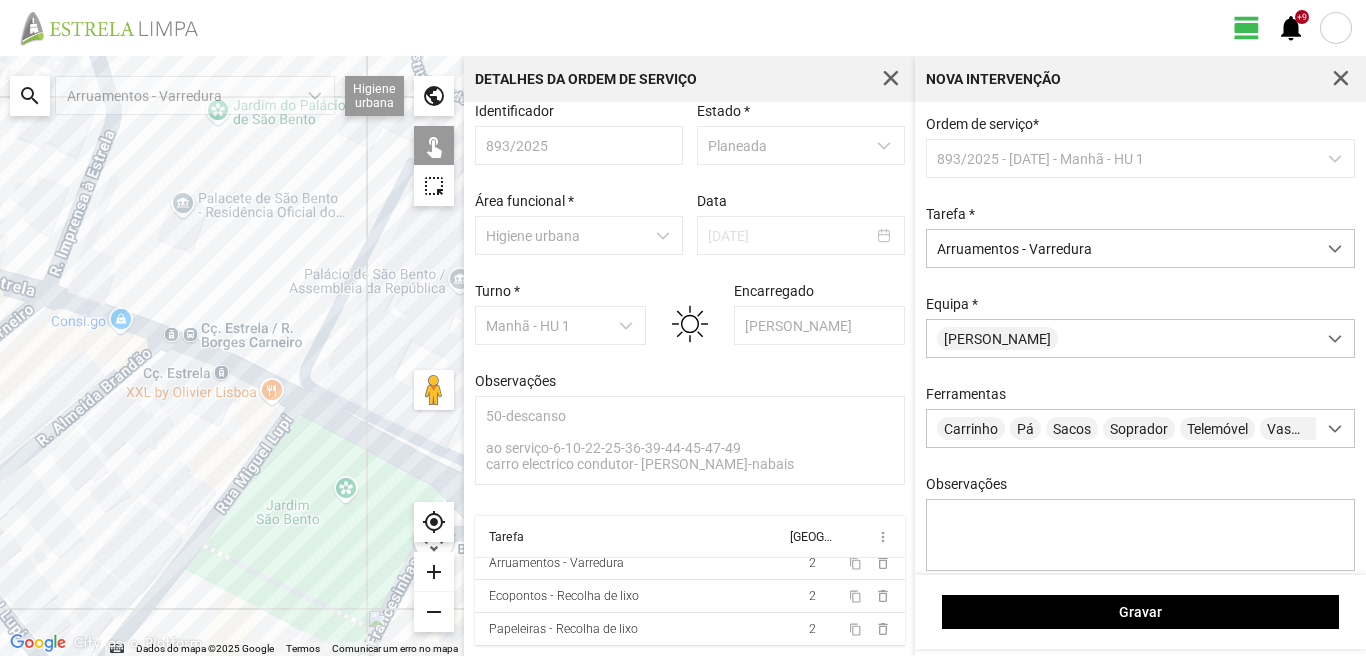 drag, startPoint x: 360, startPoint y: 486, endPoint x: 241, endPoint y: 447, distance: 125.22779 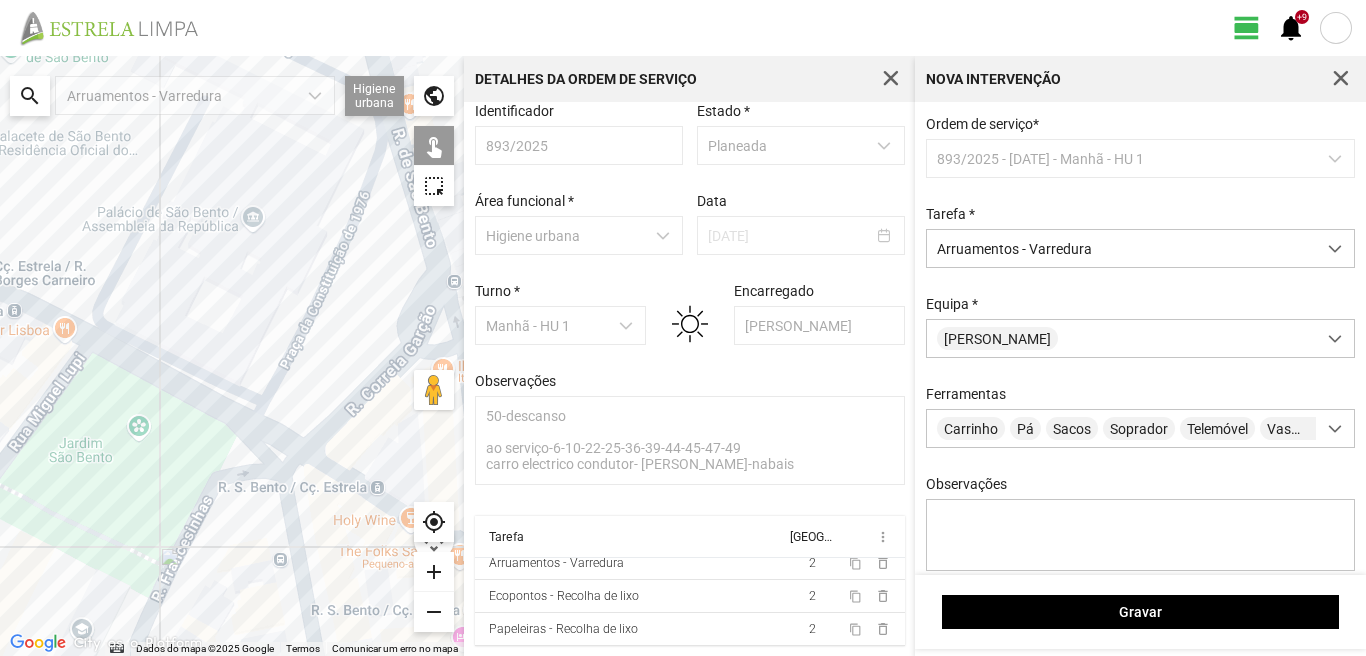 click on "Para navegar, prima as teclas de seta." 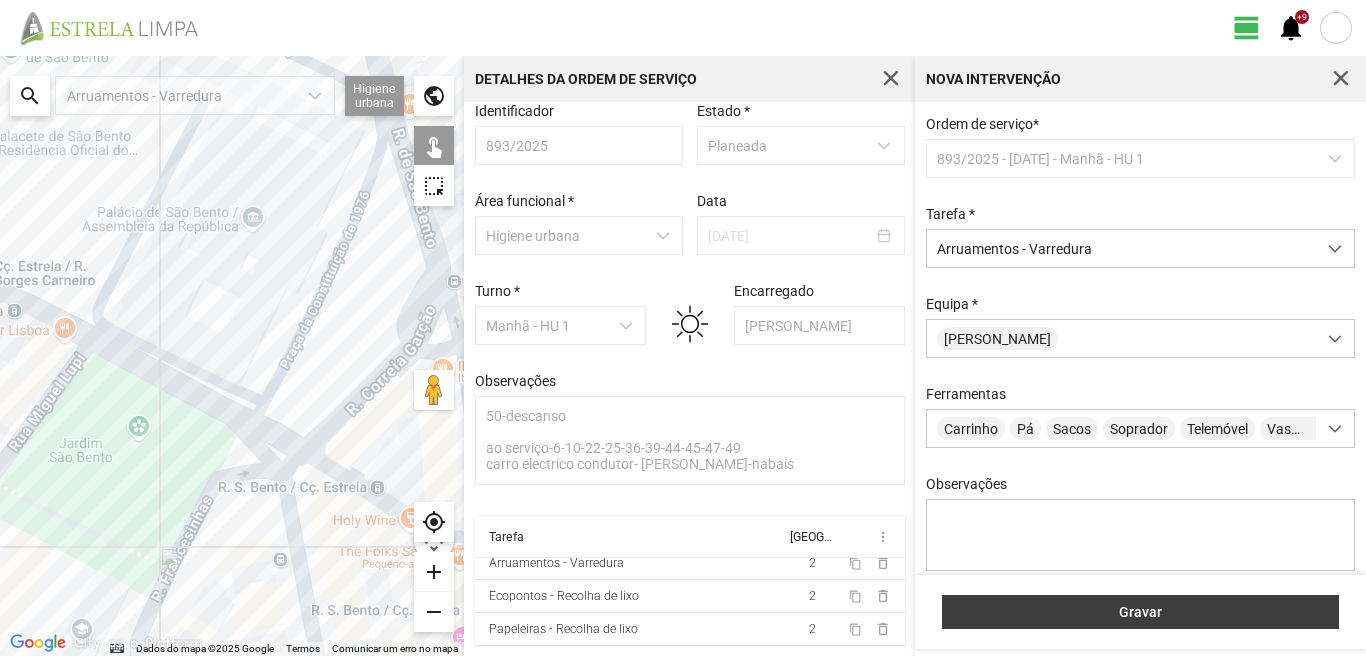 click on "Gravar" at bounding box center [1140, 612] 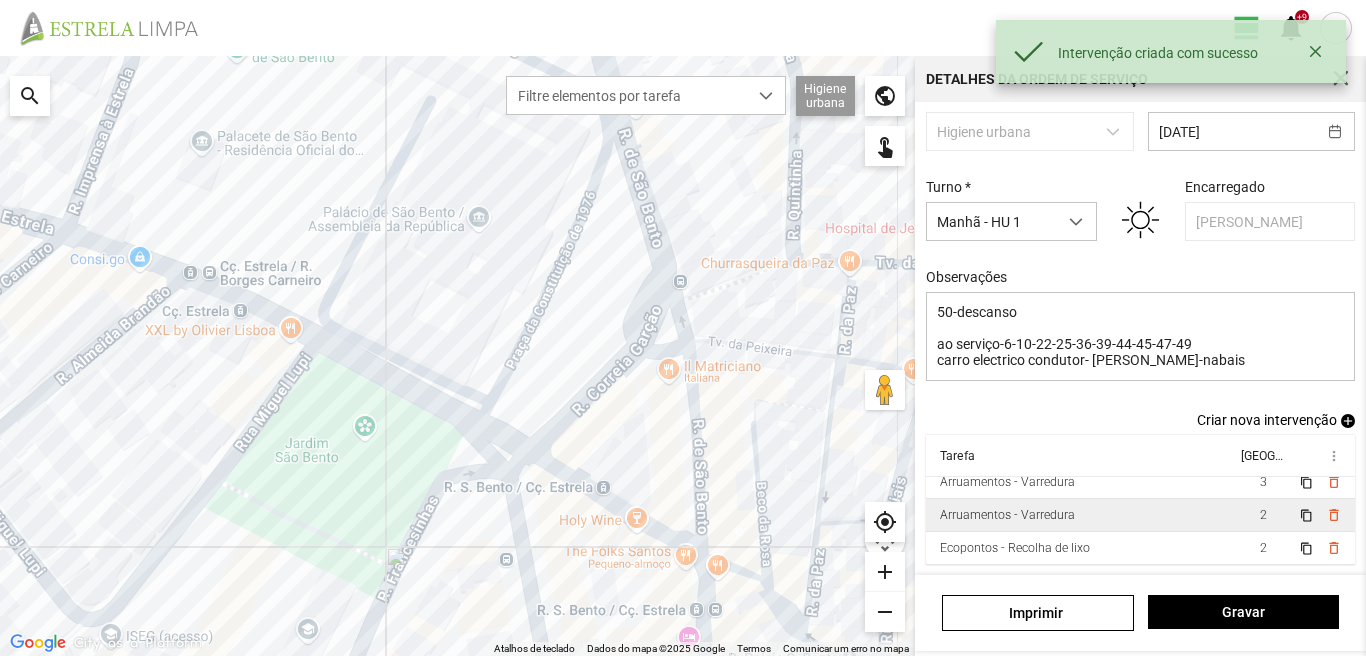 scroll, scrollTop: 126, scrollLeft: 0, axis: vertical 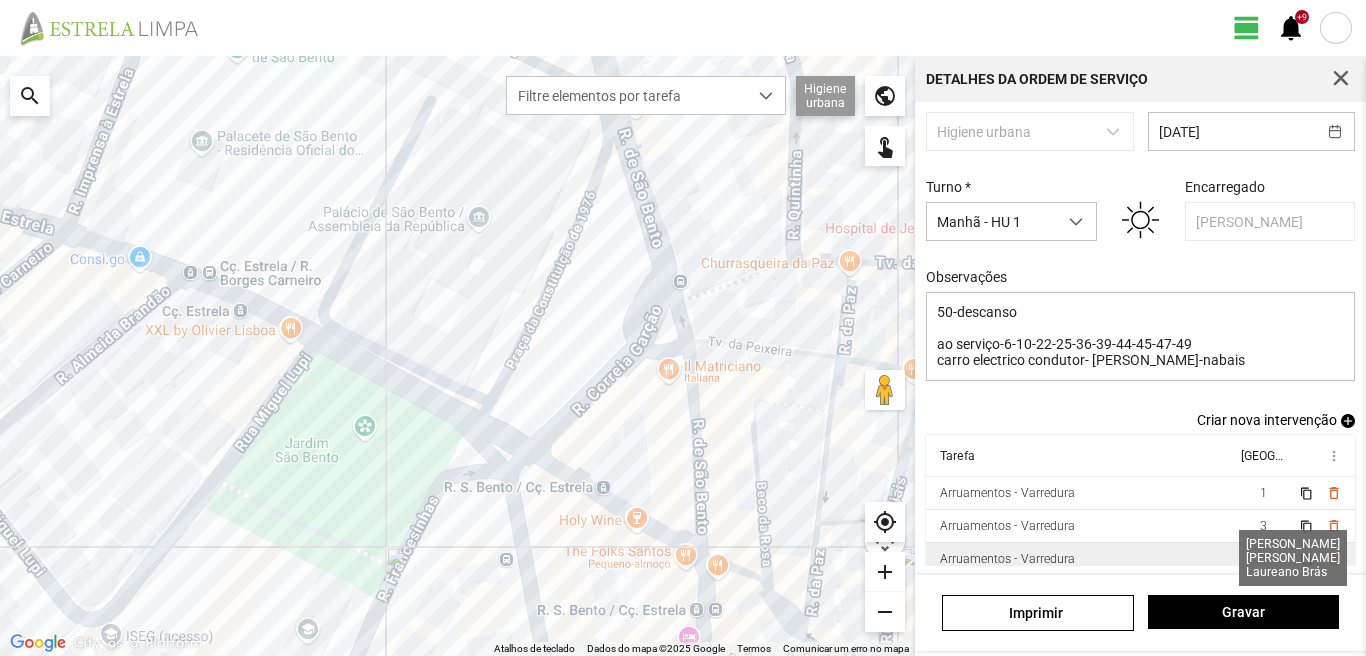 click on "3" at bounding box center (1263, 559) 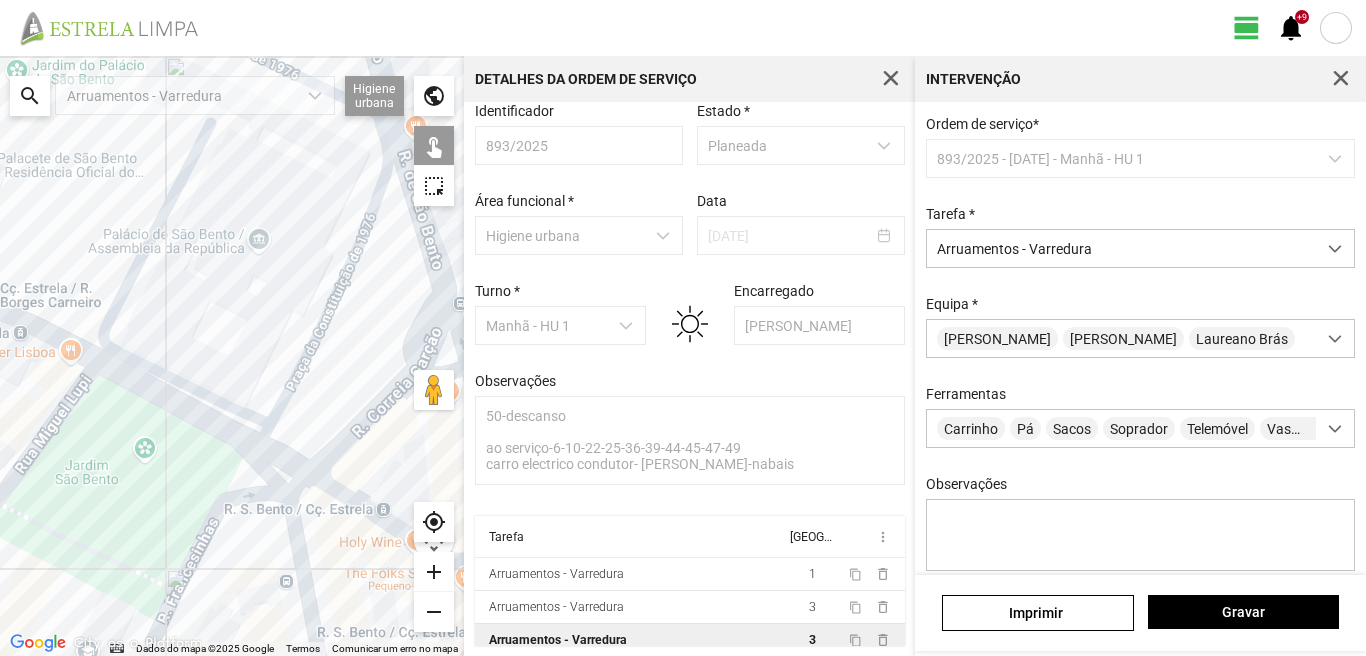 drag, startPoint x: 122, startPoint y: 307, endPoint x: 211, endPoint y: 518, distance: 229.00218 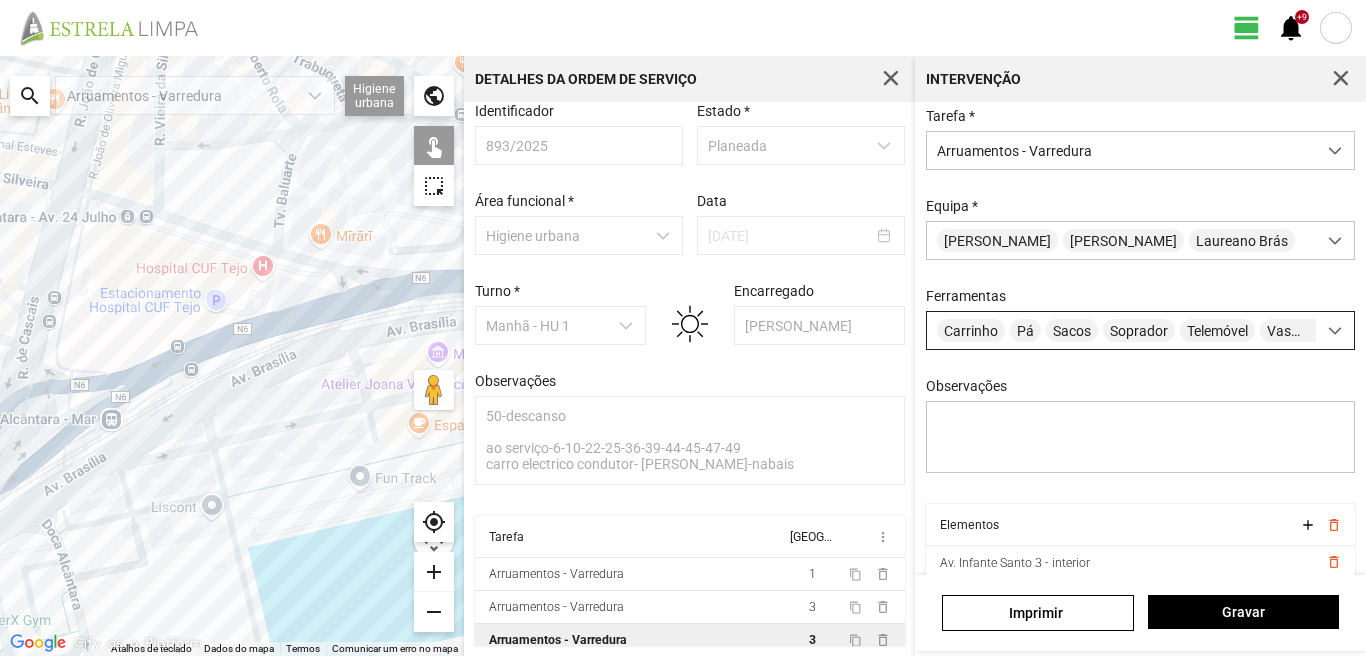 scroll, scrollTop: 0, scrollLeft: 0, axis: both 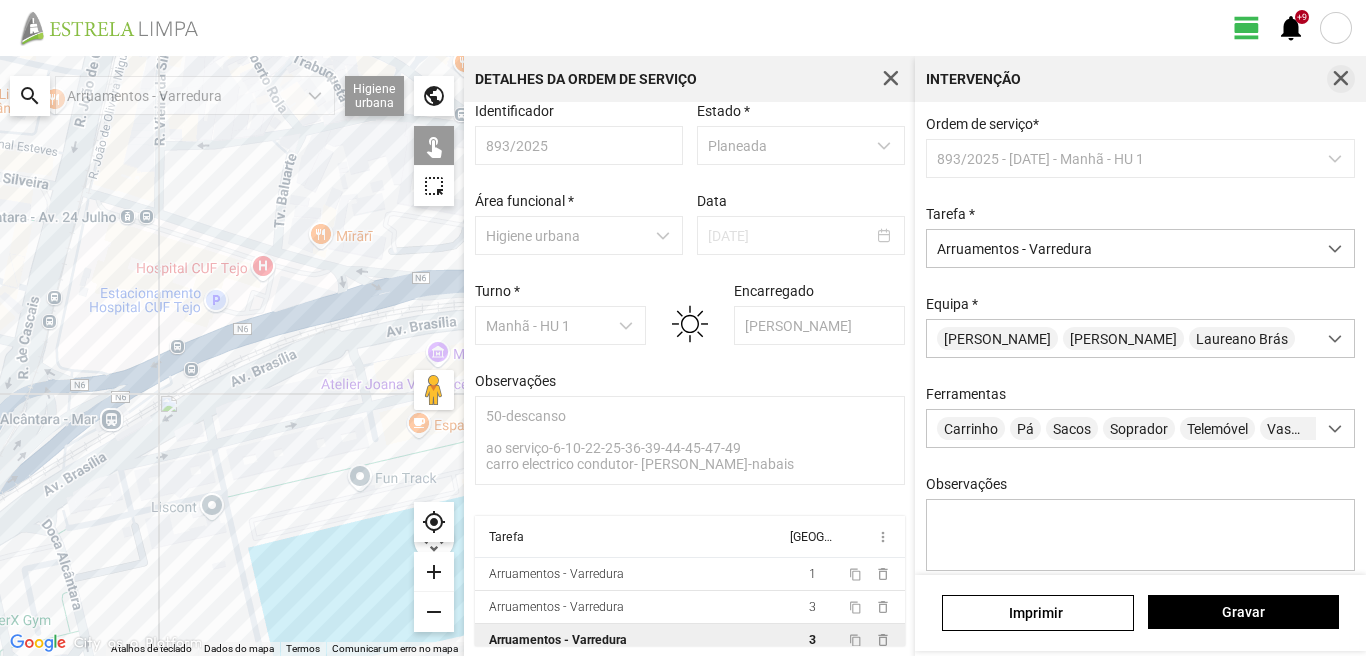 click at bounding box center (1341, 79) 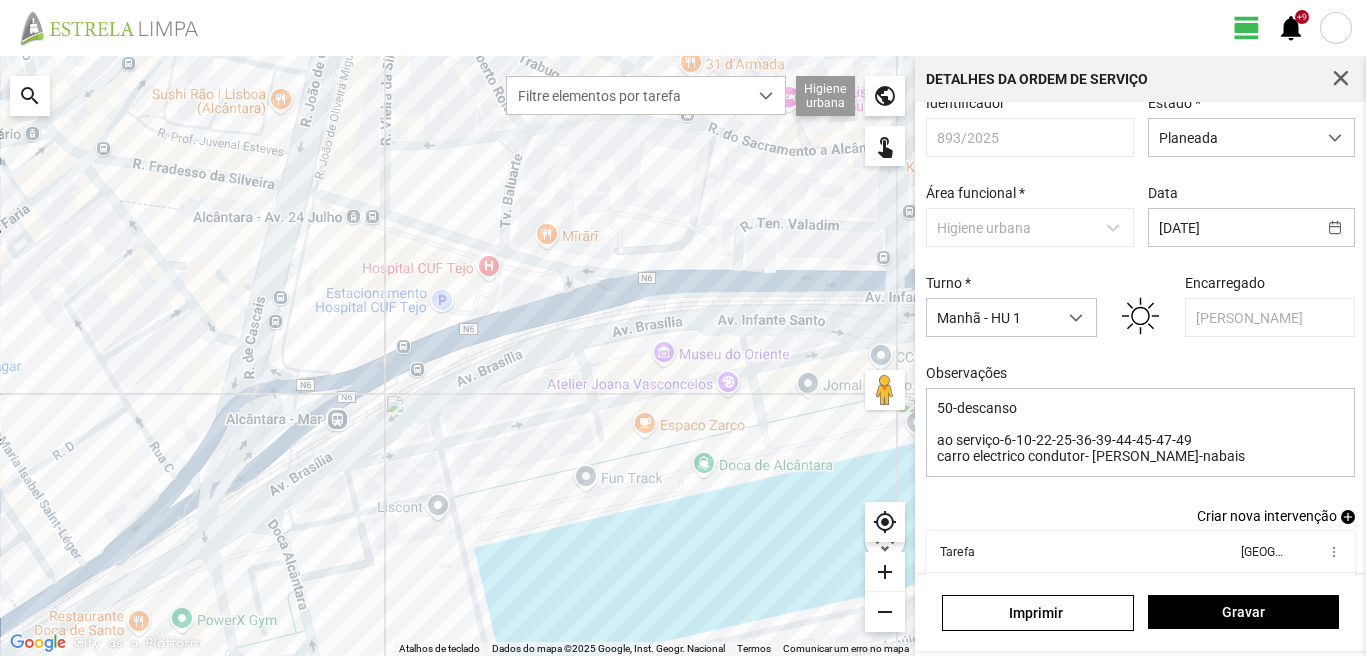 scroll, scrollTop: 126, scrollLeft: 0, axis: vertical 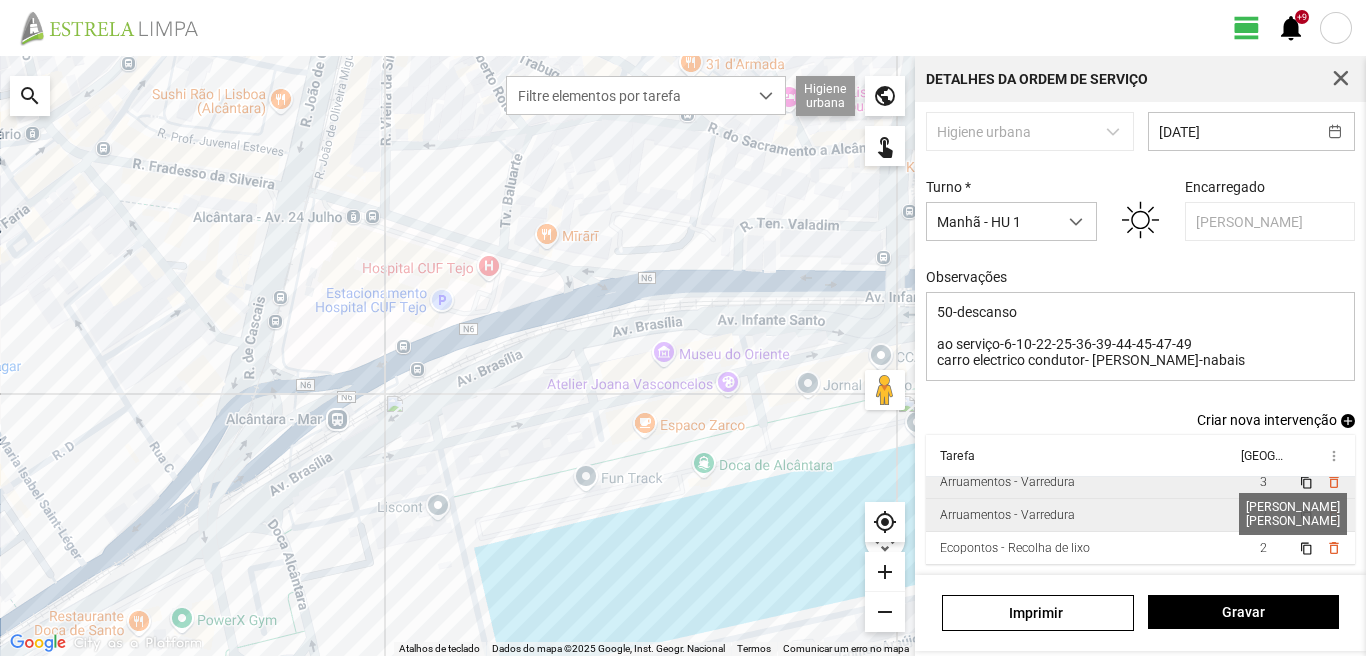 click on "2" at bounding box center [1263, 515] 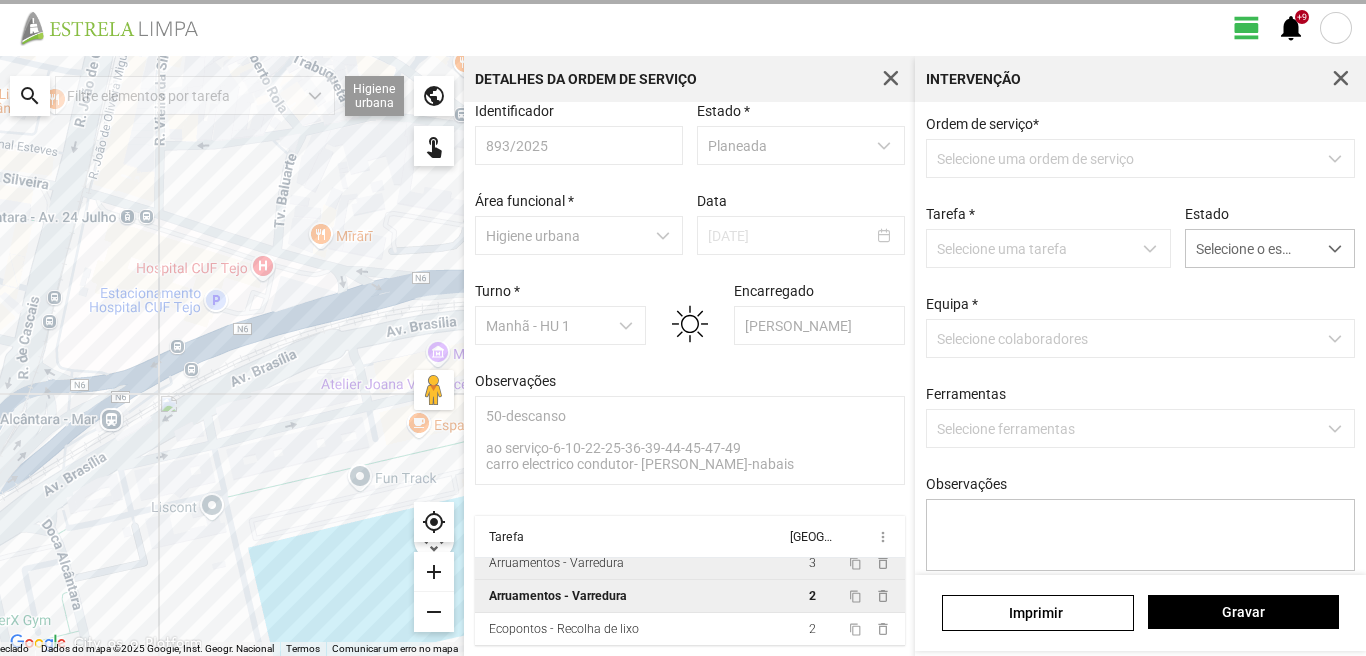 scroll, scrollTop: 21, scrollLeft: 0, axis: vertical 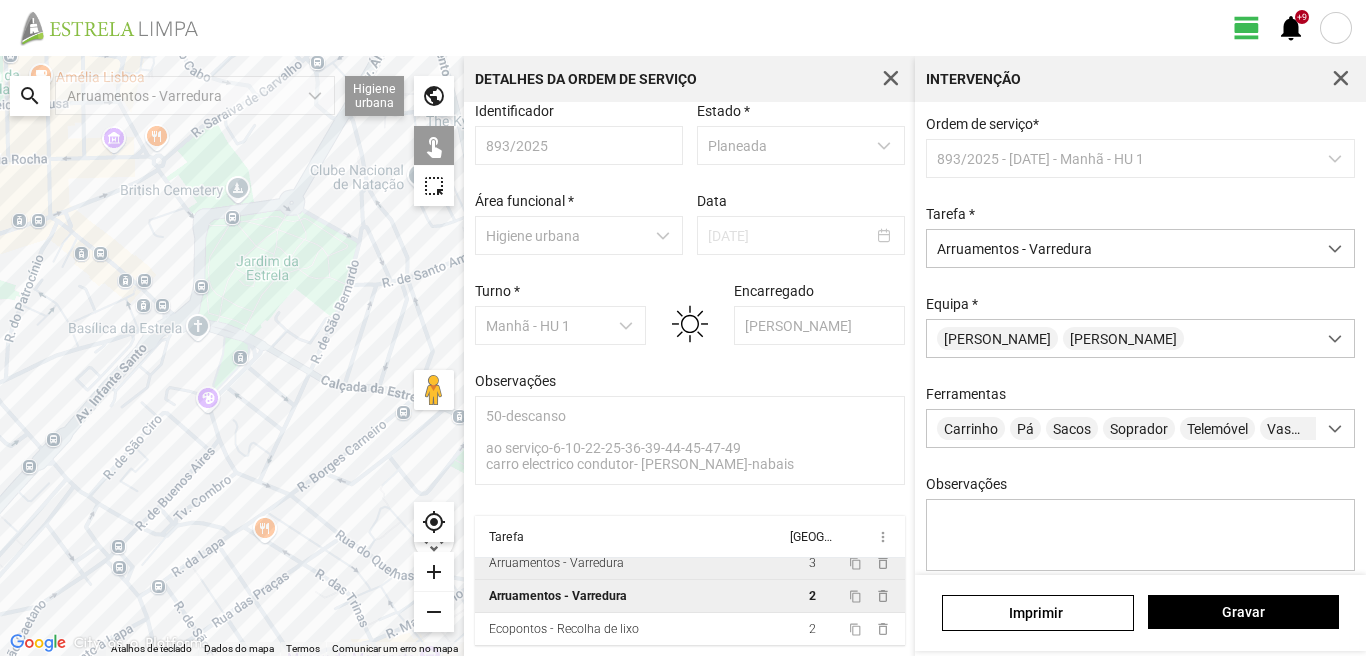 drag, startPoint x: 324, startPoint y: 321, endPoint x: 185, endPoint y: 348, distance: 141.59802 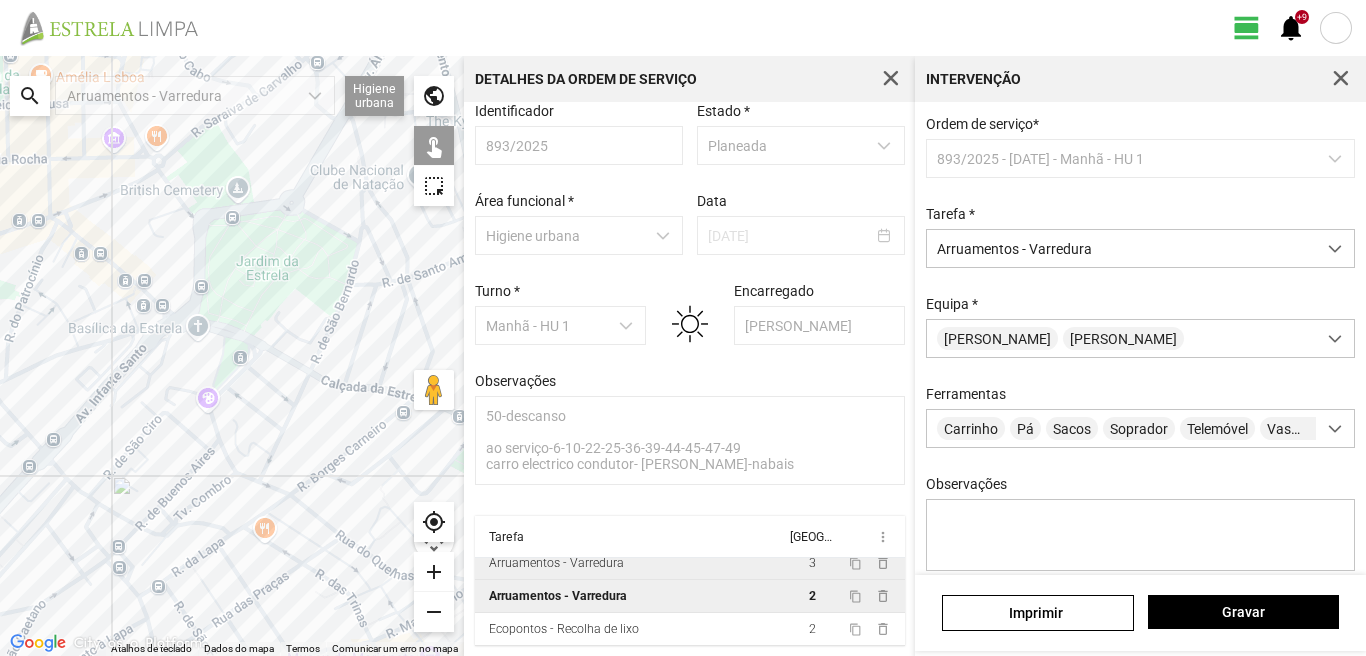 click on "Para navegar, prima as teclas de seta." 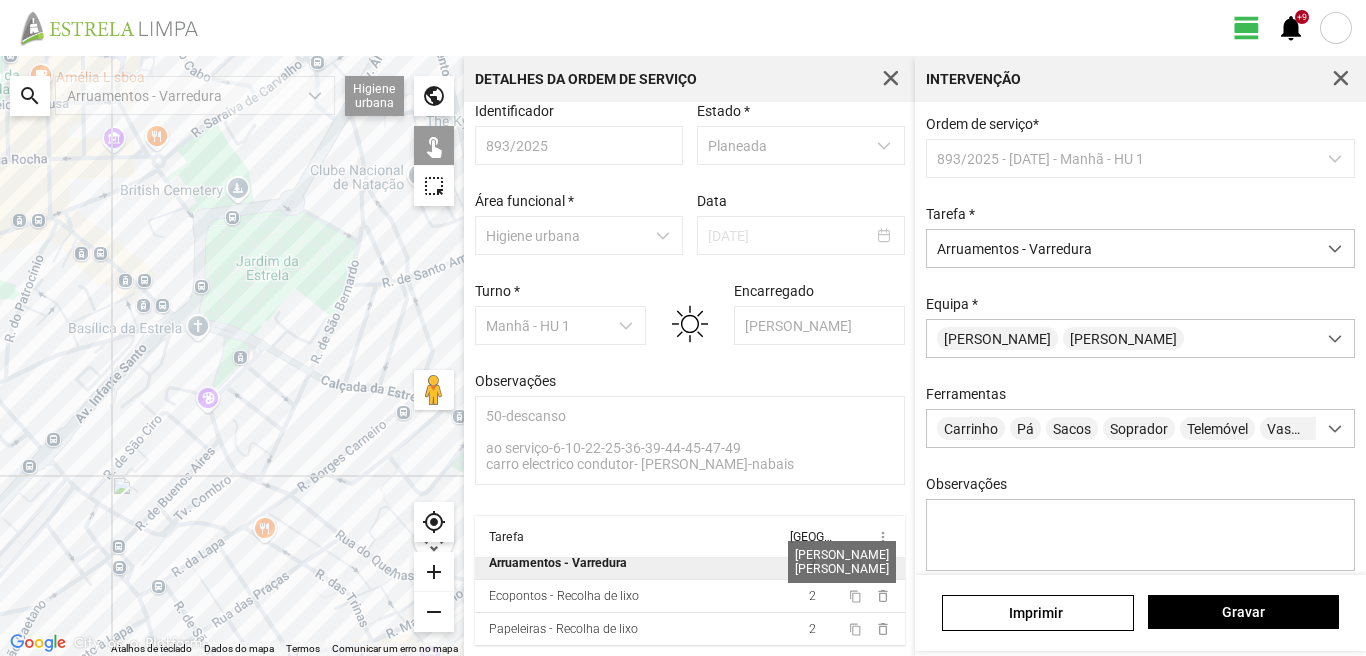 click on "2" at bounding box center [812, 563] 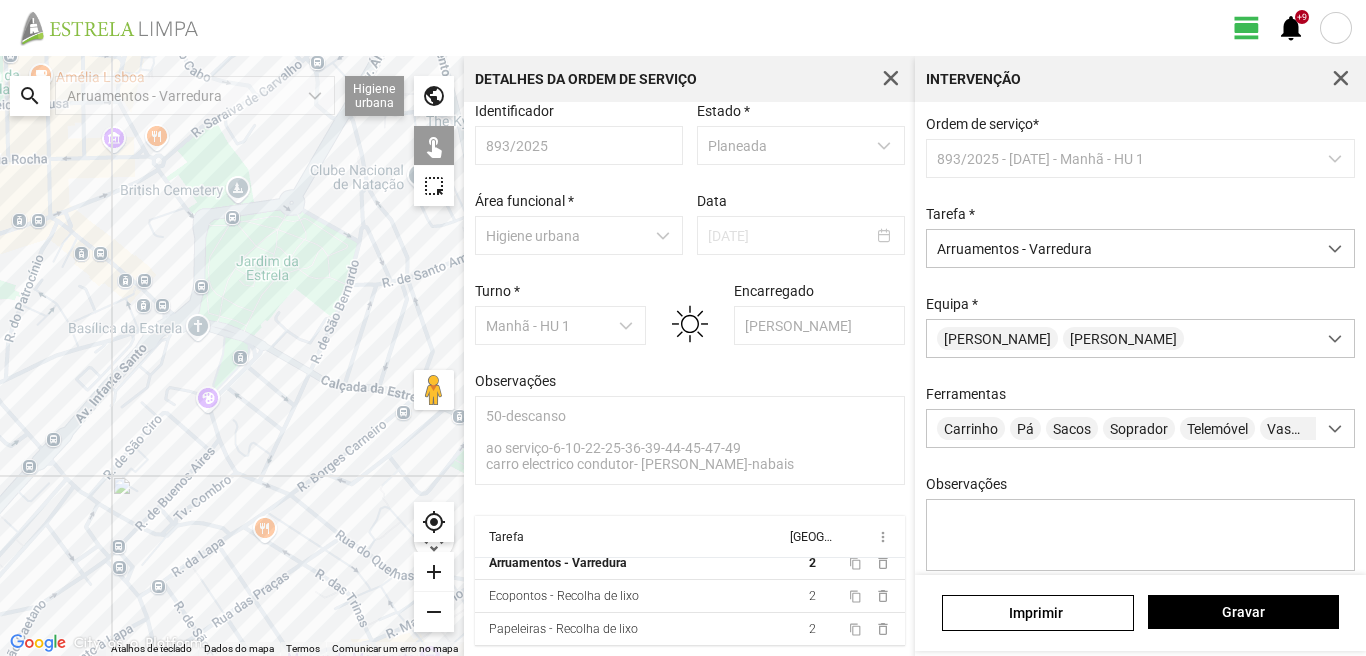 click on "Para navegar, prima as teclas de seta." 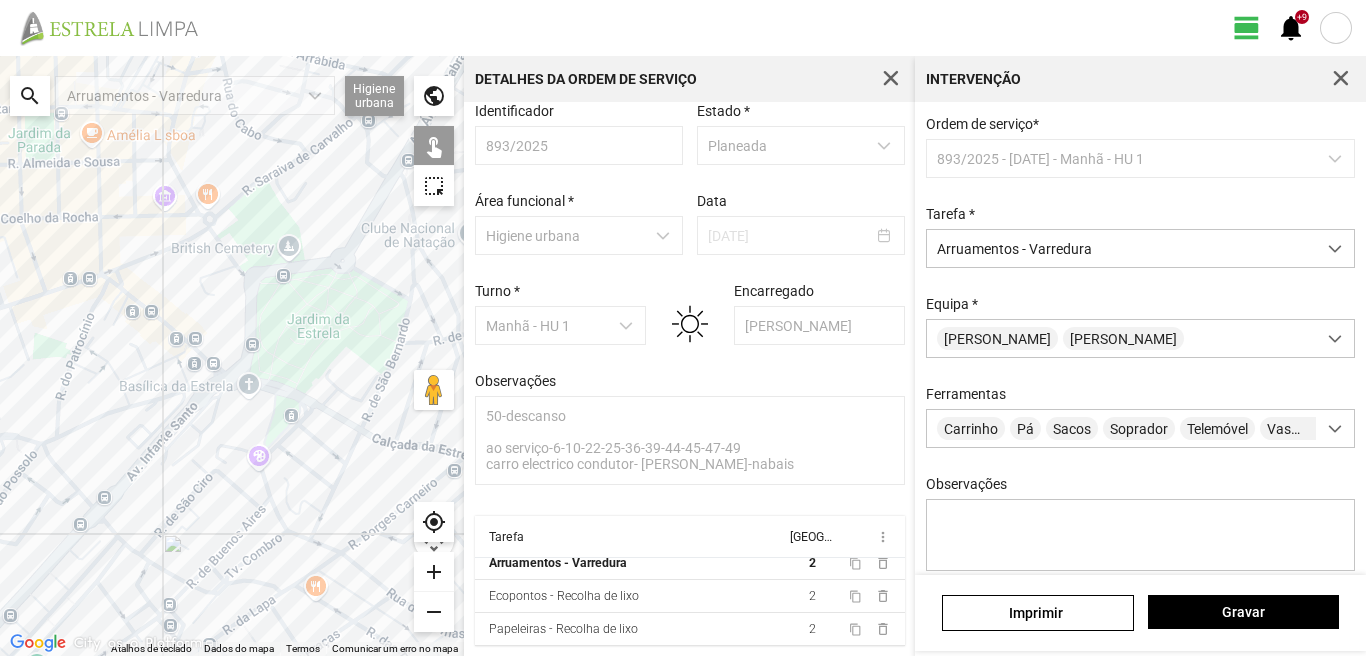 drag, startPoint x: 162, startPoint y: 346, endPoint x: 225, endPoint y: 418, distance: 95.67131 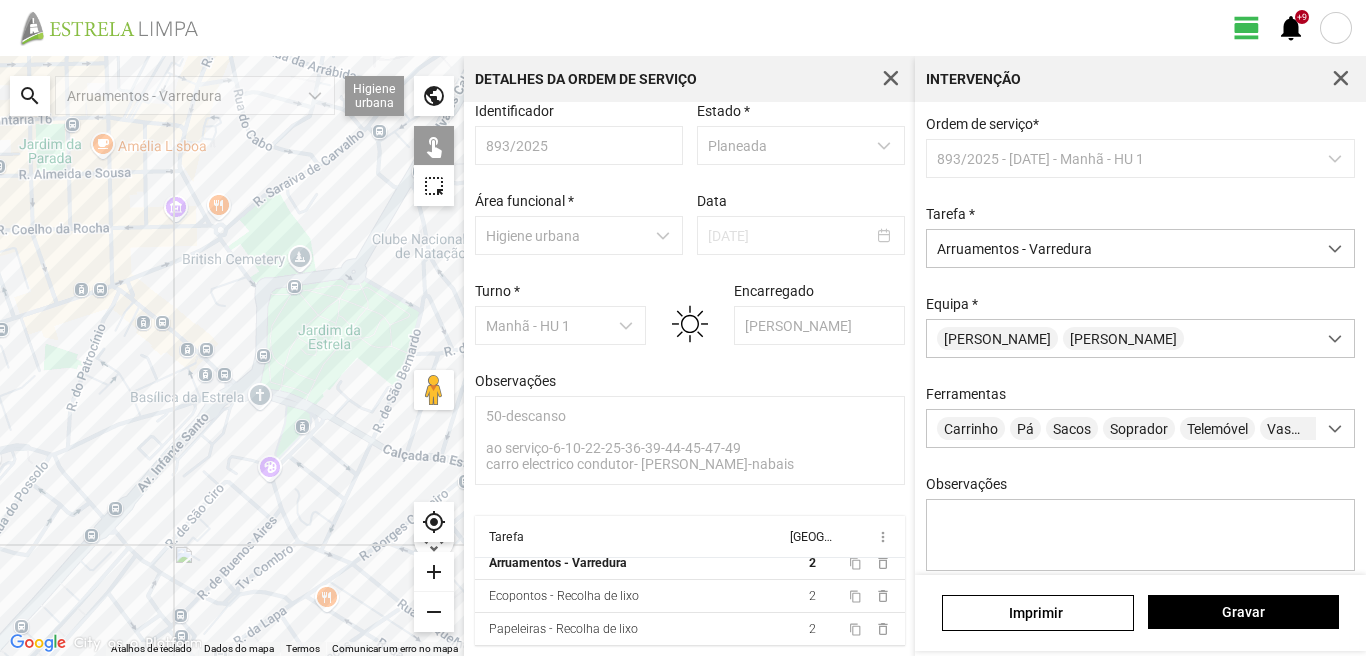 click on "Para navegar, prima as teclas de seta." 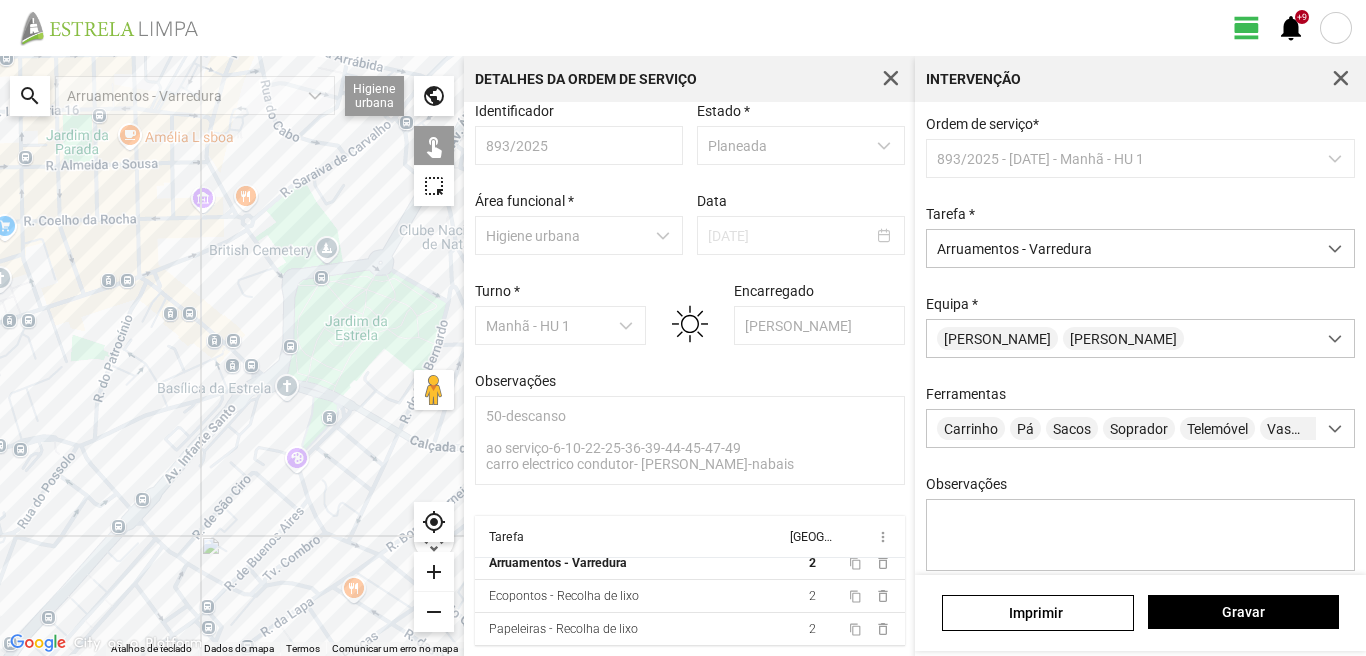 drag, startPoint x: 39, startPoint y: 487, endPoint x: 128, endPoint y: 442, distance: 99.72964 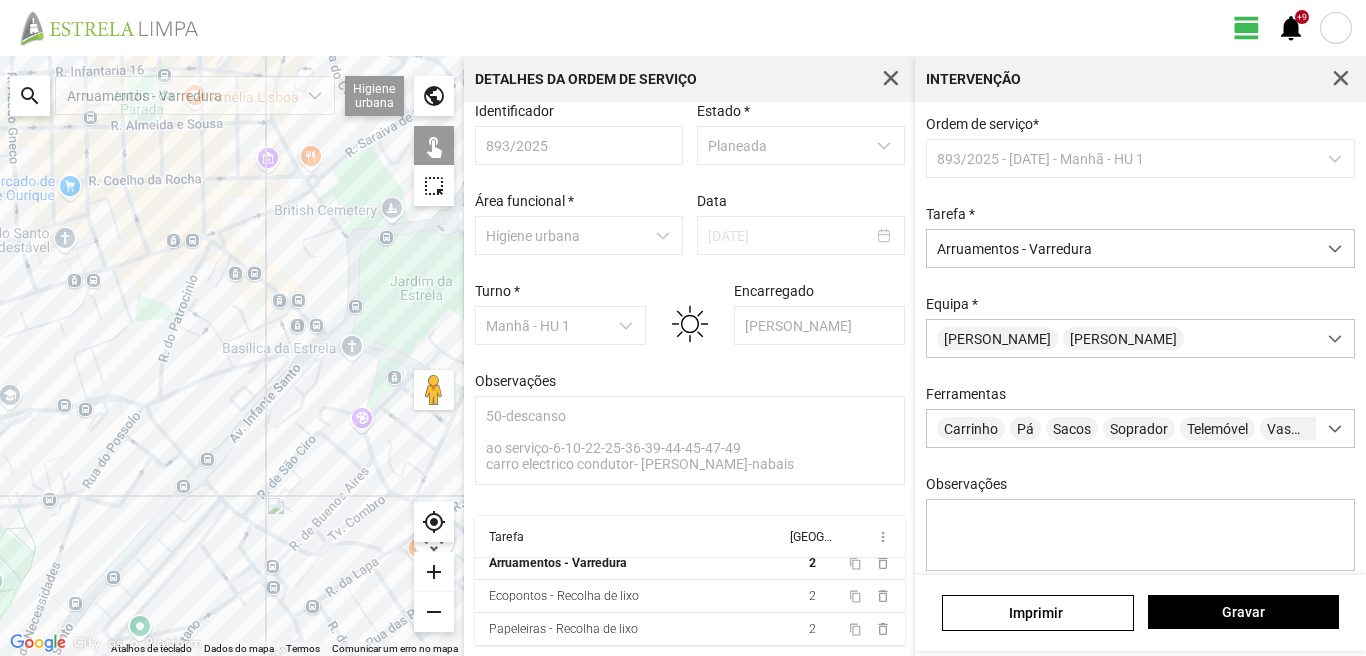 click on "Para navegar, prima as teclas de seta." 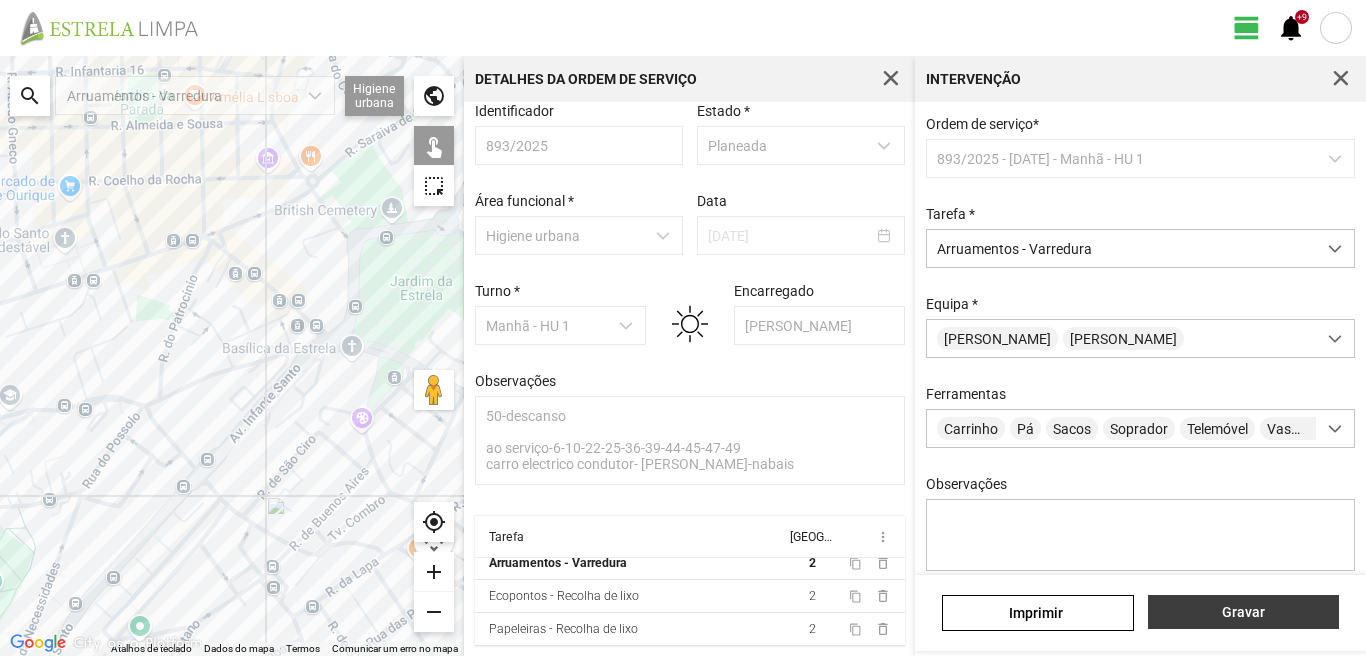 click on "Gravar" at bounding box center [1243, 612] 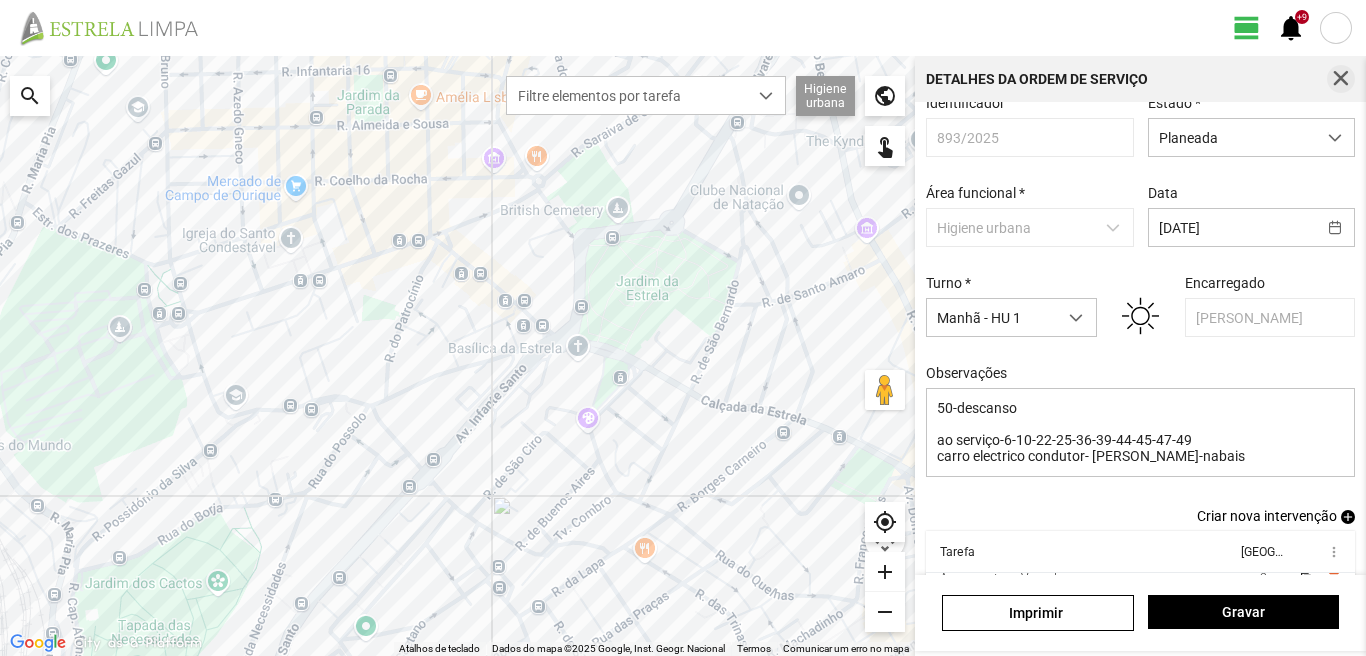 click at bounding box center [1341, 79] 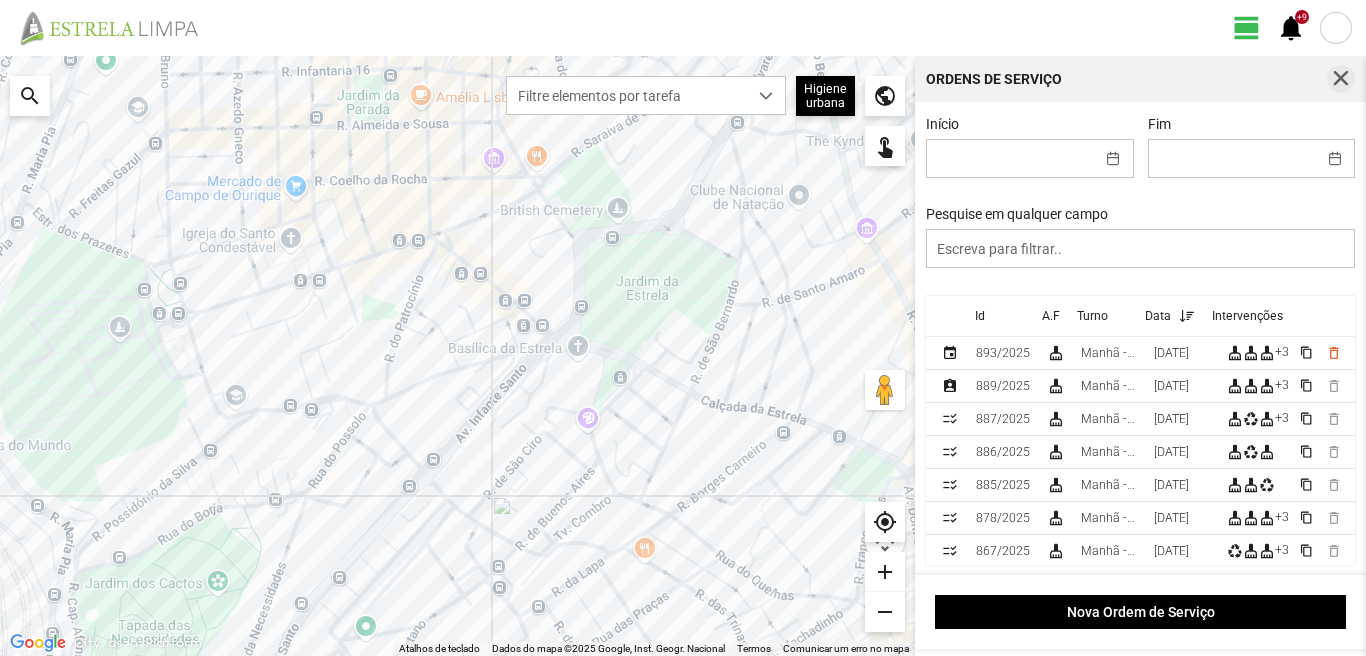 click at bounding box center [1341, 79] 